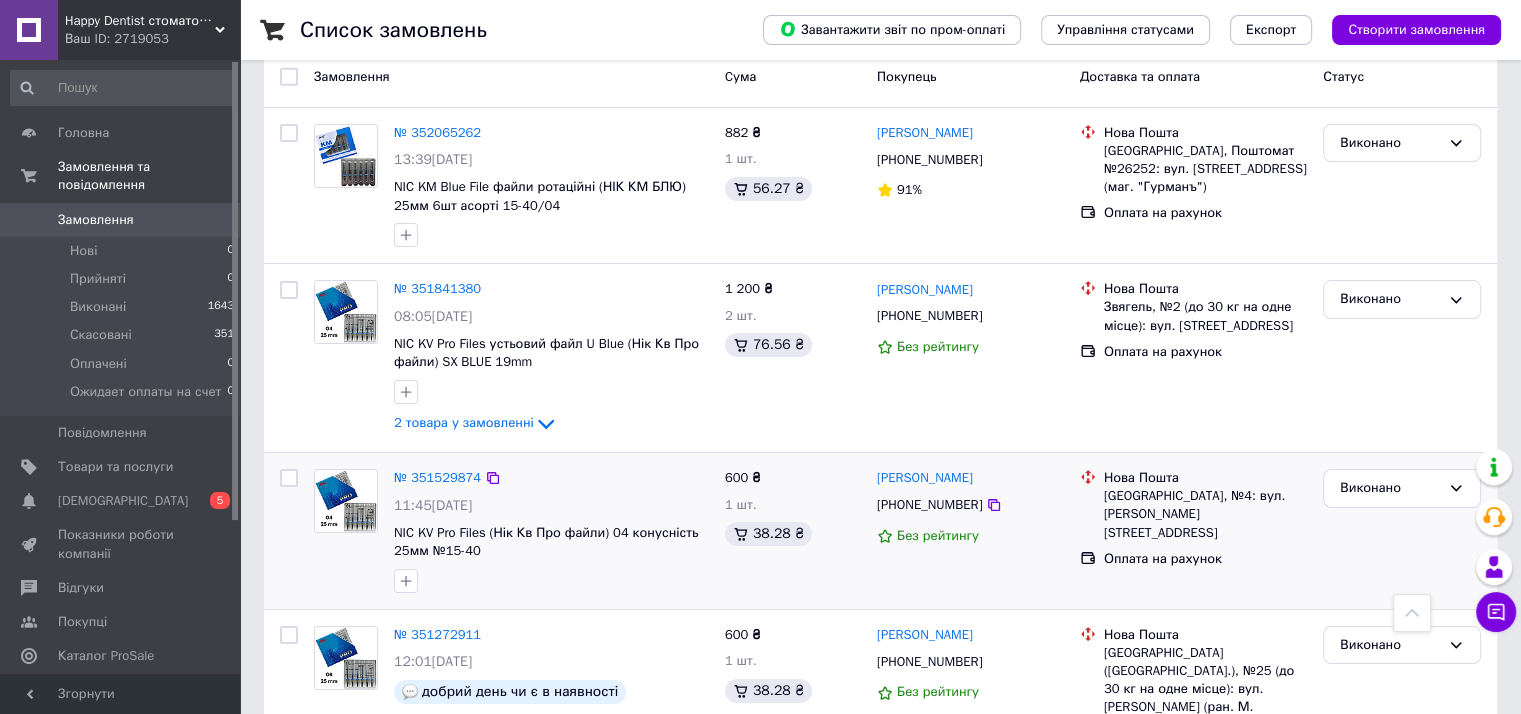 scroll, scrollTop: 100, scrollLeft: 0, axis: vertical 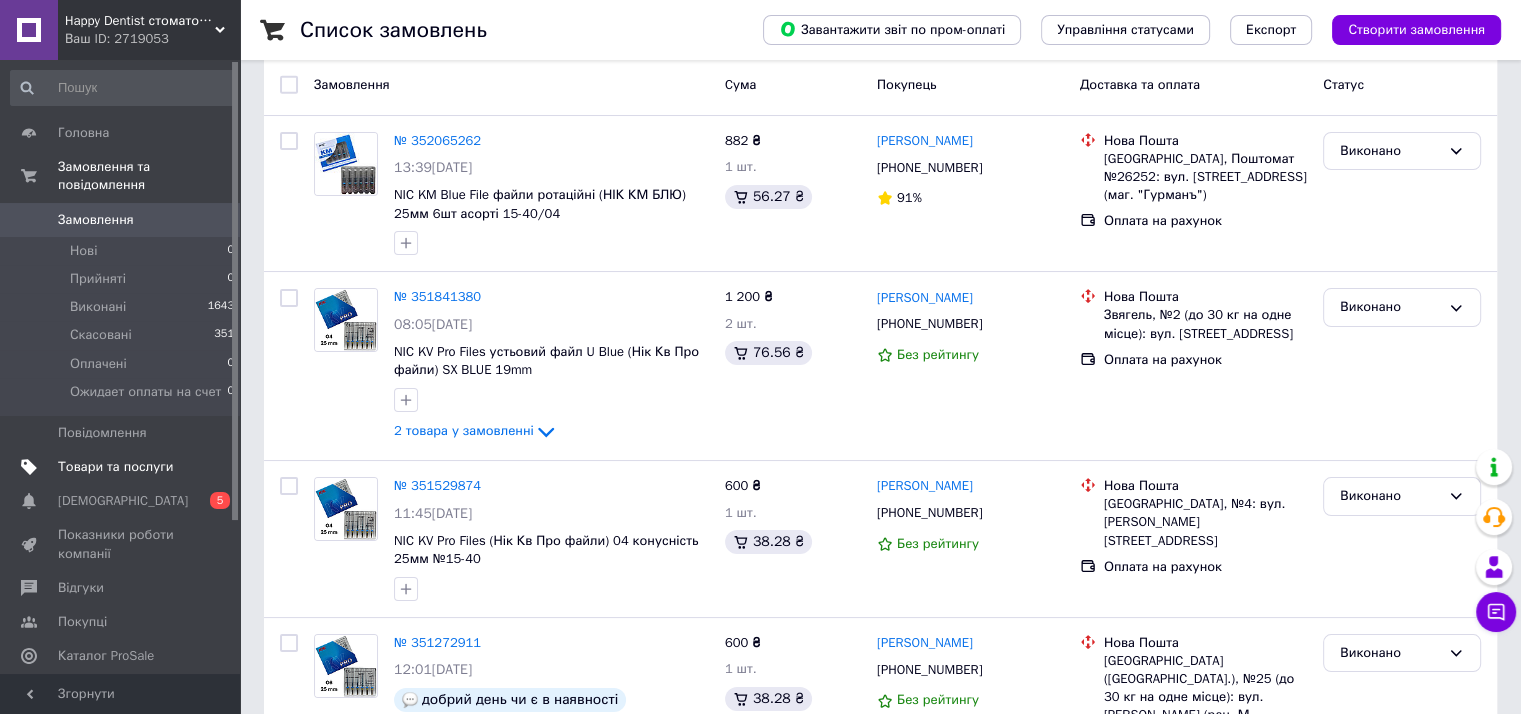 click on "Товари та послуги" at bounding box center [115, 467] 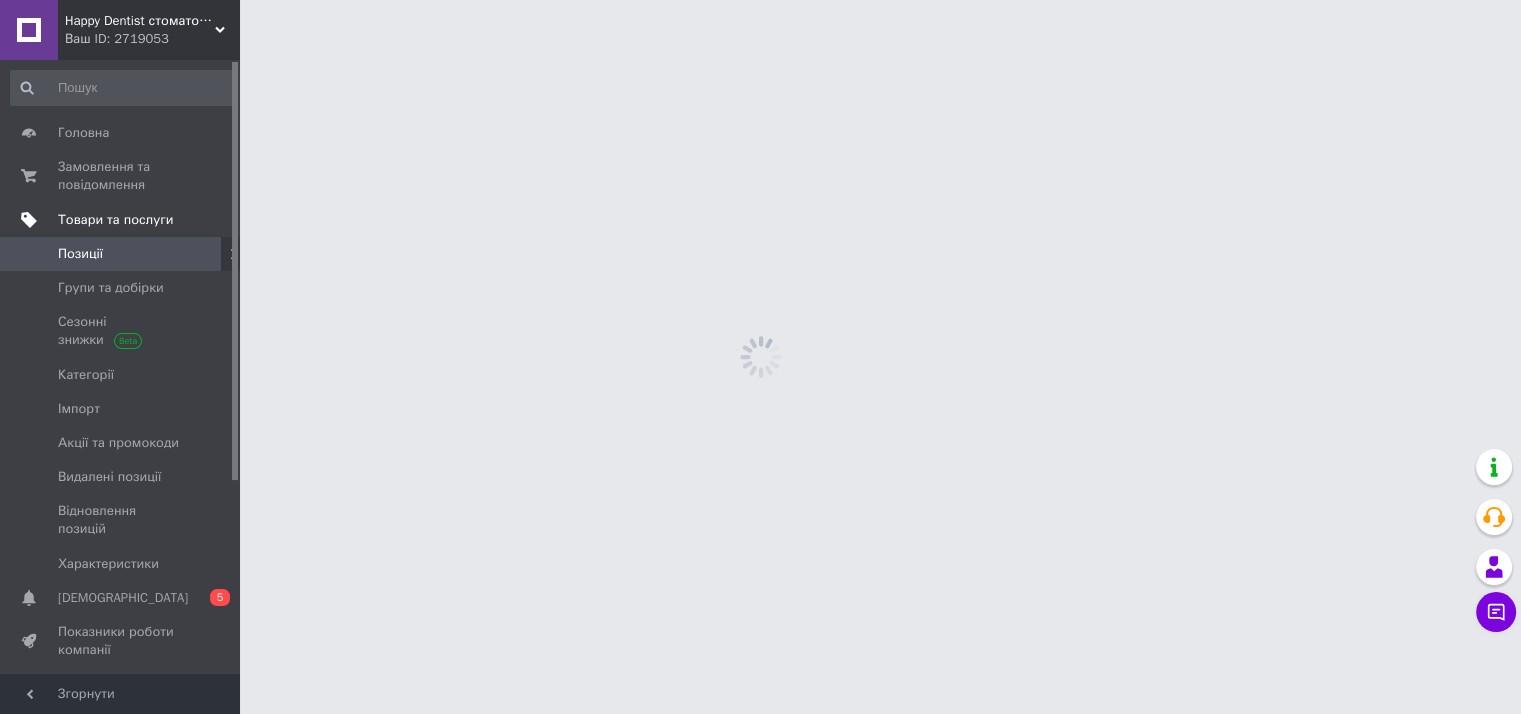 scroll, scrollTop: 0, scrollLeft: 0, axis: both 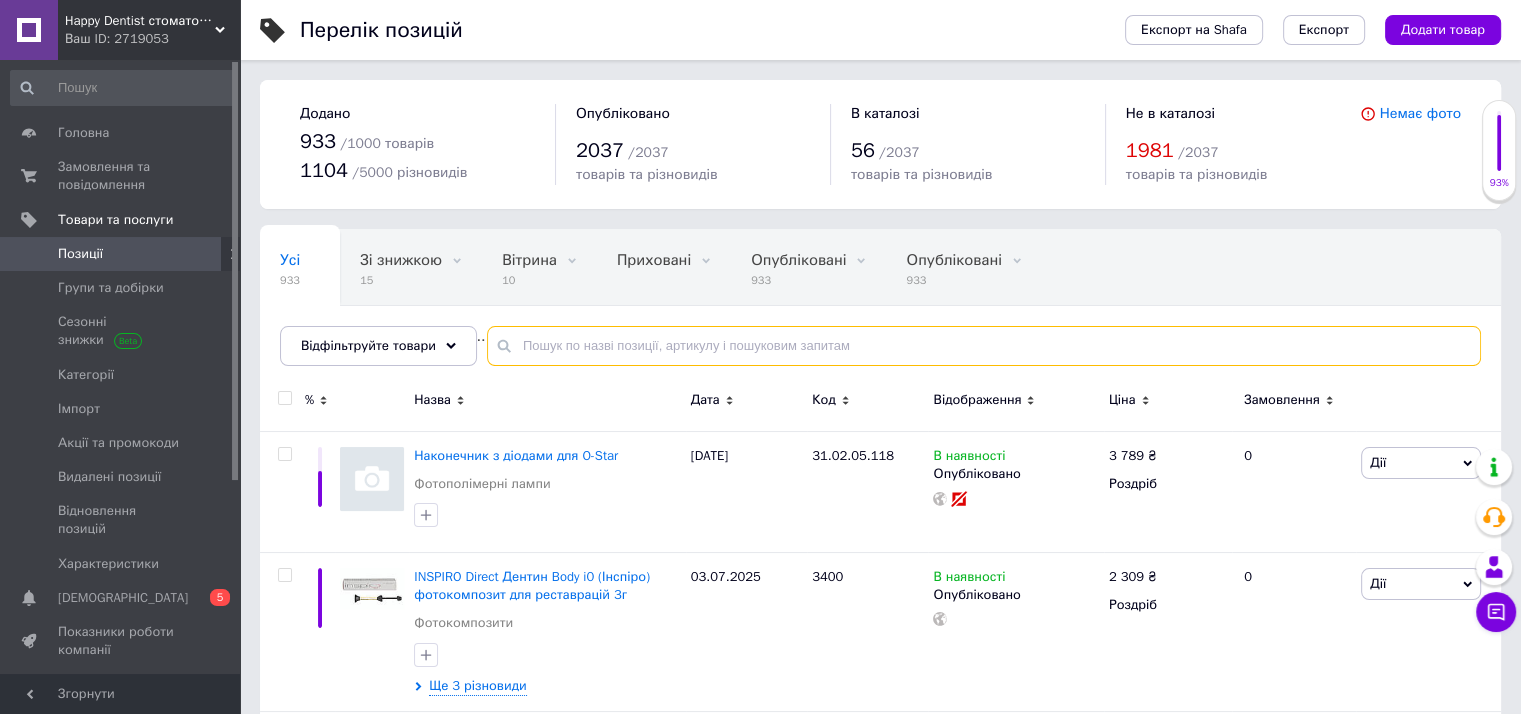 click at bounding box center (984, 346) 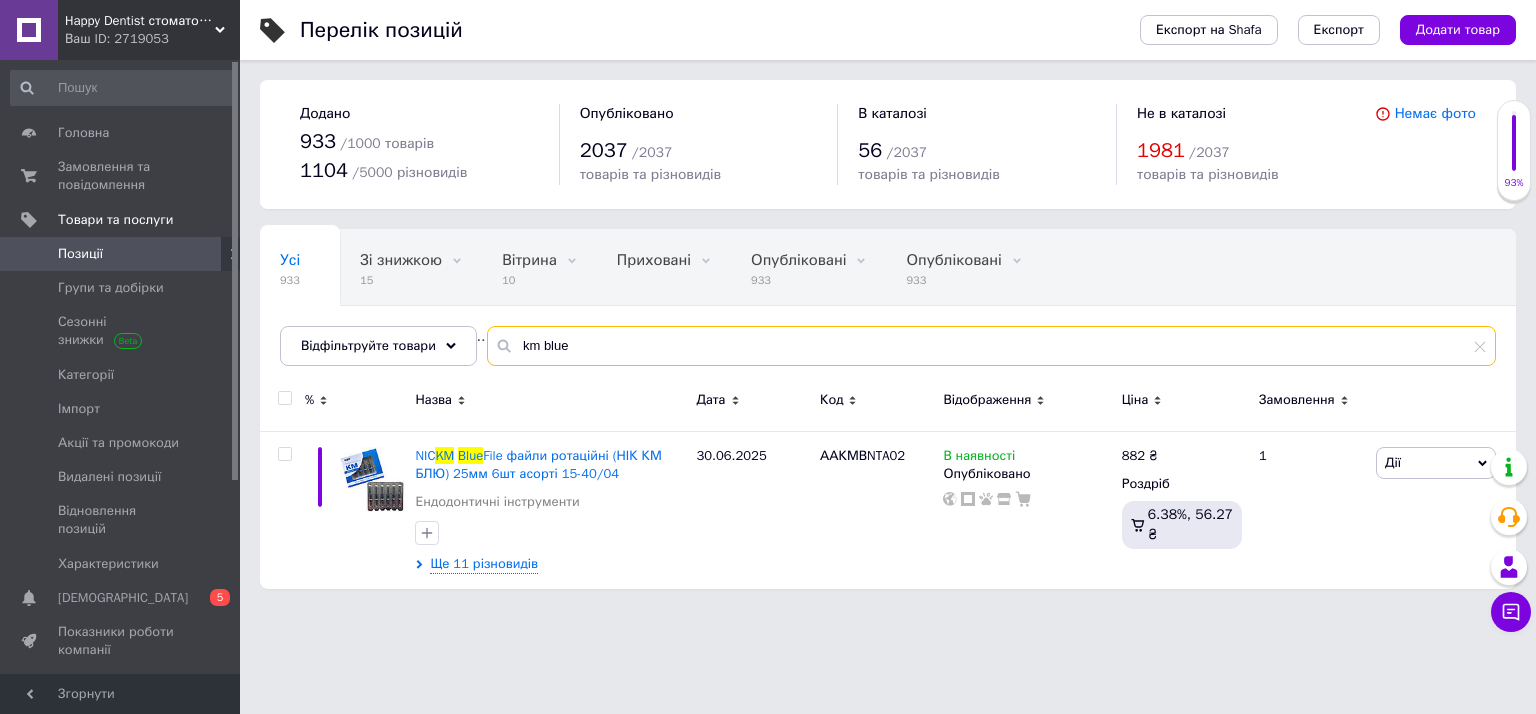 drag, startPoint x: 564, startPoint y: 351, endPoint x: 498, endPoint y: 347, distance: 66.1211 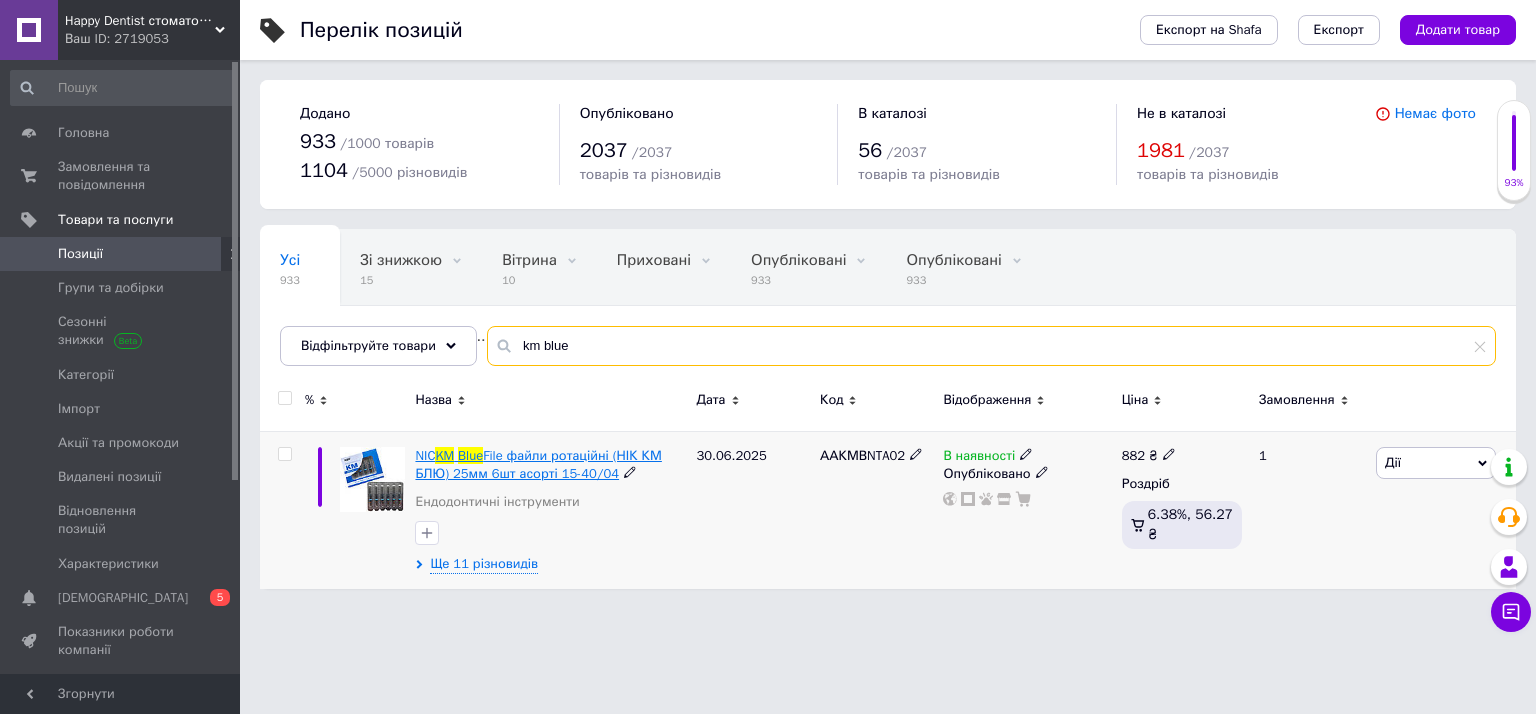 type on "km blue" 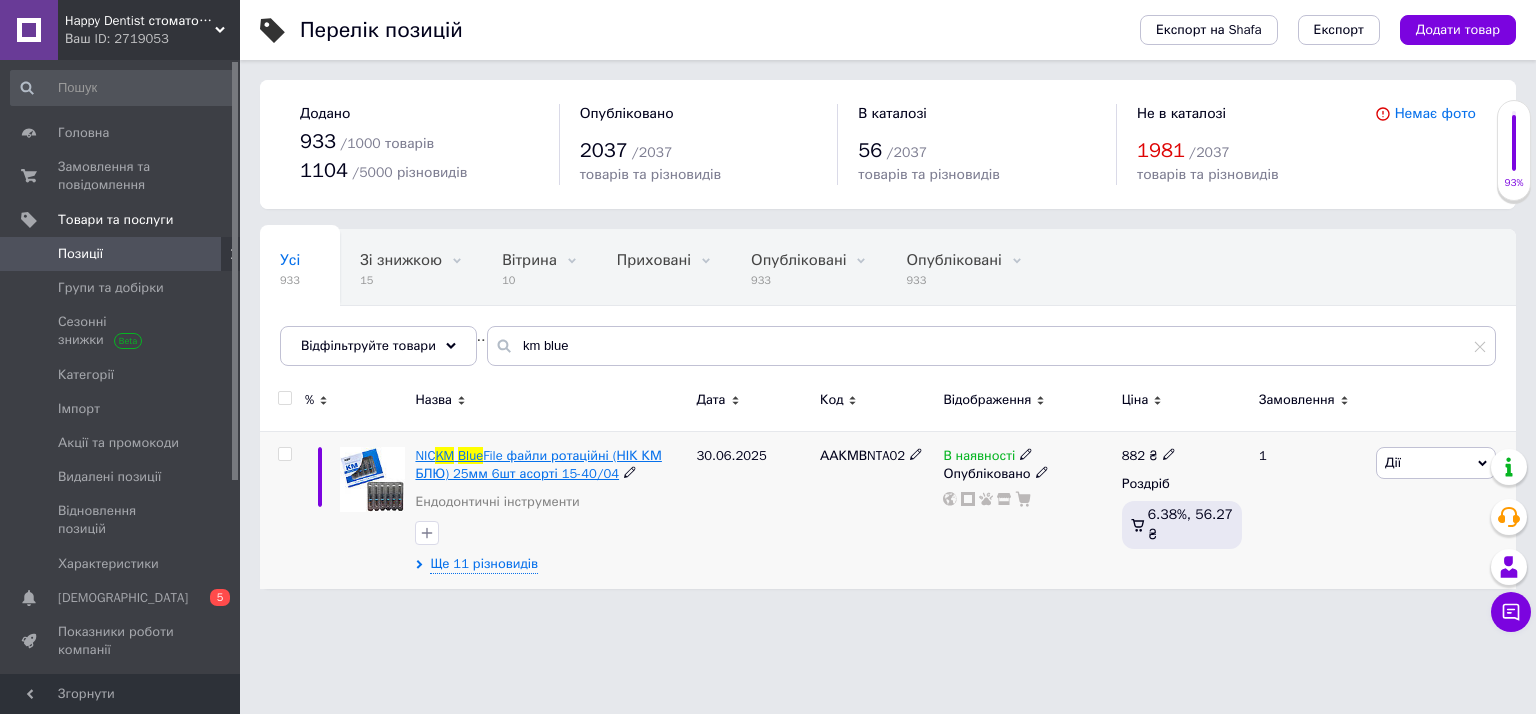 click on "File файли ротаційні (НІК КМ БЛЮ) 25мм 6шт асорті 15-40/04" at bounding box center (538, 464) 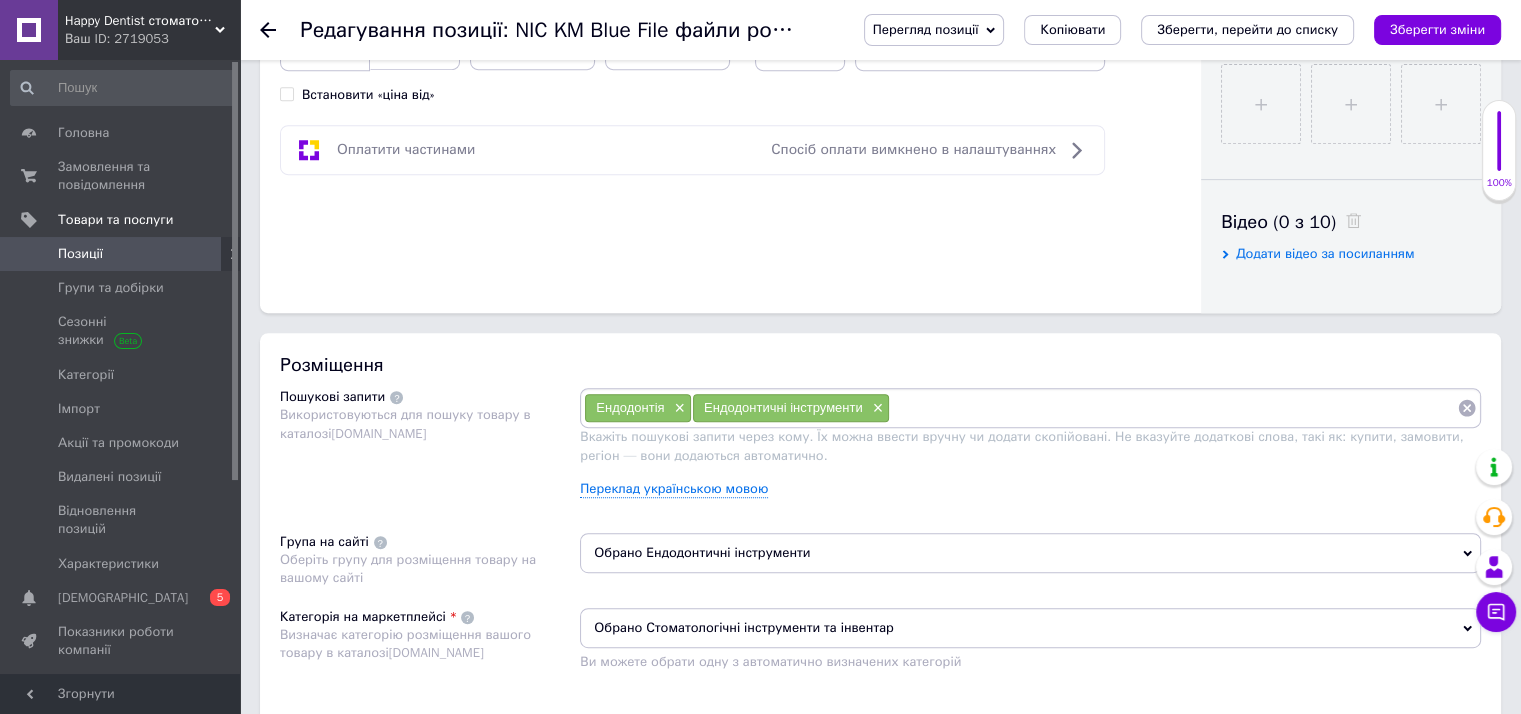 scroll, scrollTop: 900, scrollLeft: 0, axis: vertical 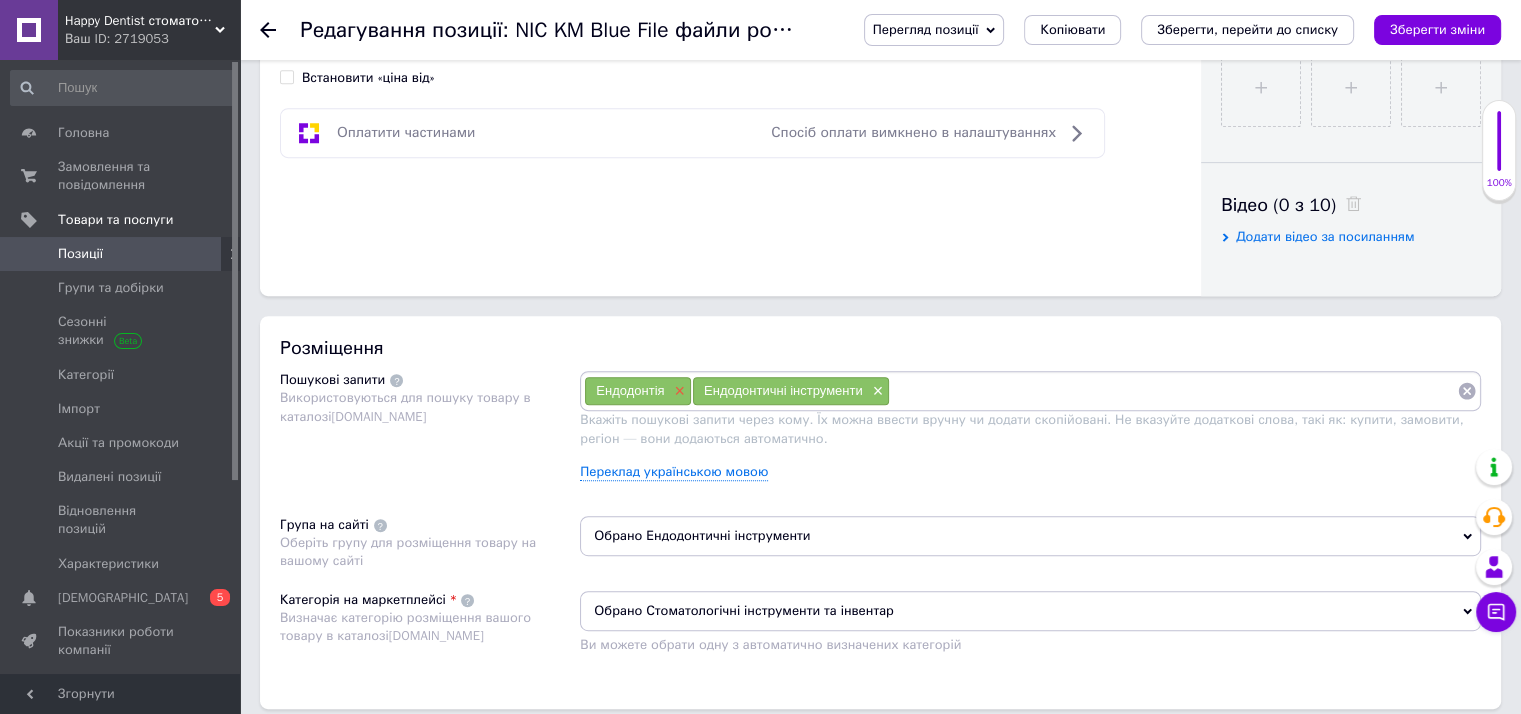 click on "×" at bounding box center (678, 391) 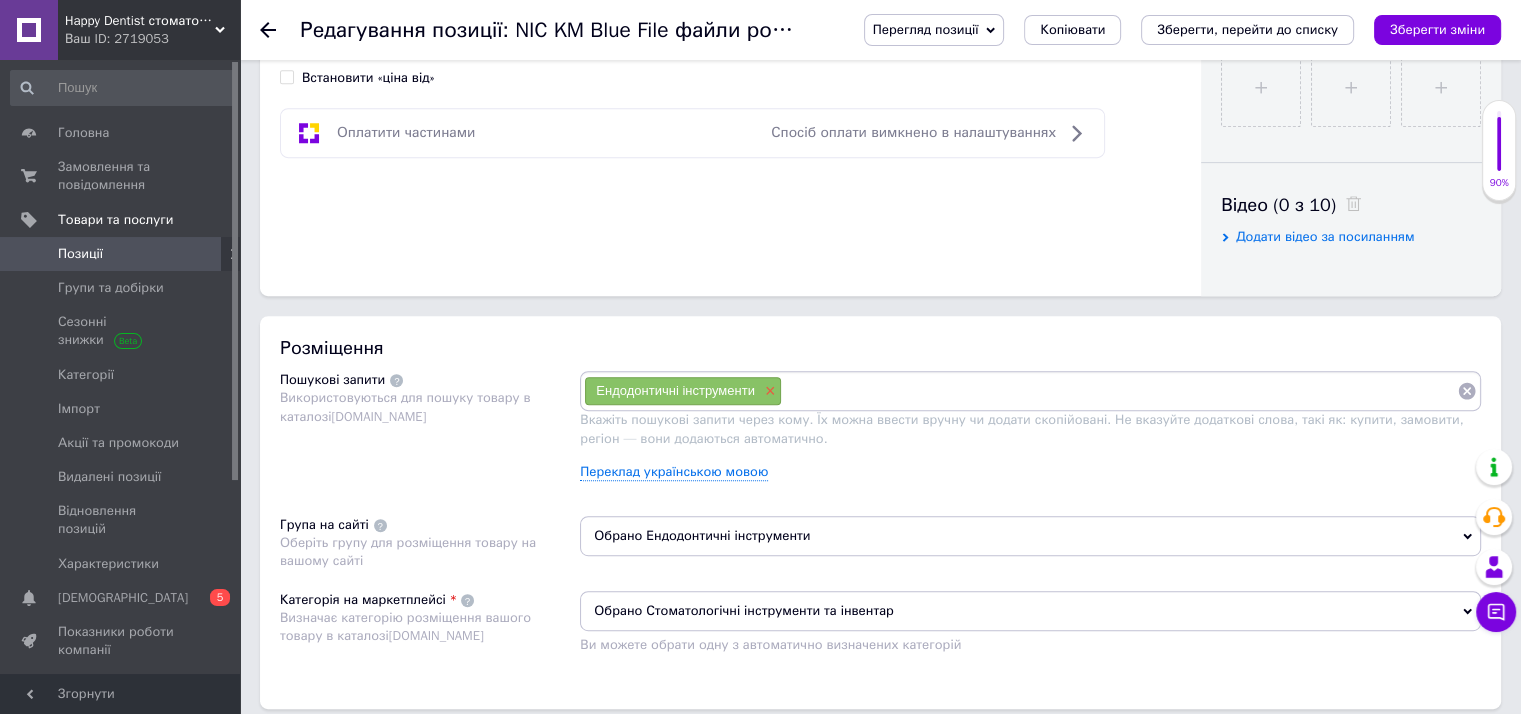 click on "×" at bounding box center (768, 391) 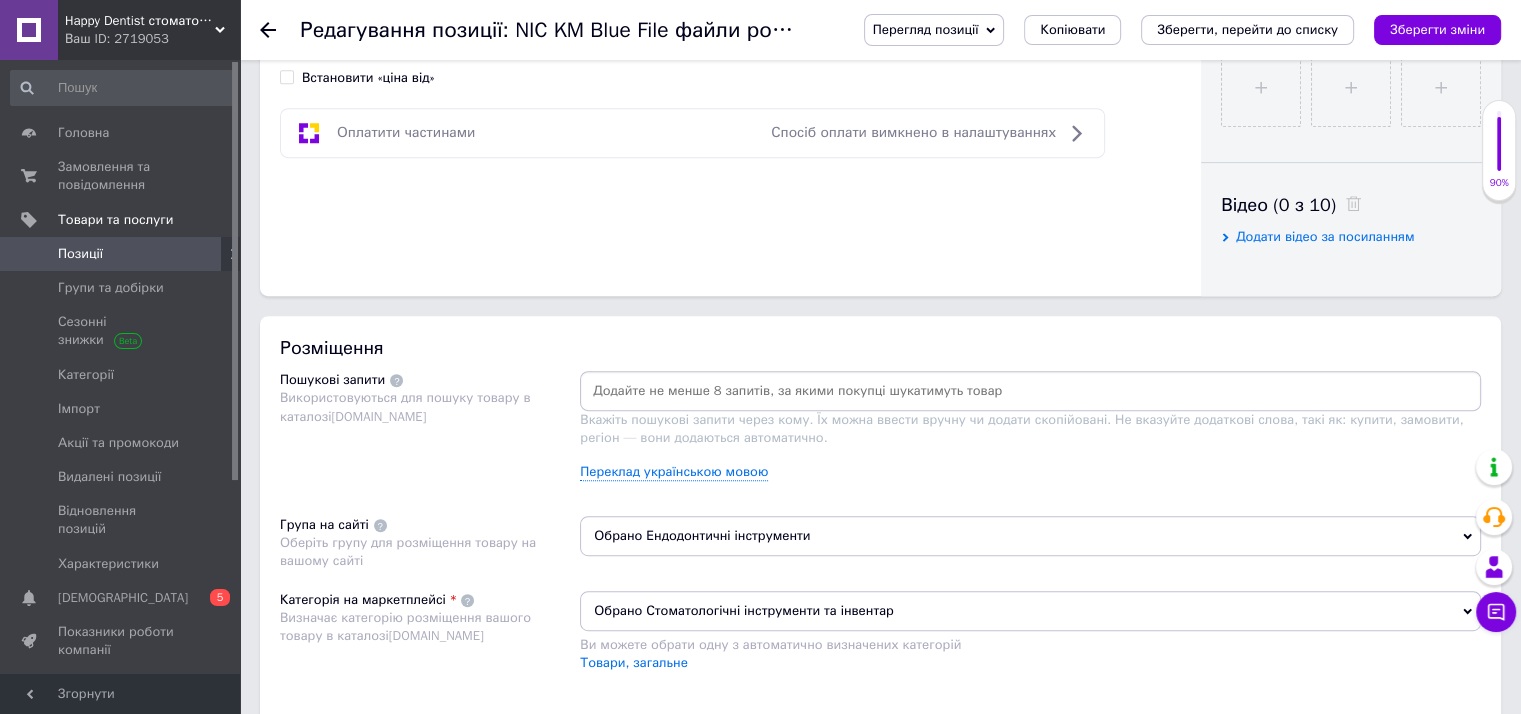 click at bounding box center (1030, 391) 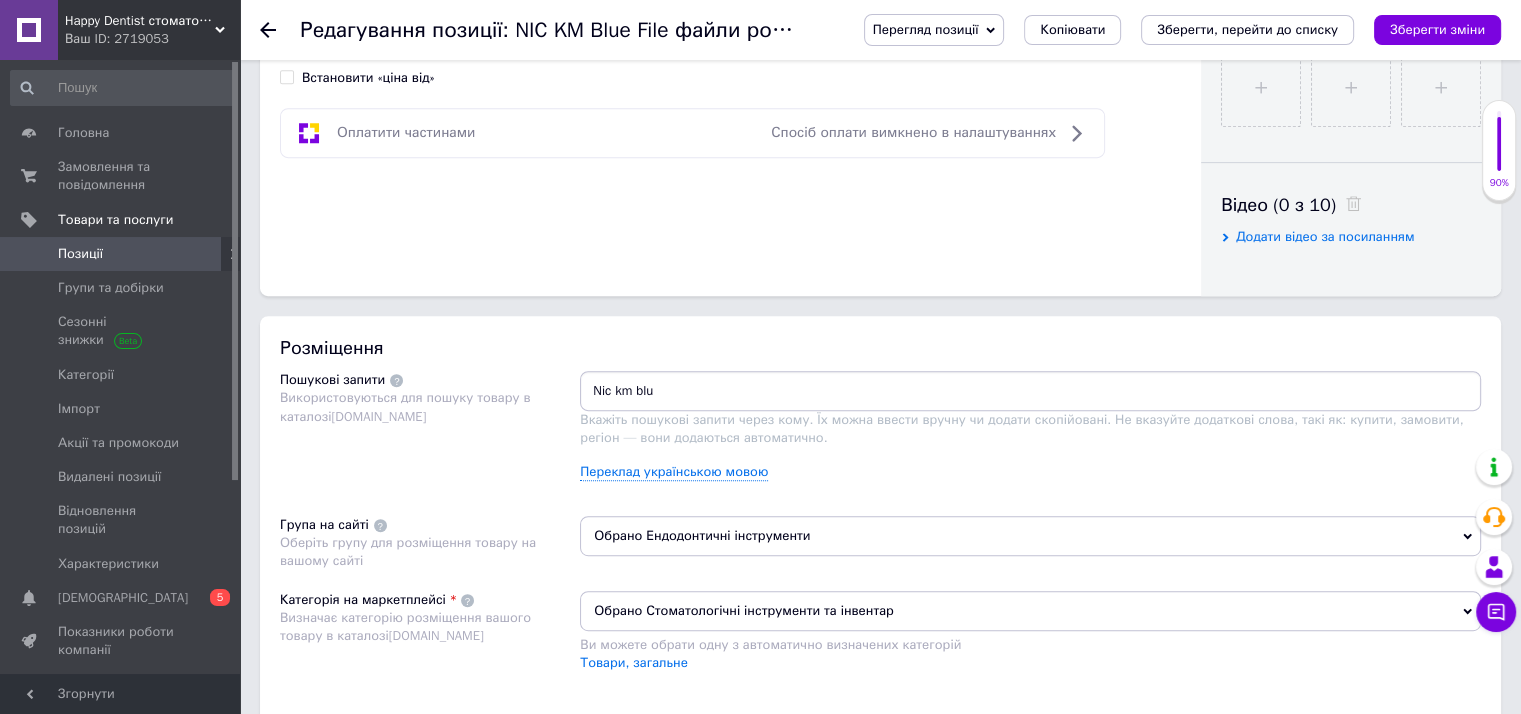 type on "Nic km blue" 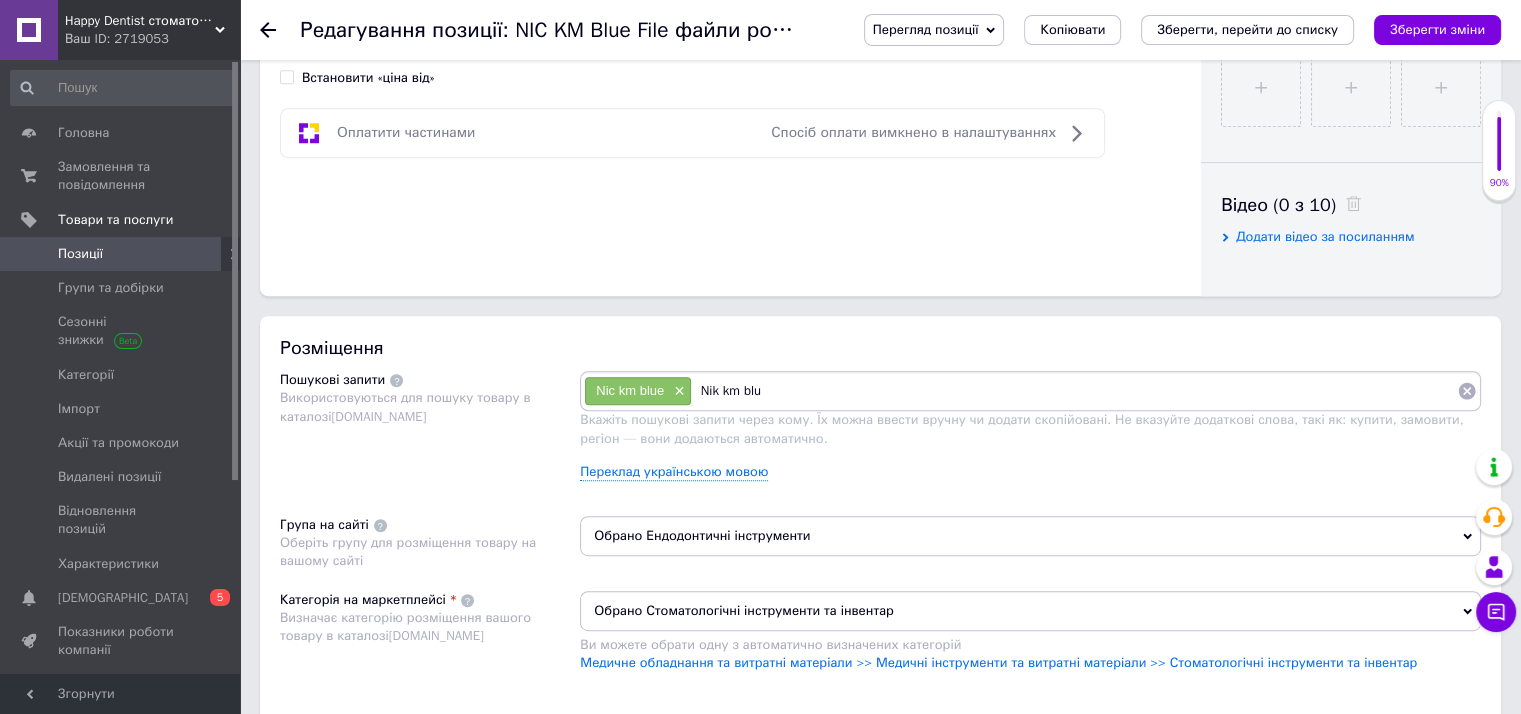 type on "Nik km blue" 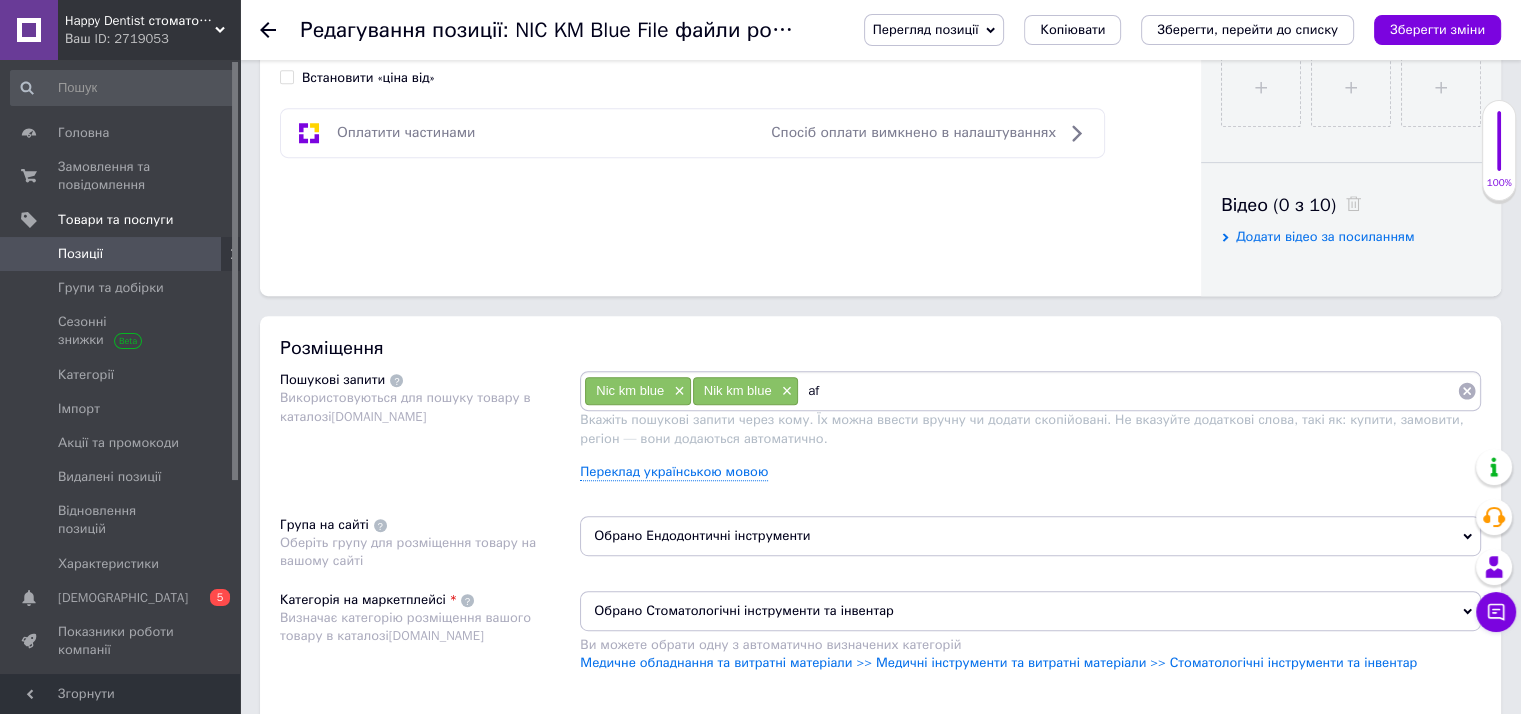 type on "a" 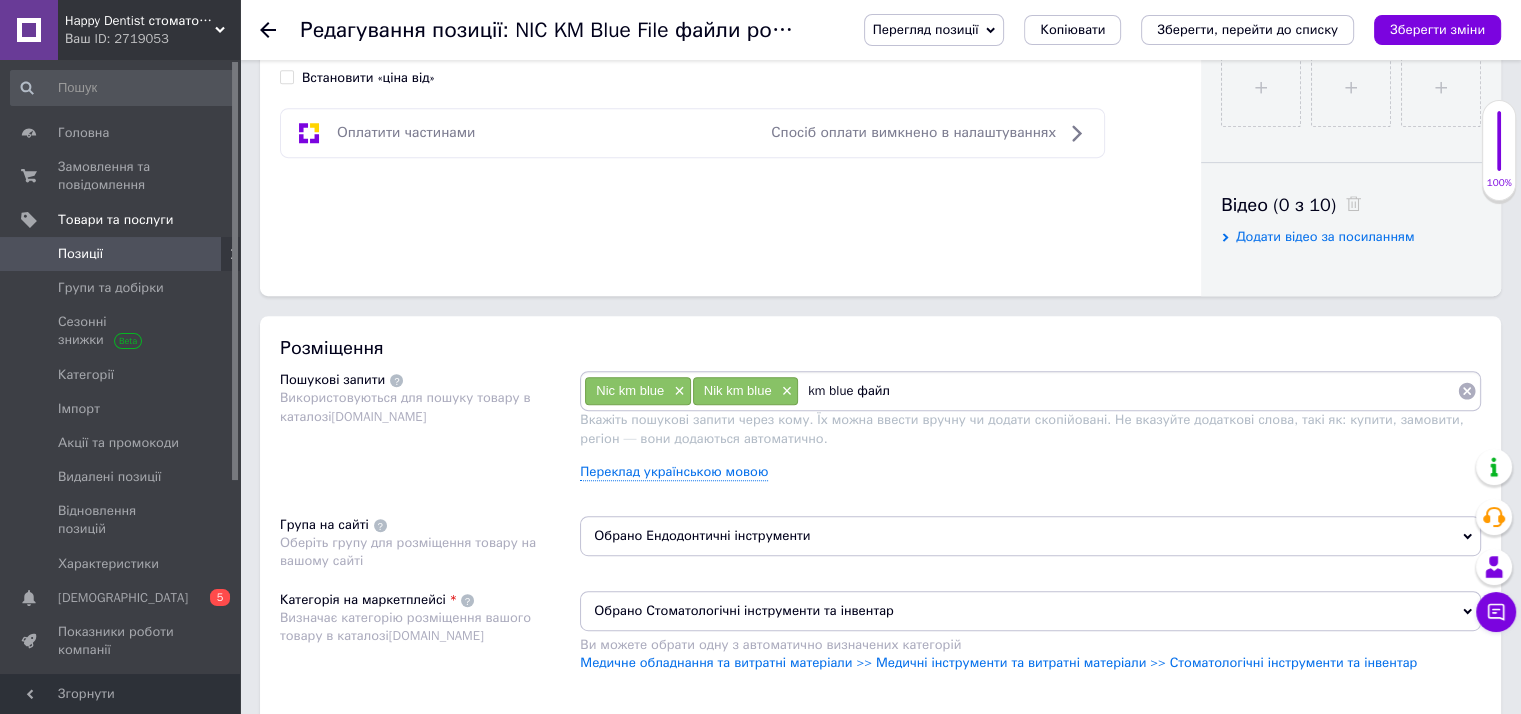 type on "km blue файли" 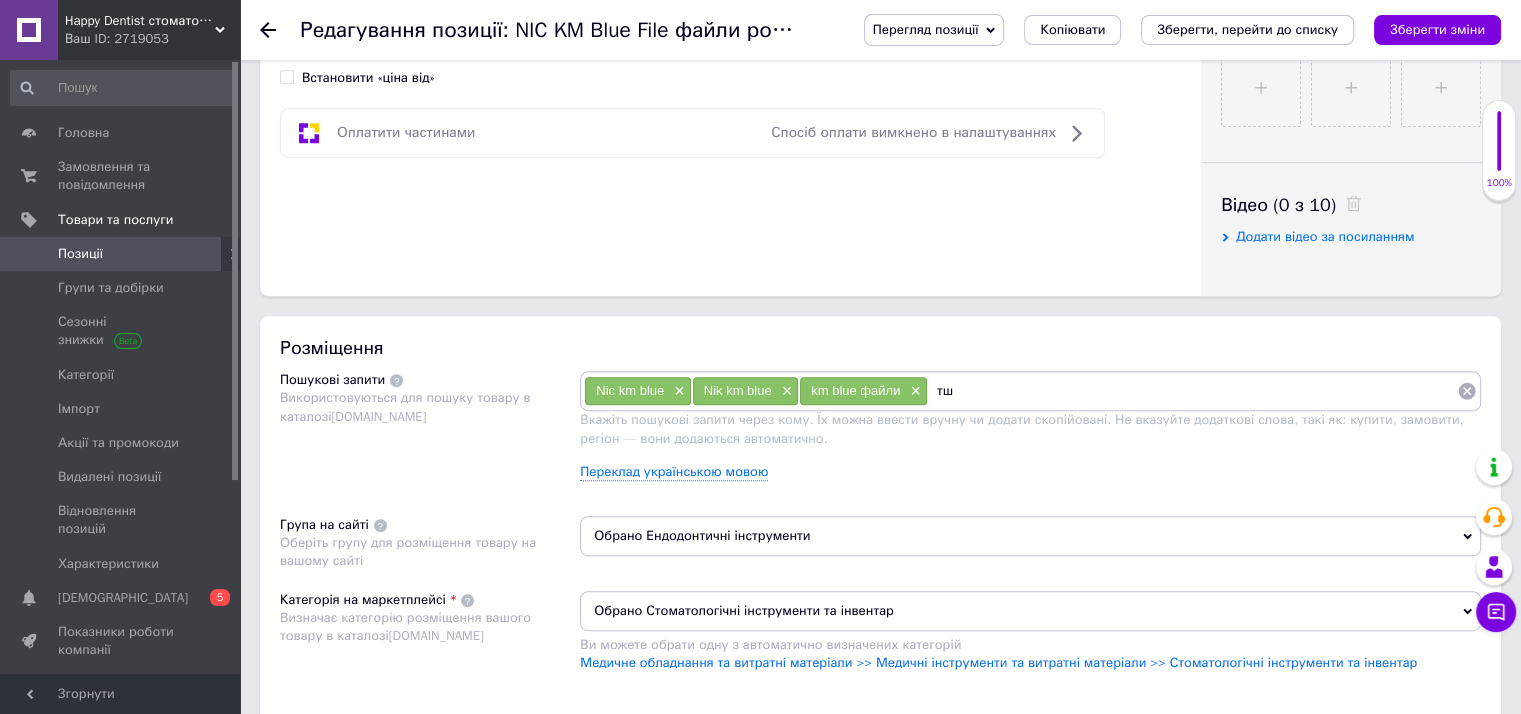 type on "т" 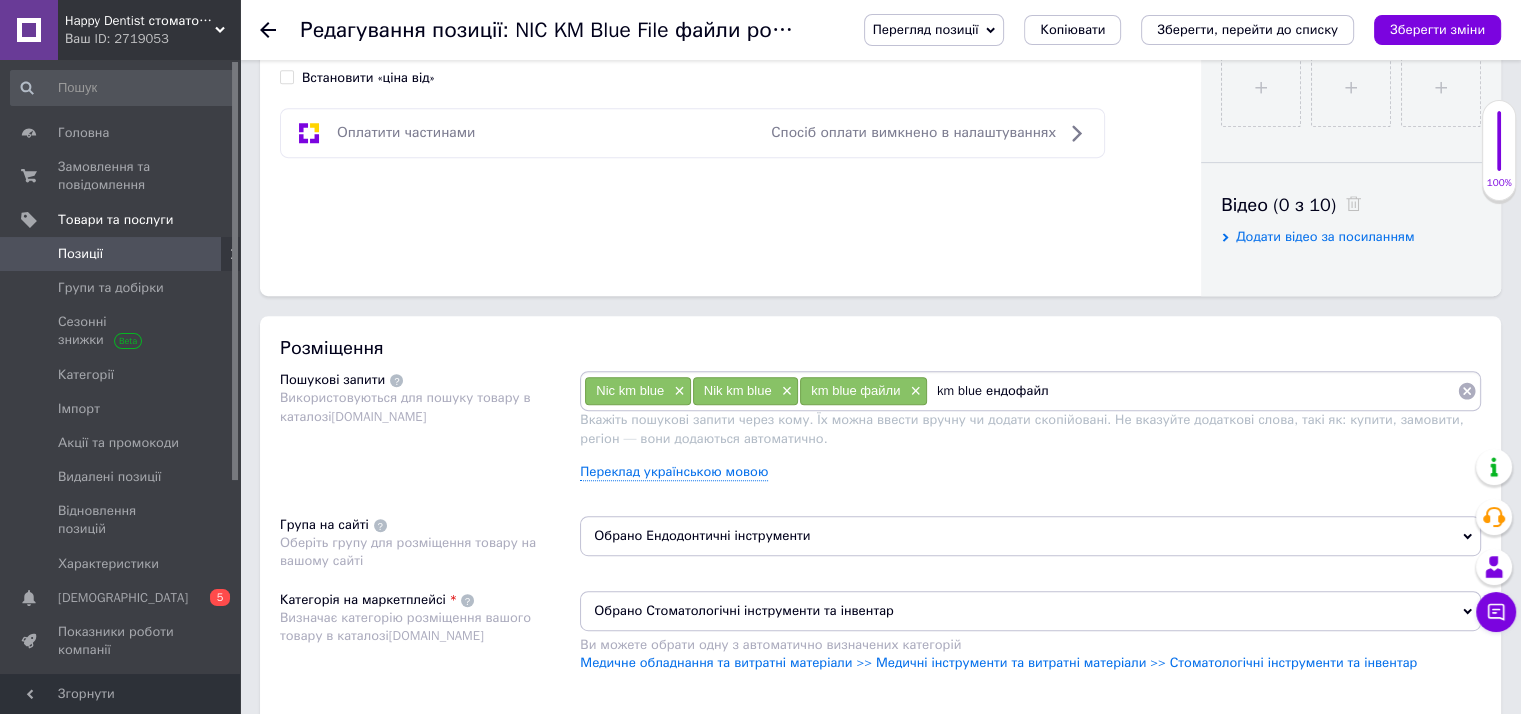 type on "km blue ендофайли" 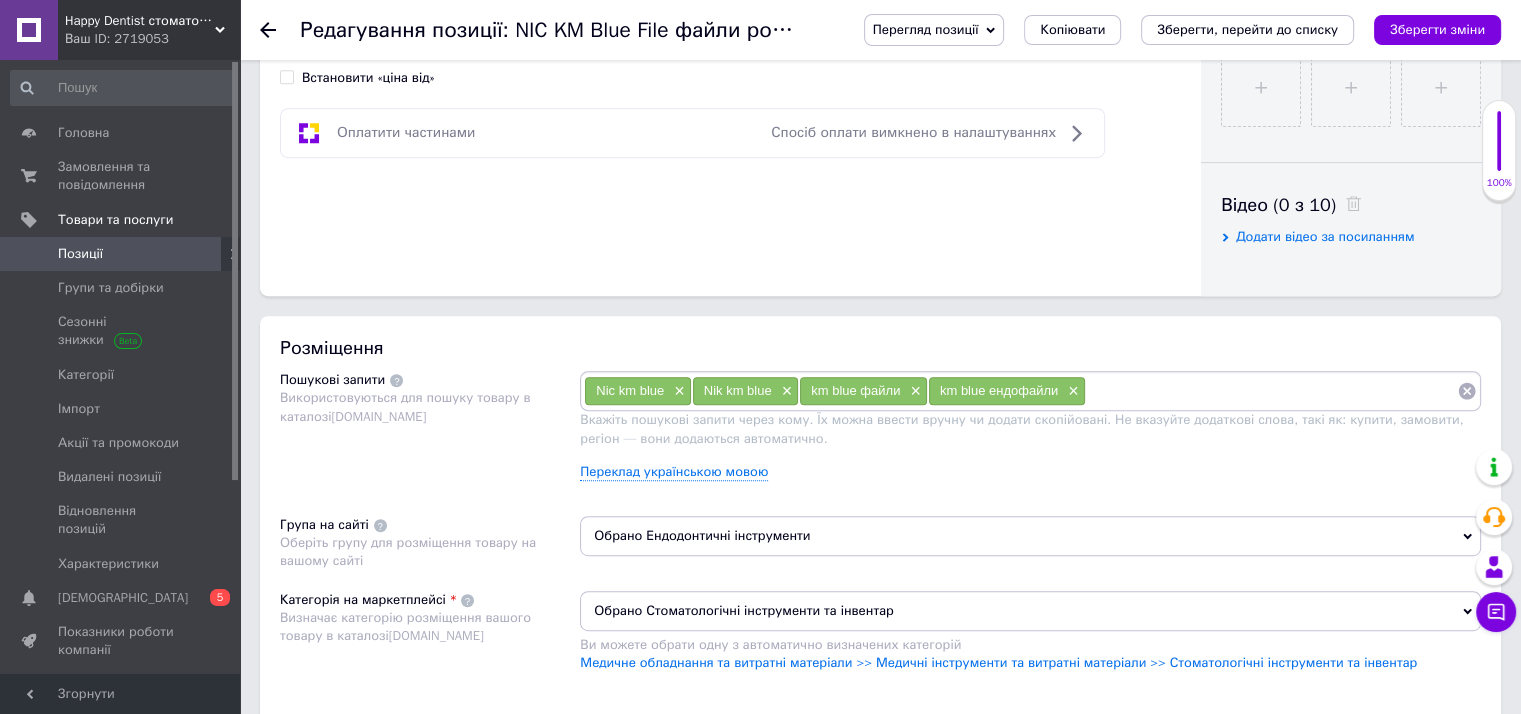 type on "л" 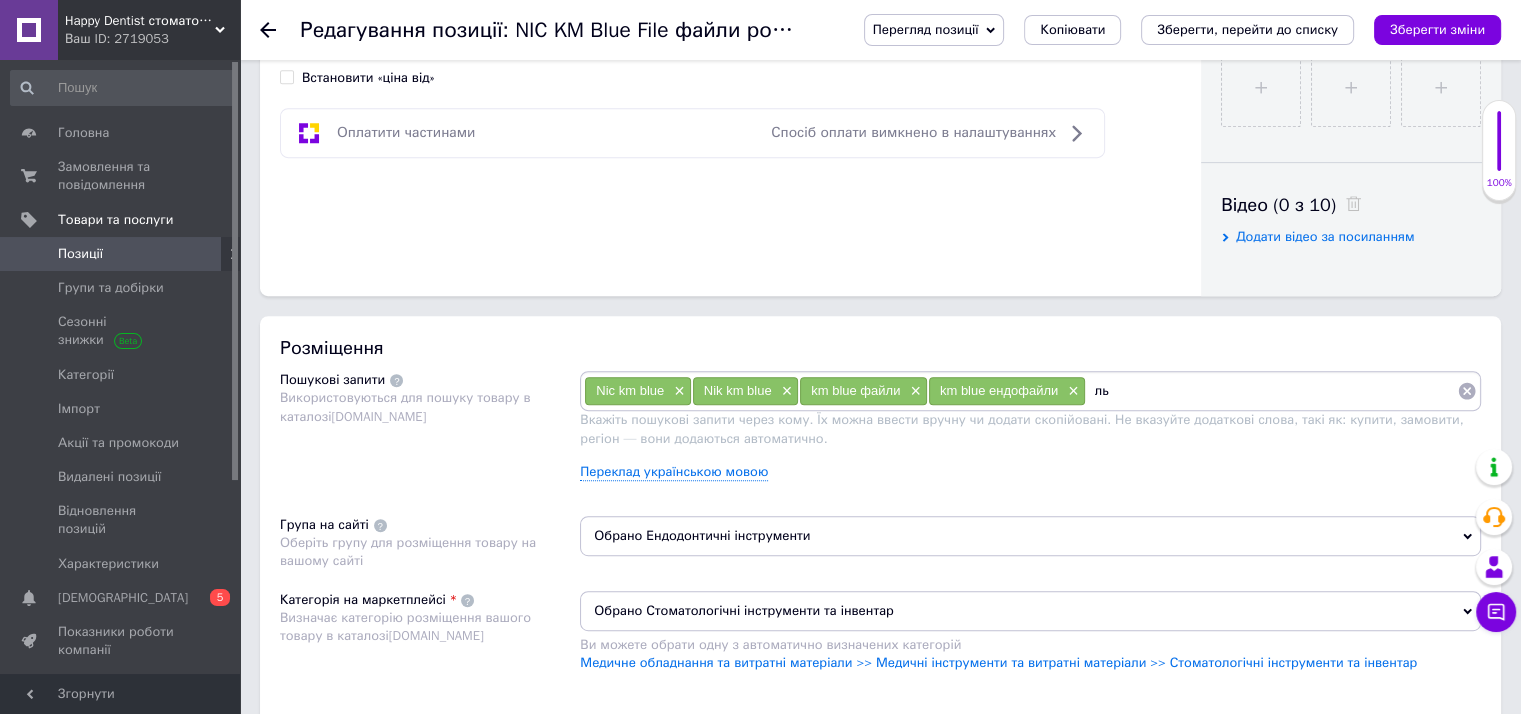 type on "л" 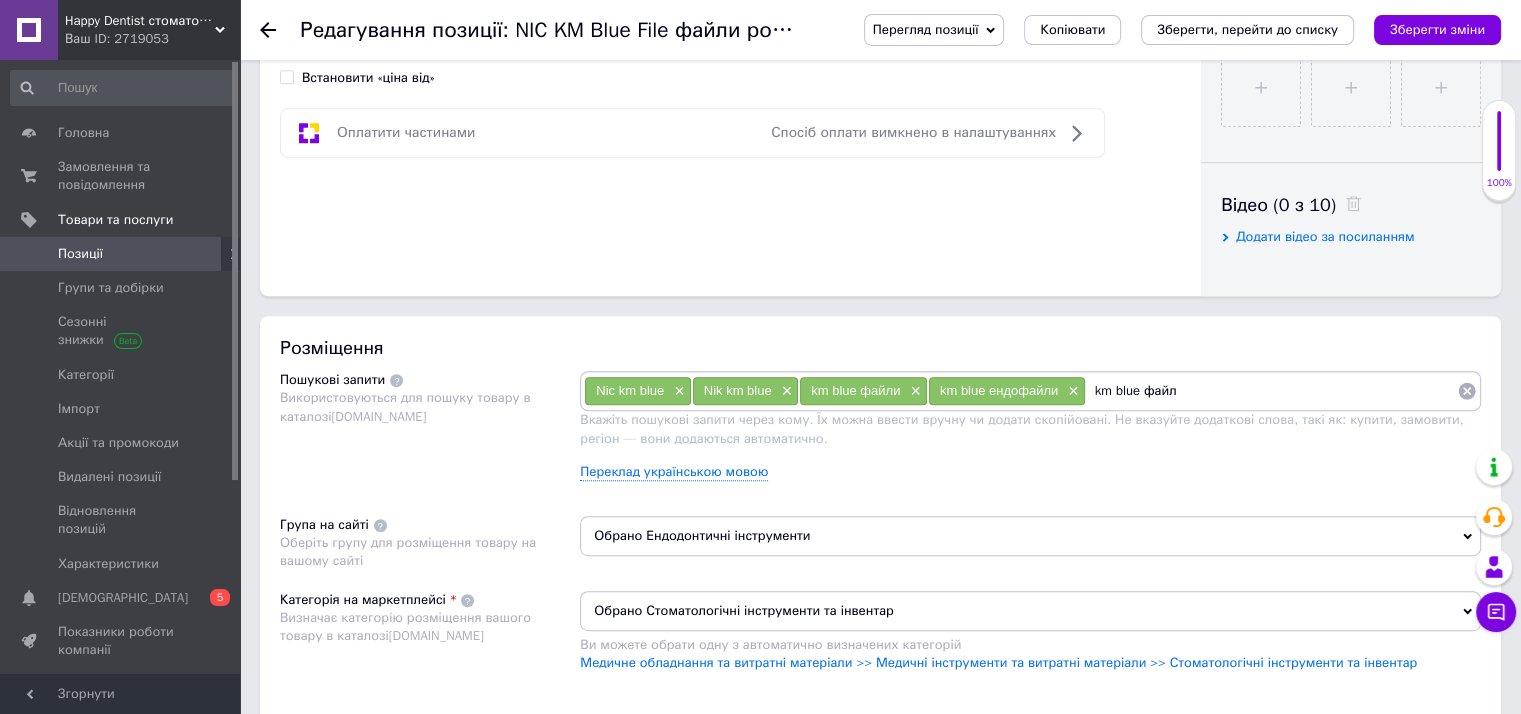 type on "km blue файлы" 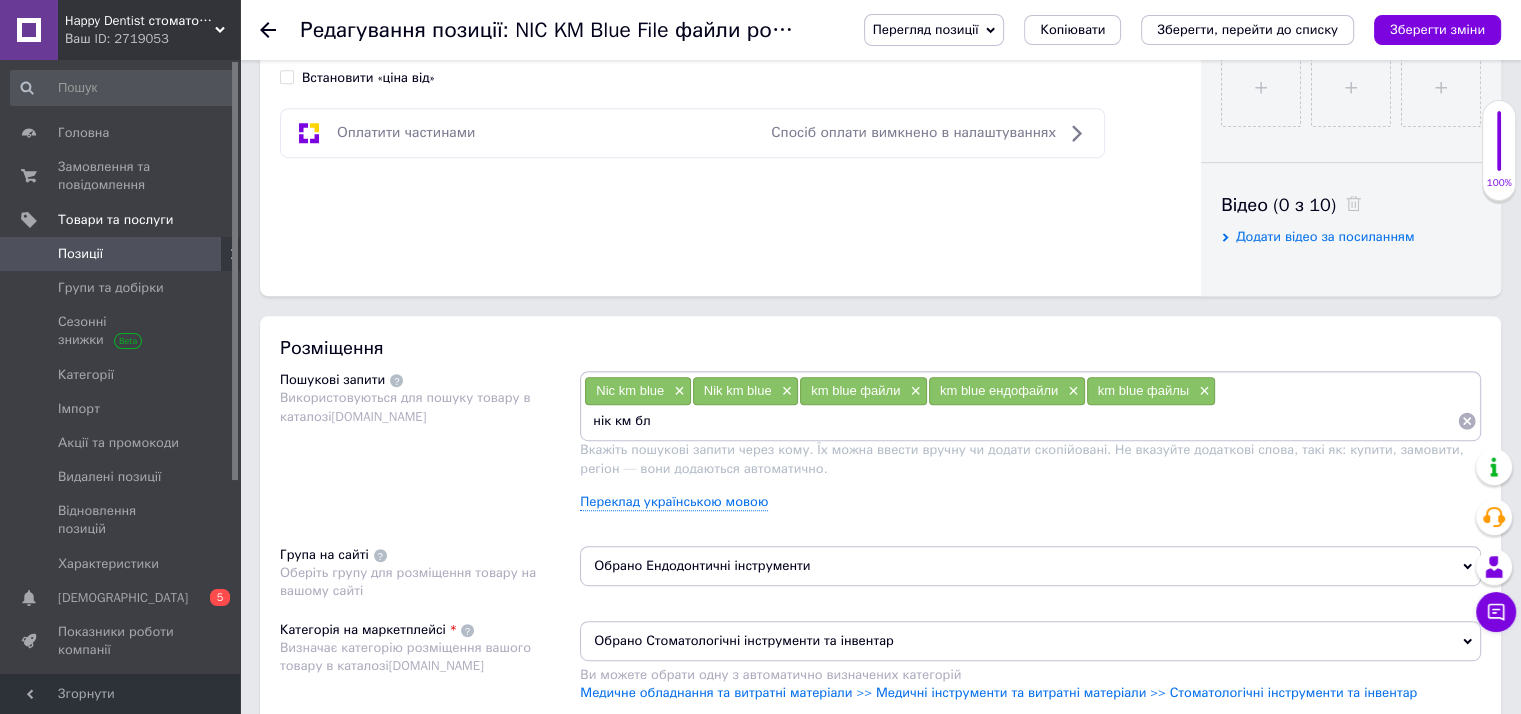 type on "нік км блю" 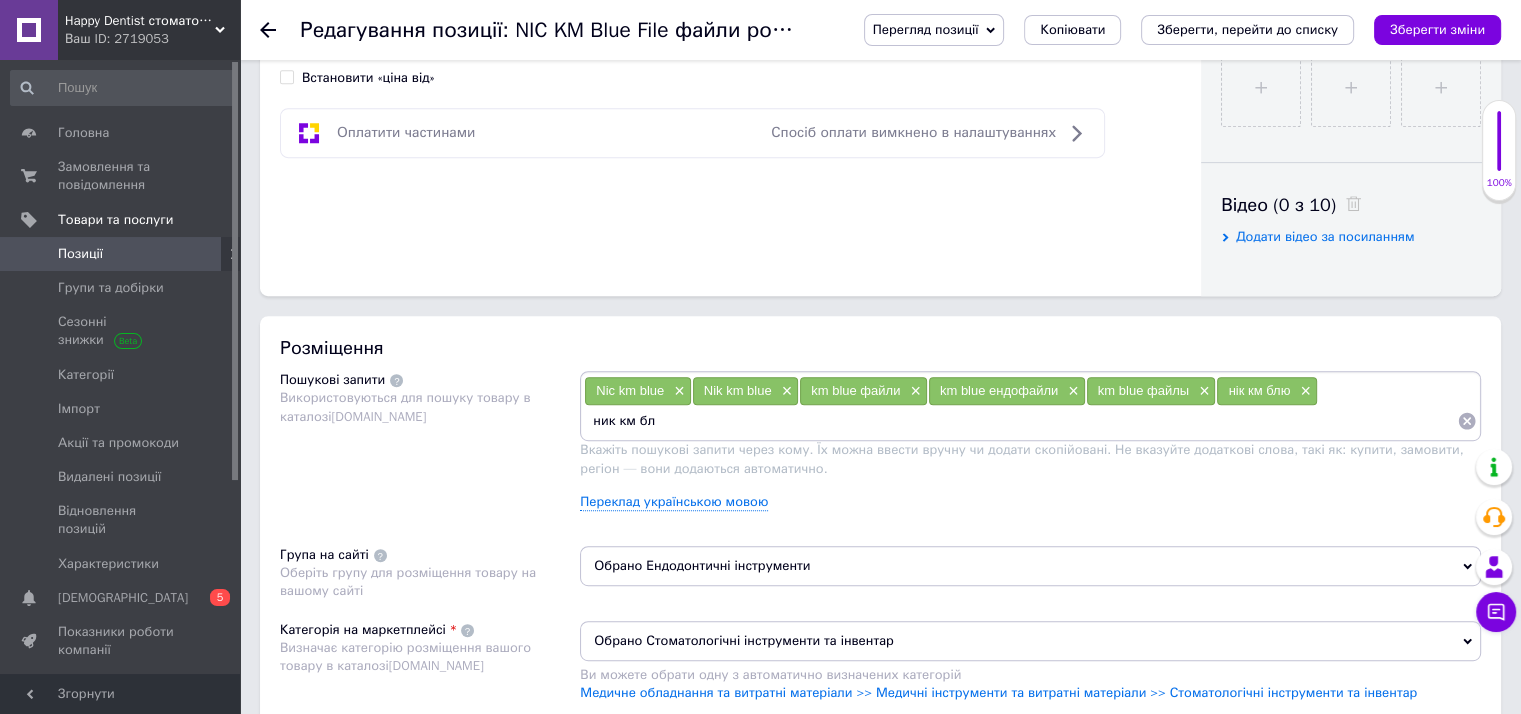 type on "ник км блю" 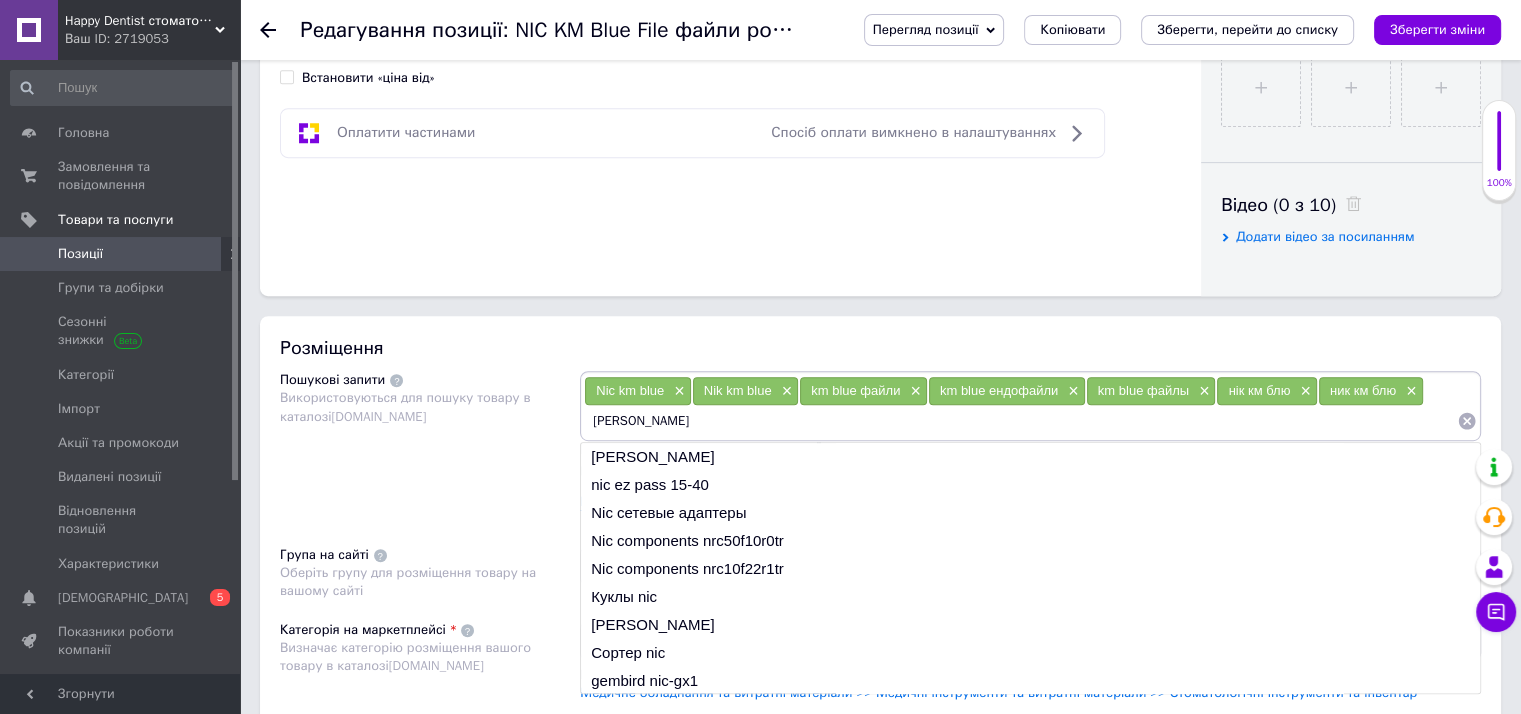 type on "nic km" 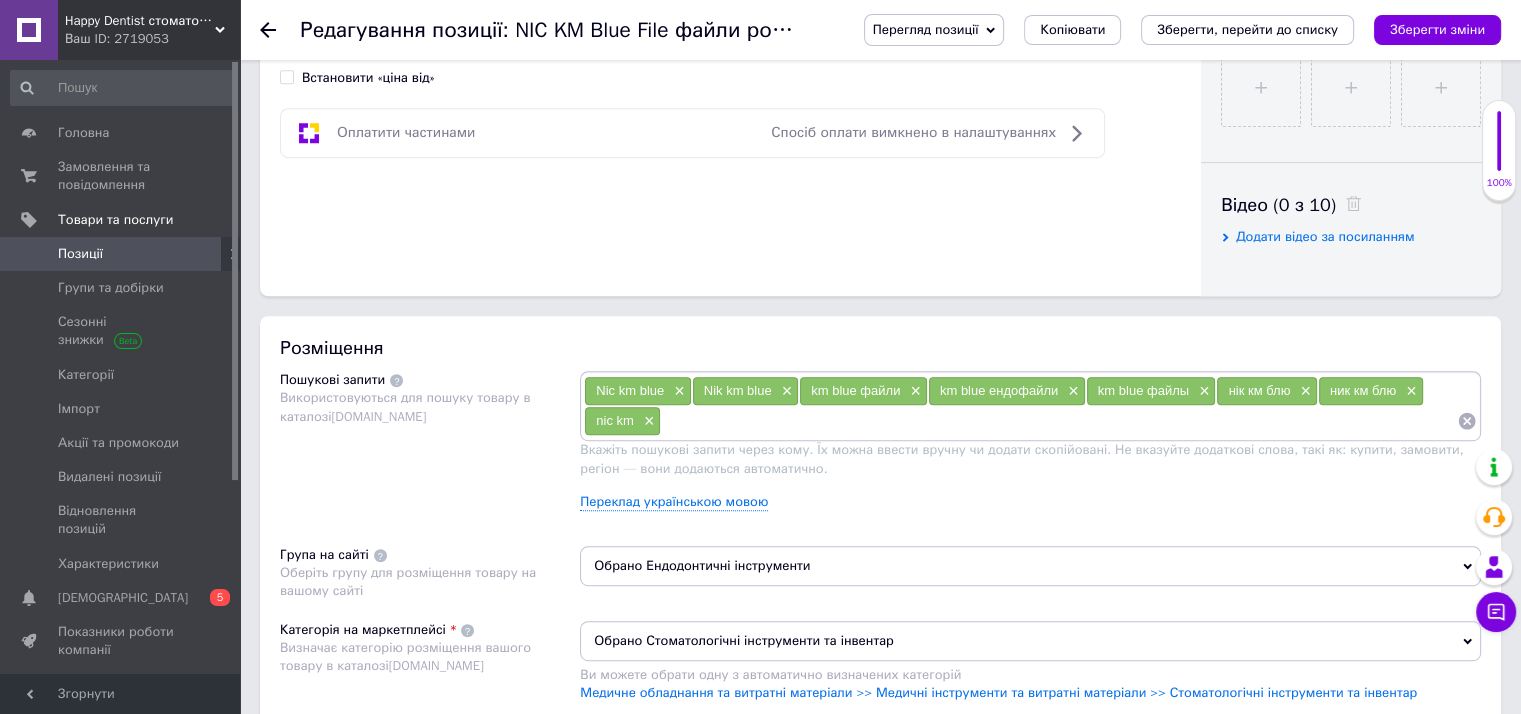 click at bounding box center [1059, 421] 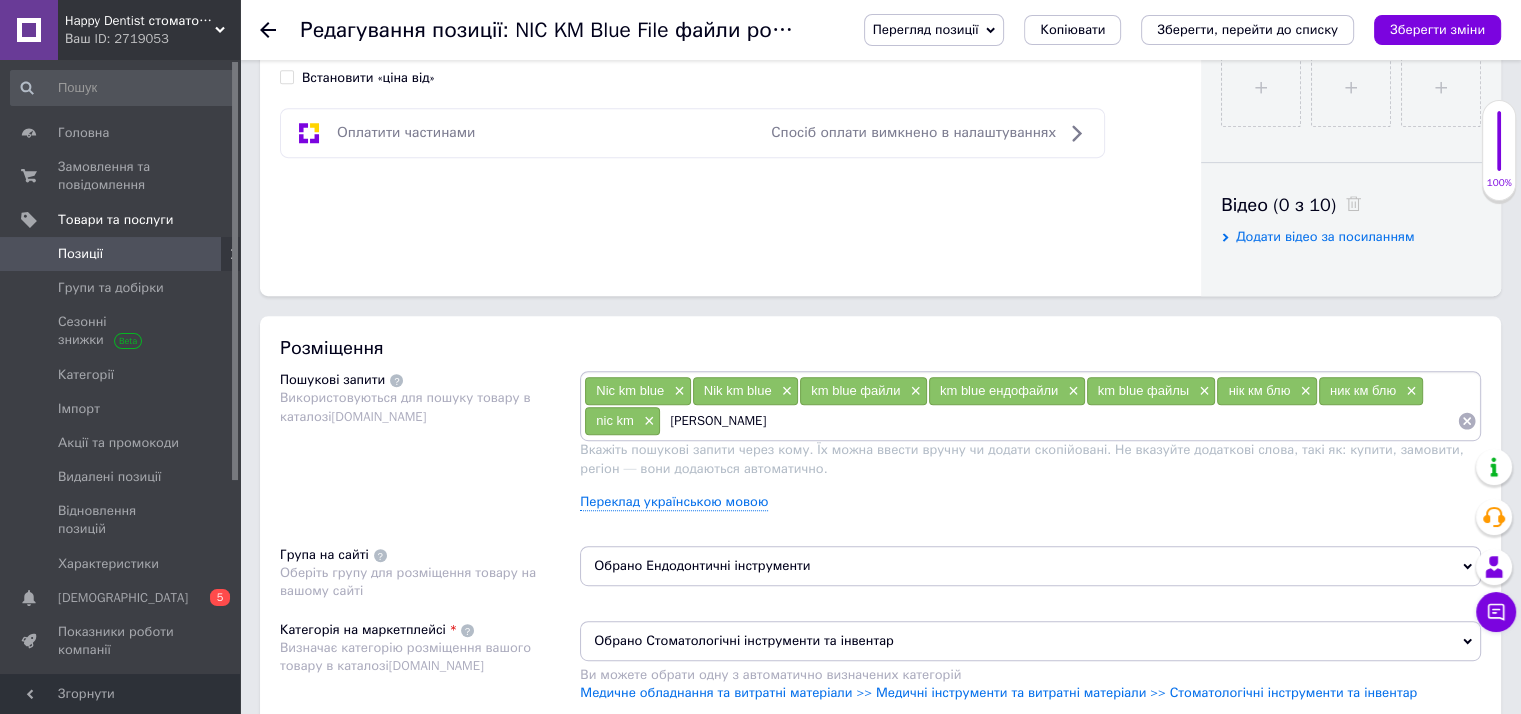 type on "[PERSON_NAME]" 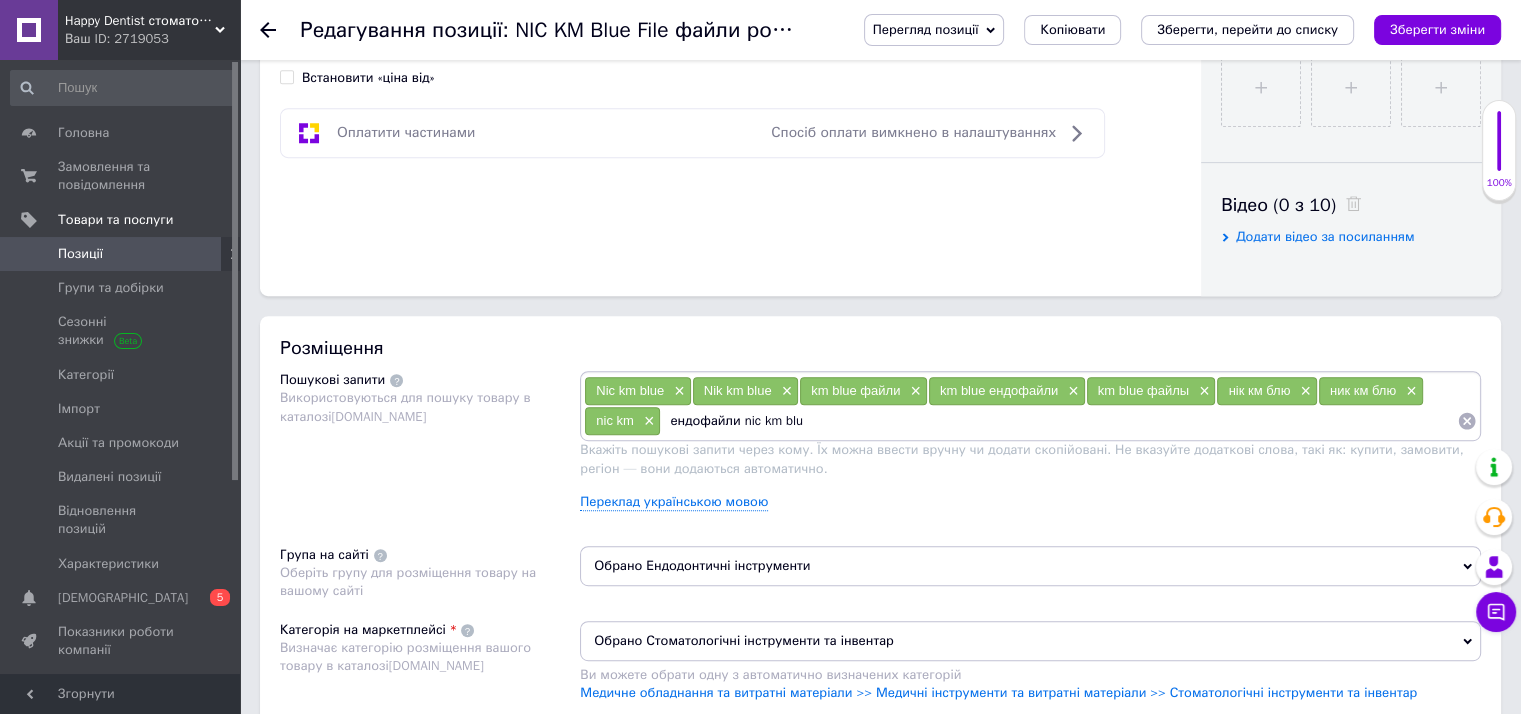 type on "ендофайли nic km blue" 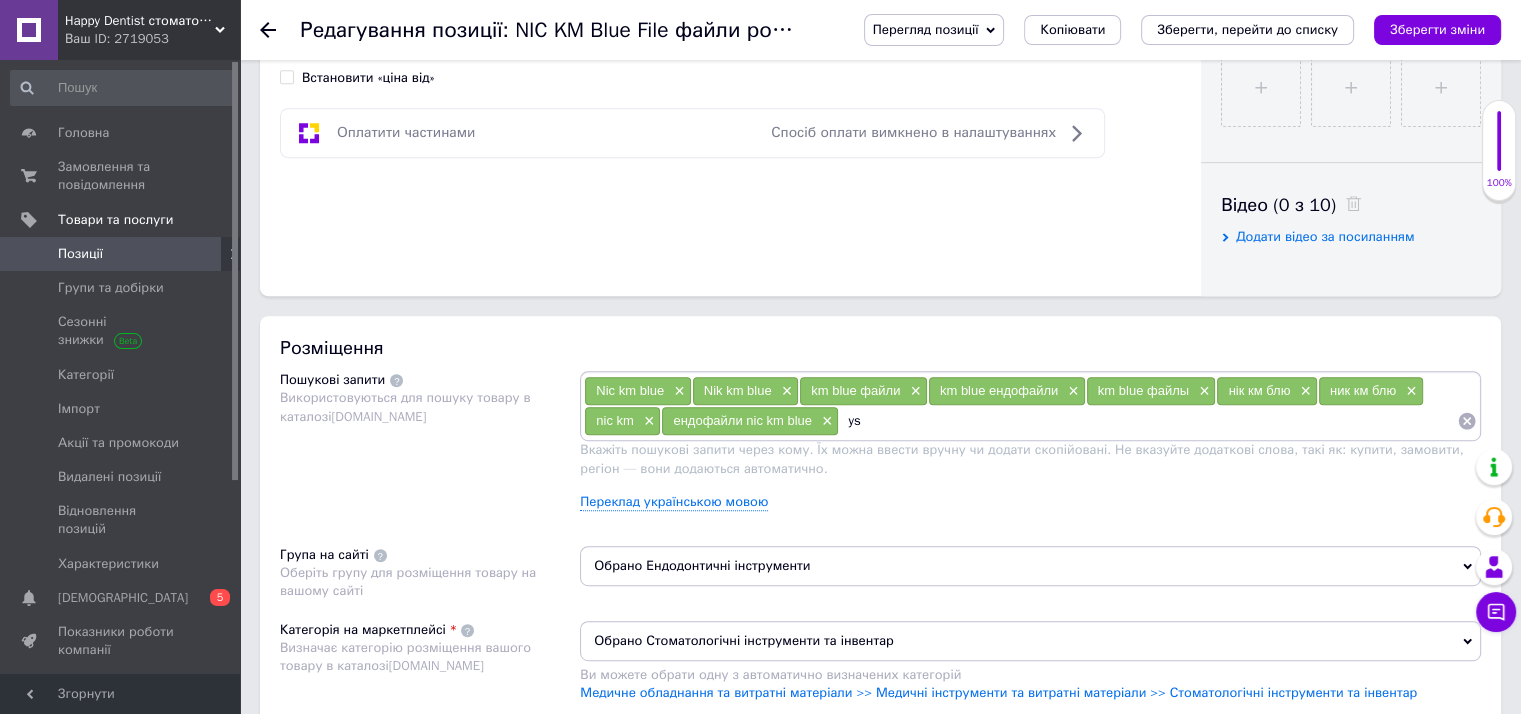 type on "y" 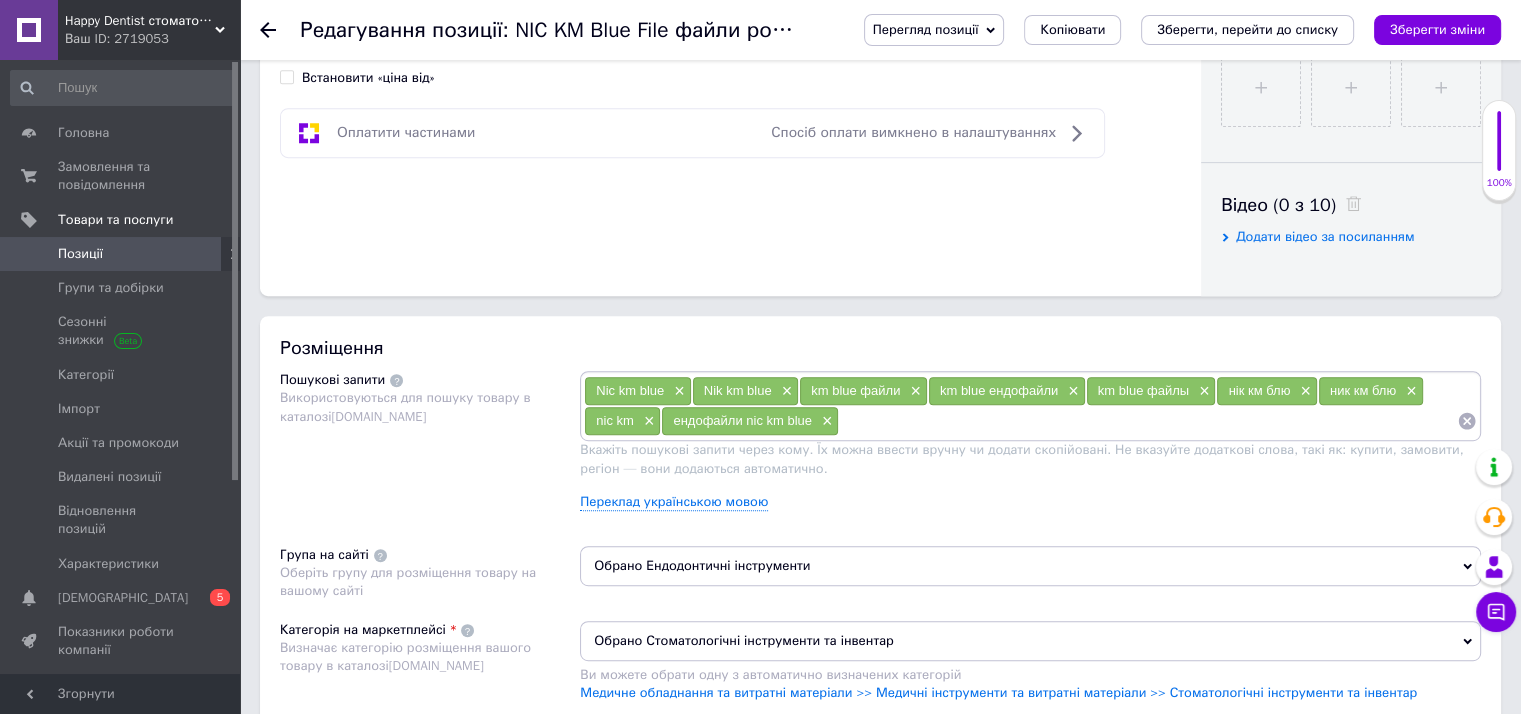 click at bounding box center [1148, 421] 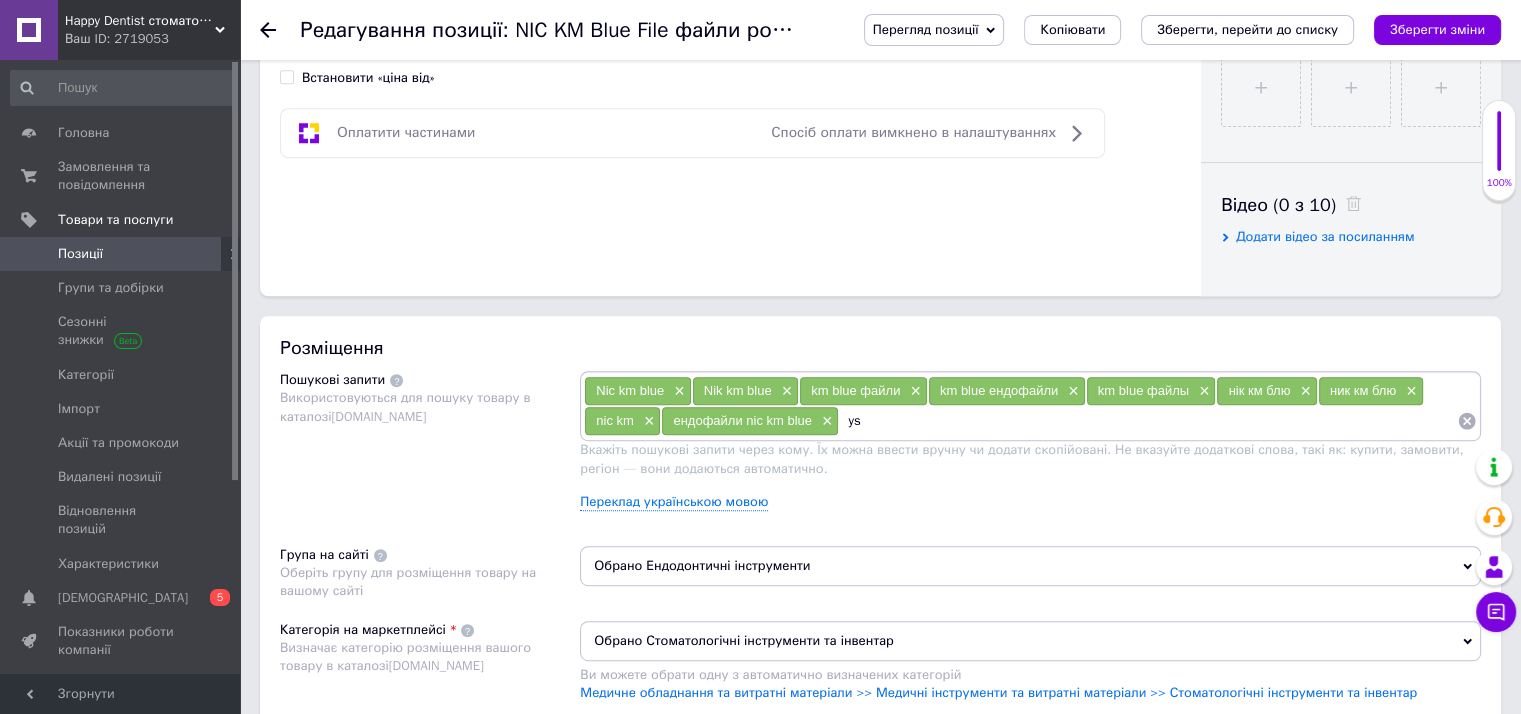 type on "y" 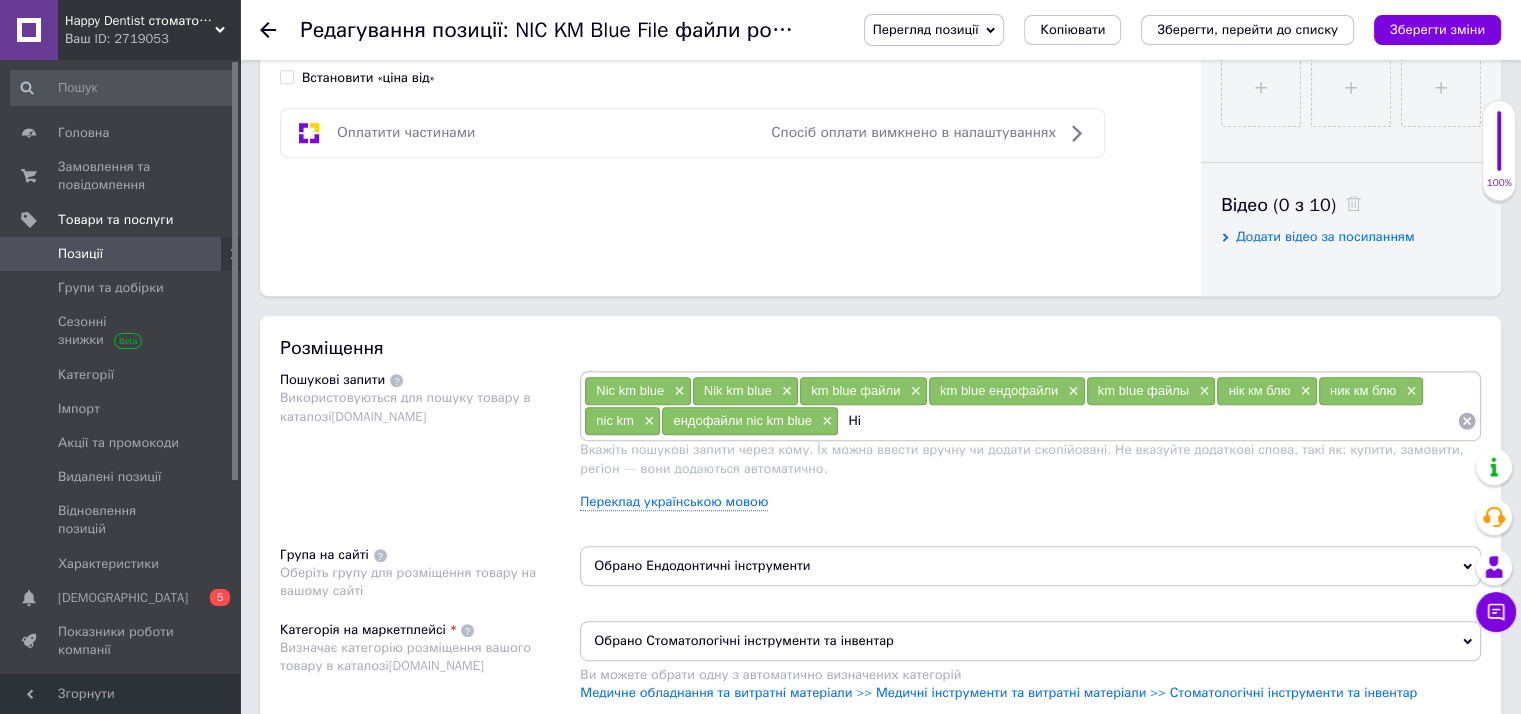 type on "Н" 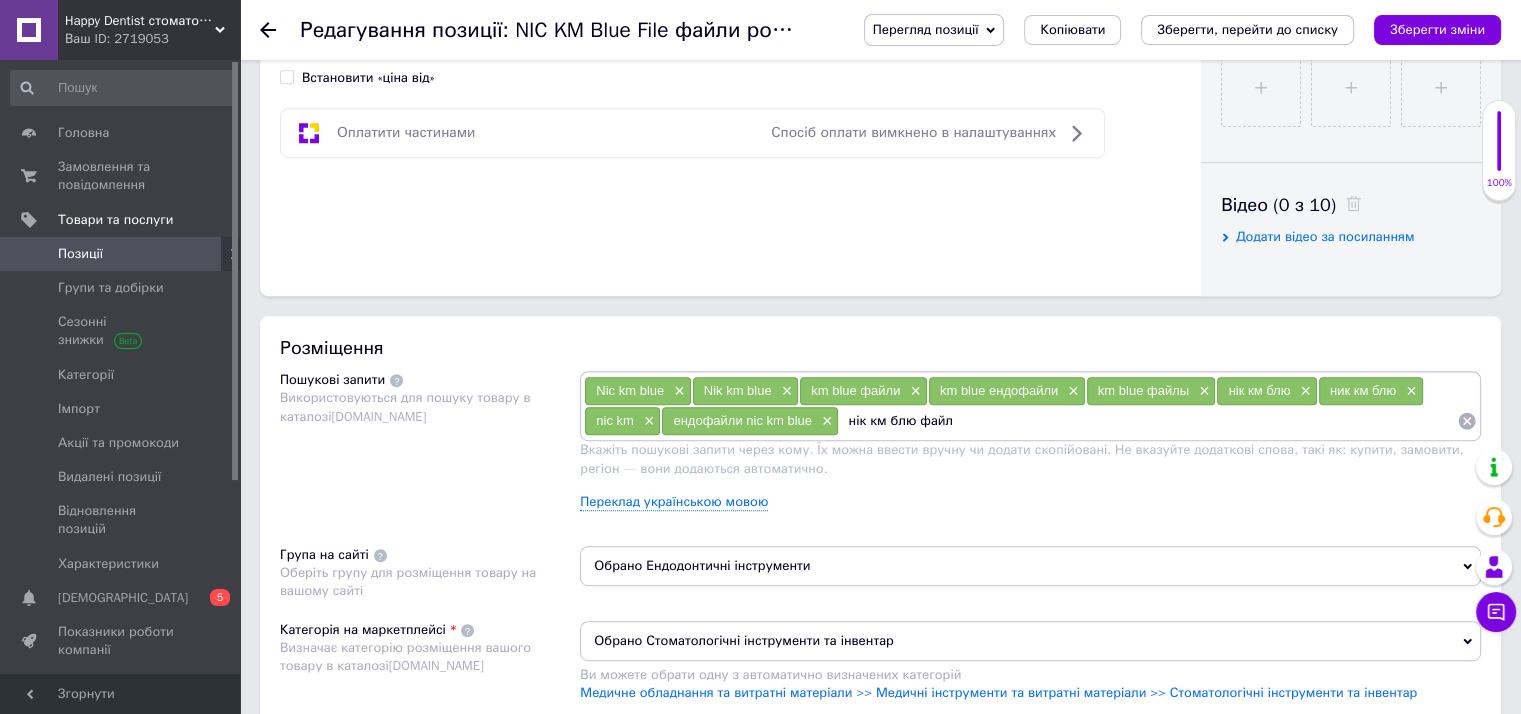 type on "нік км блю файли" 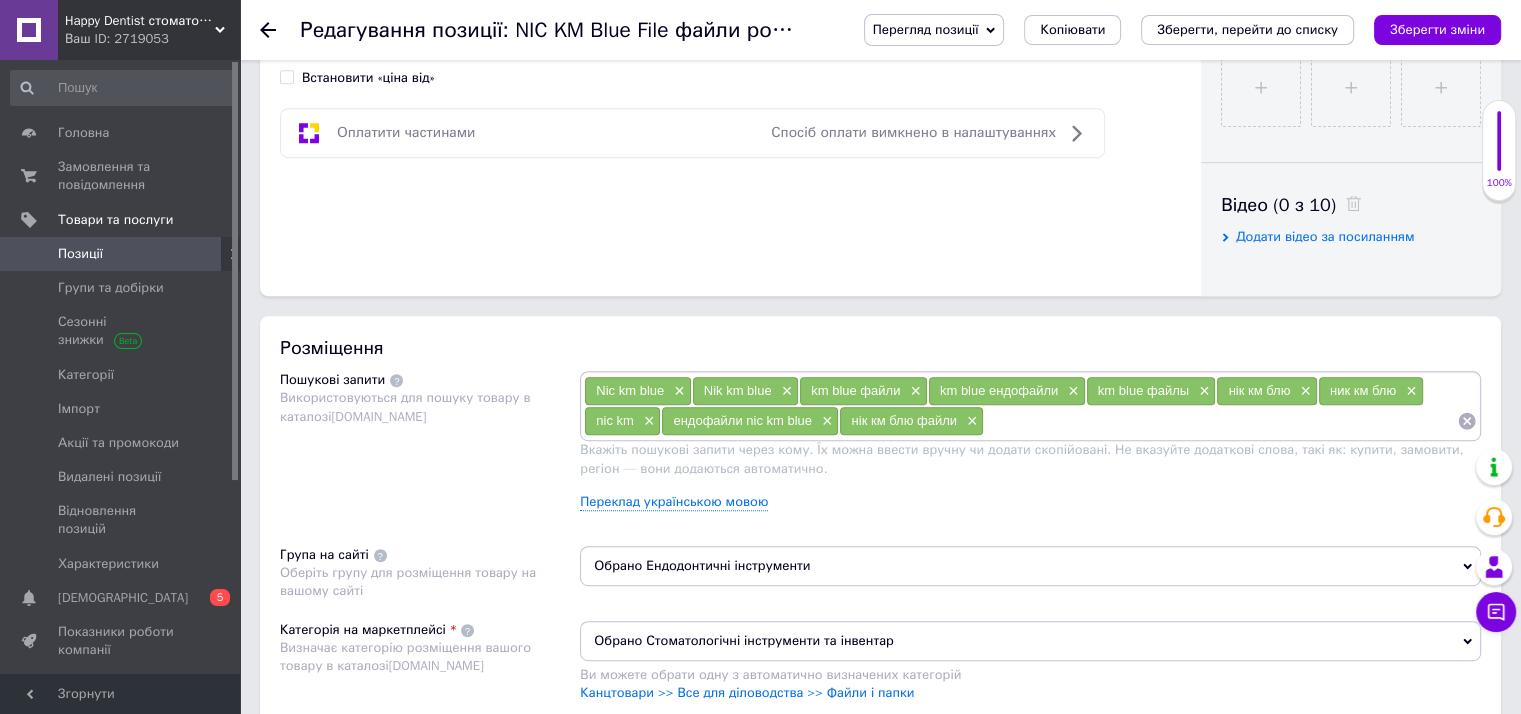 click on "Nic km blue × Nik km blue × km blue файли × km blue ендофайли × km blue файлы × нік км блю × ник км блю × nic km × ендофайли nic km blue × нік км блю файли ×" at bounding box center (1030, 406) 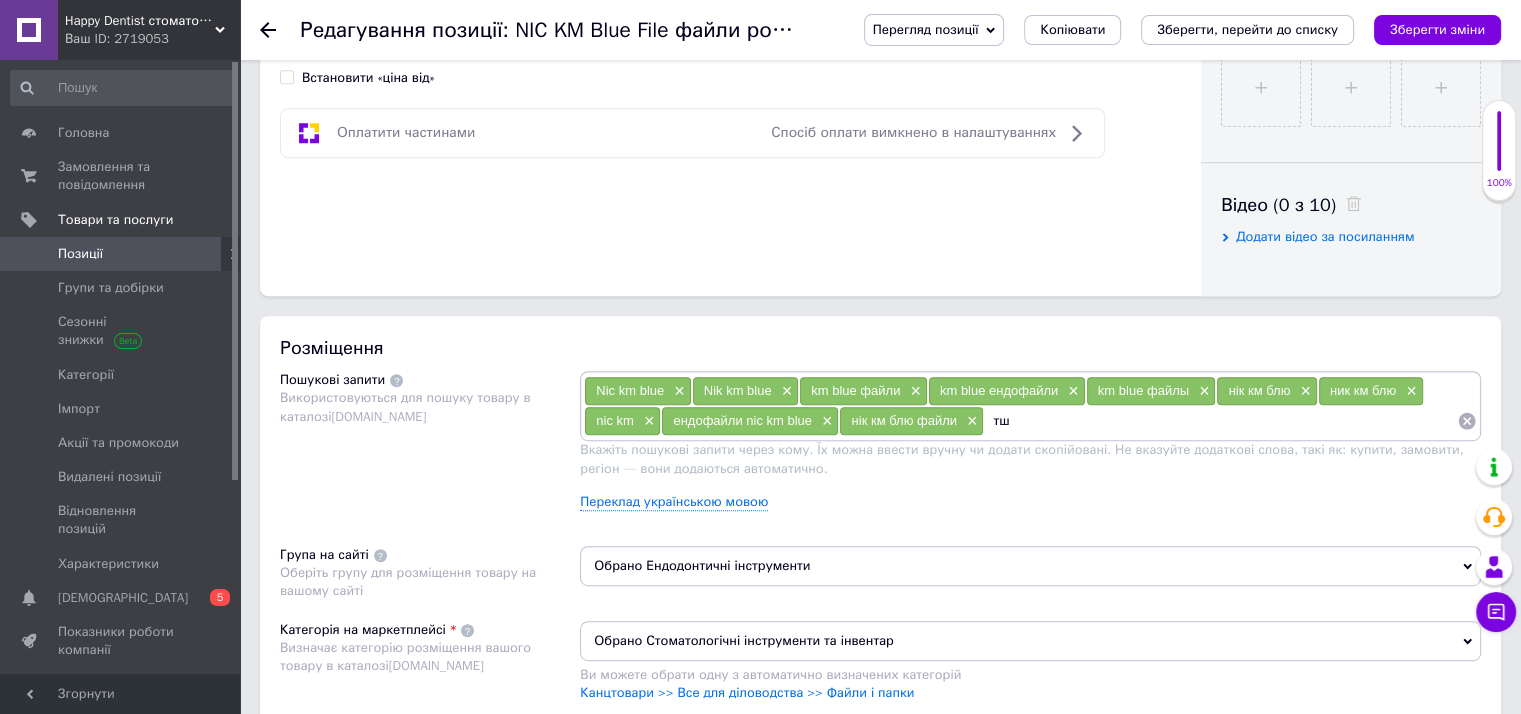 type on "т" 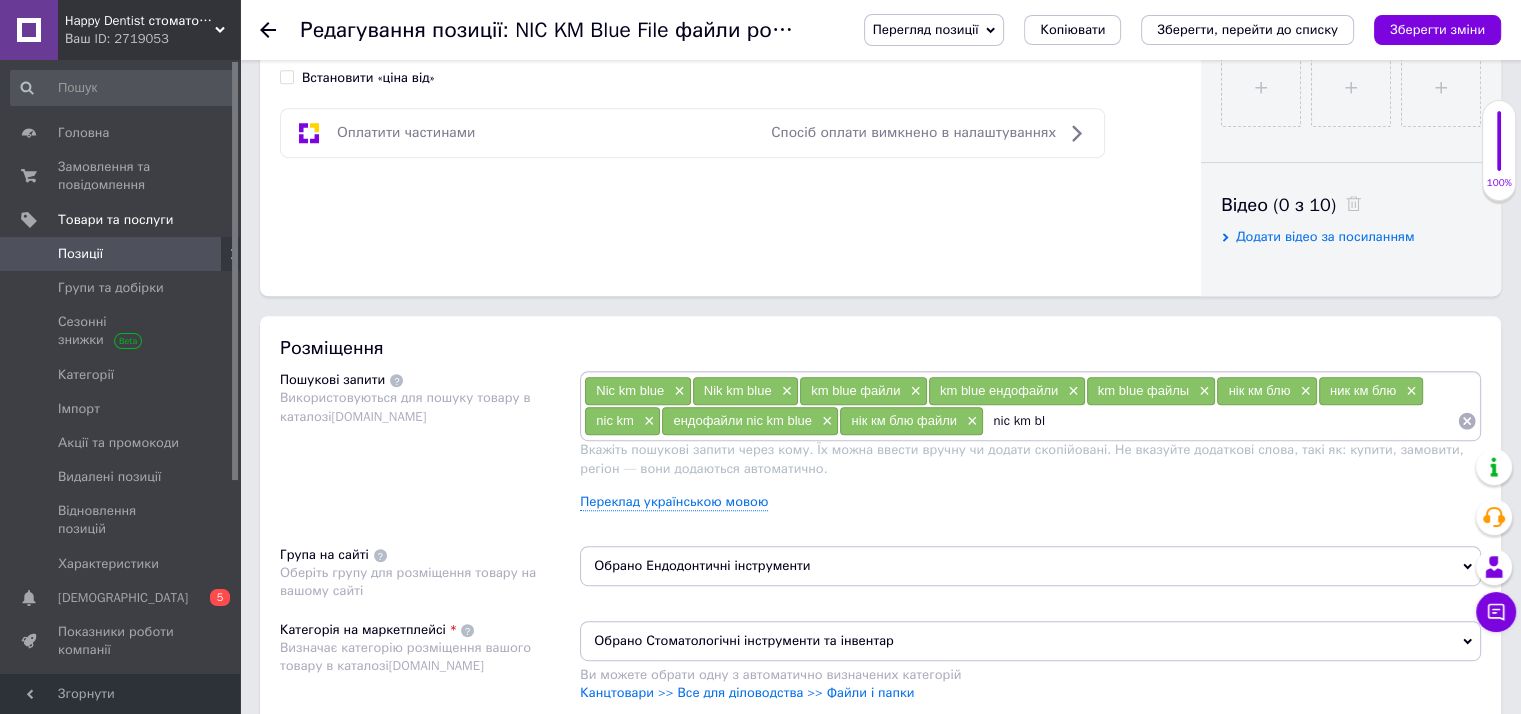 type on "nic km blu" 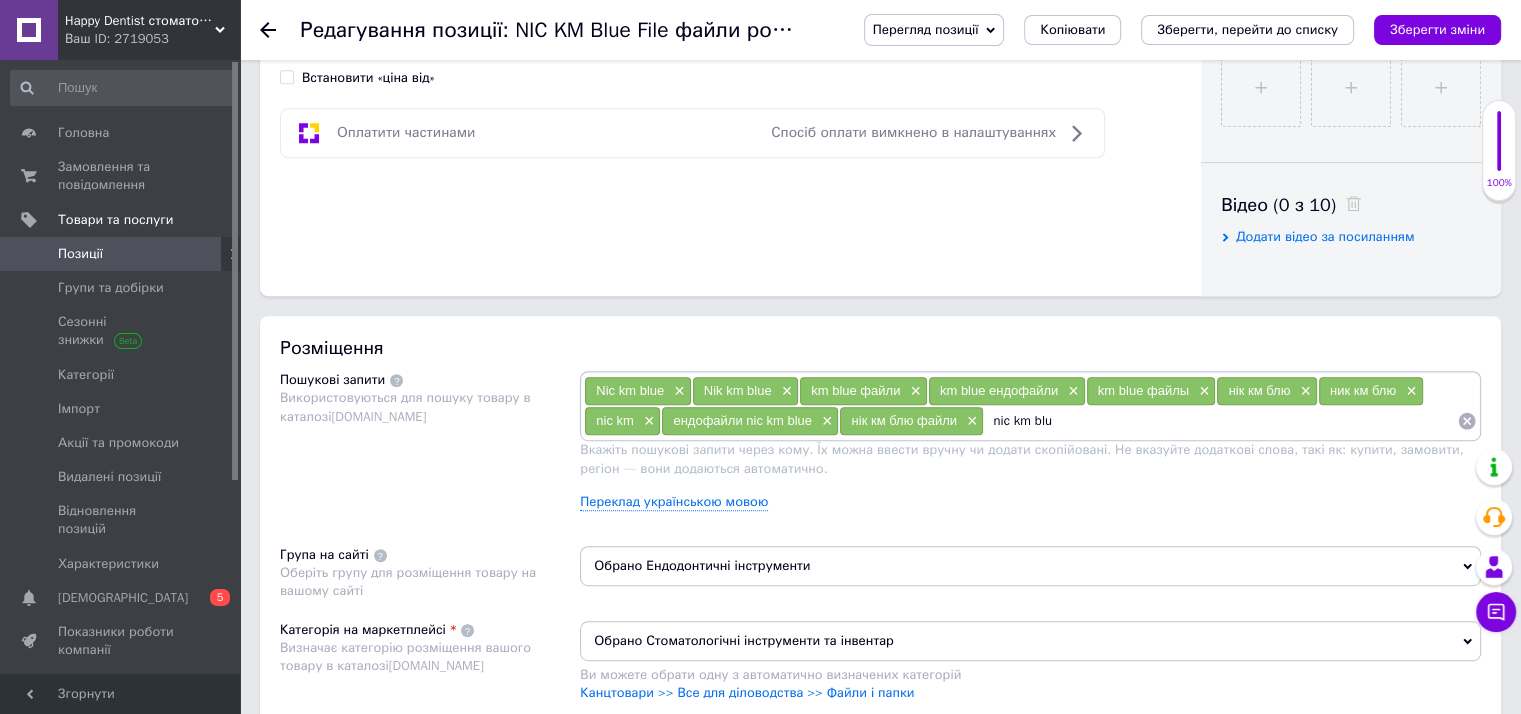 type 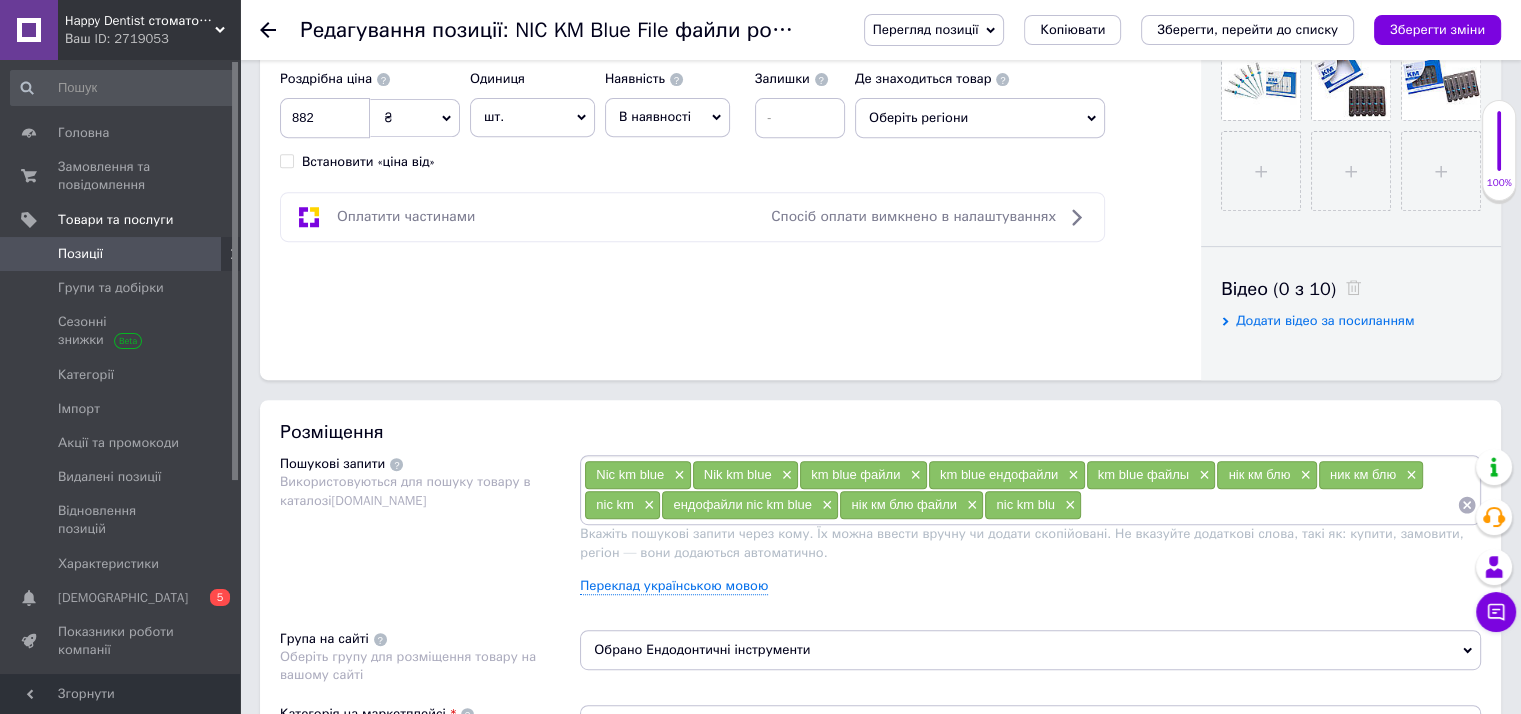 scroll, scrollTop: 700, scrollLeft: 0, axis: vertical 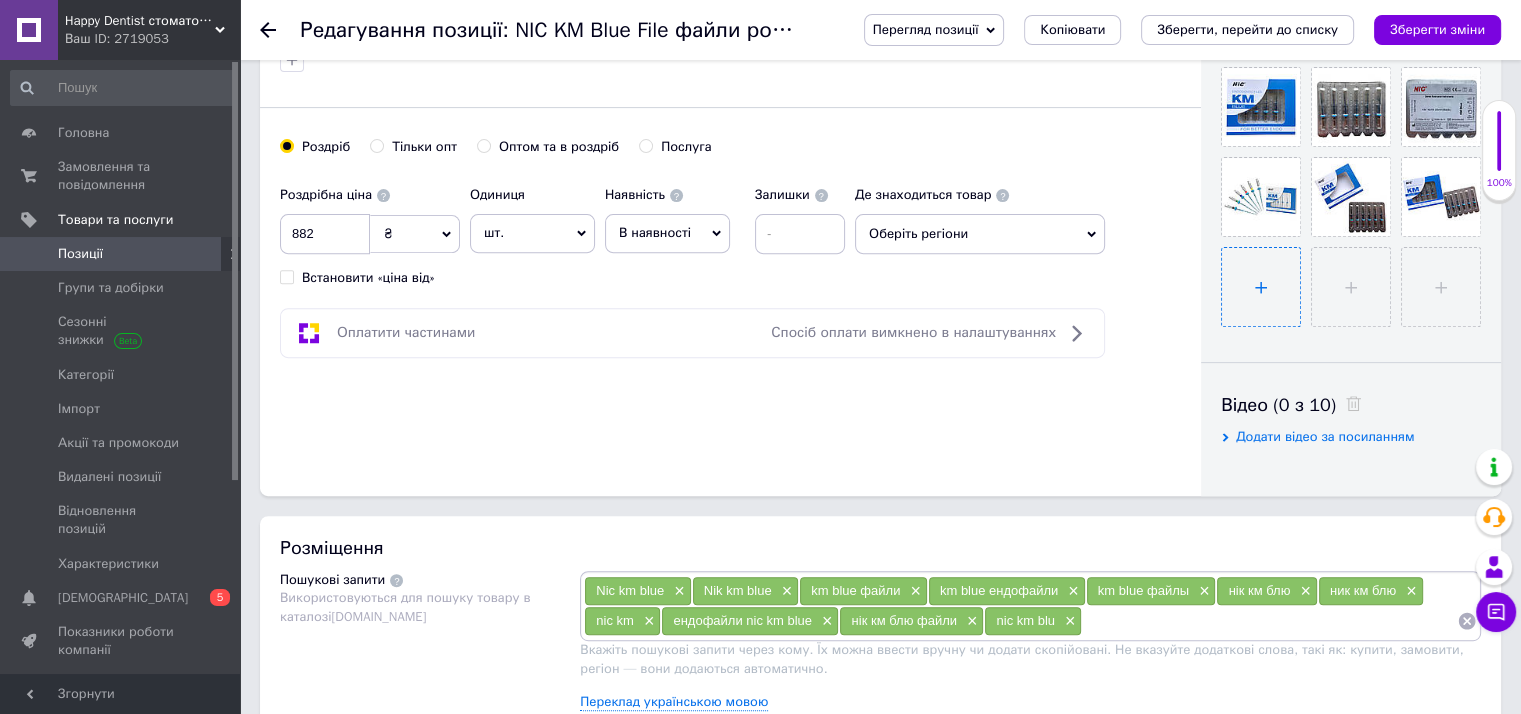 click at bounding box center [1261, 287] 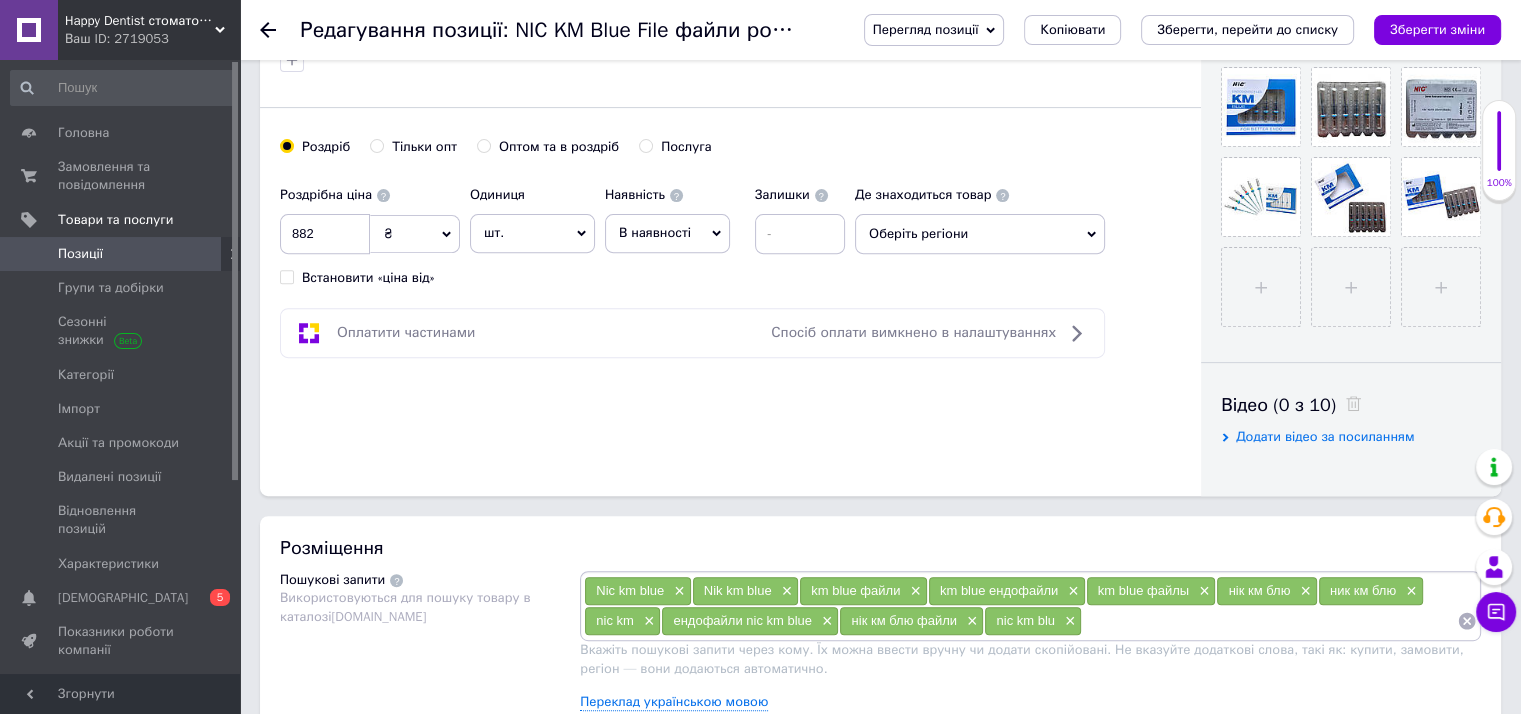 click on "Додати відео за посиланням" at bounding box center [1325, 436] 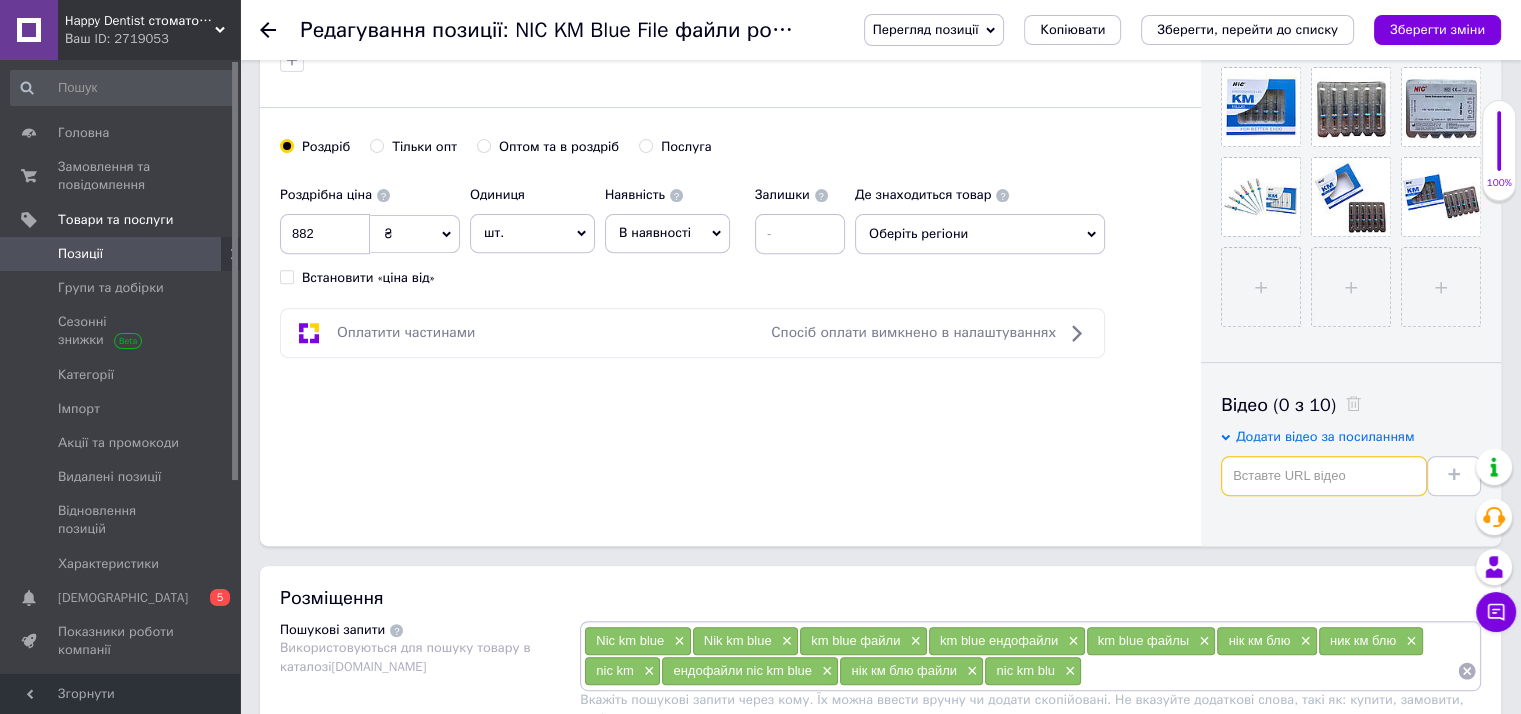 click at bounding box center [1324, 476] 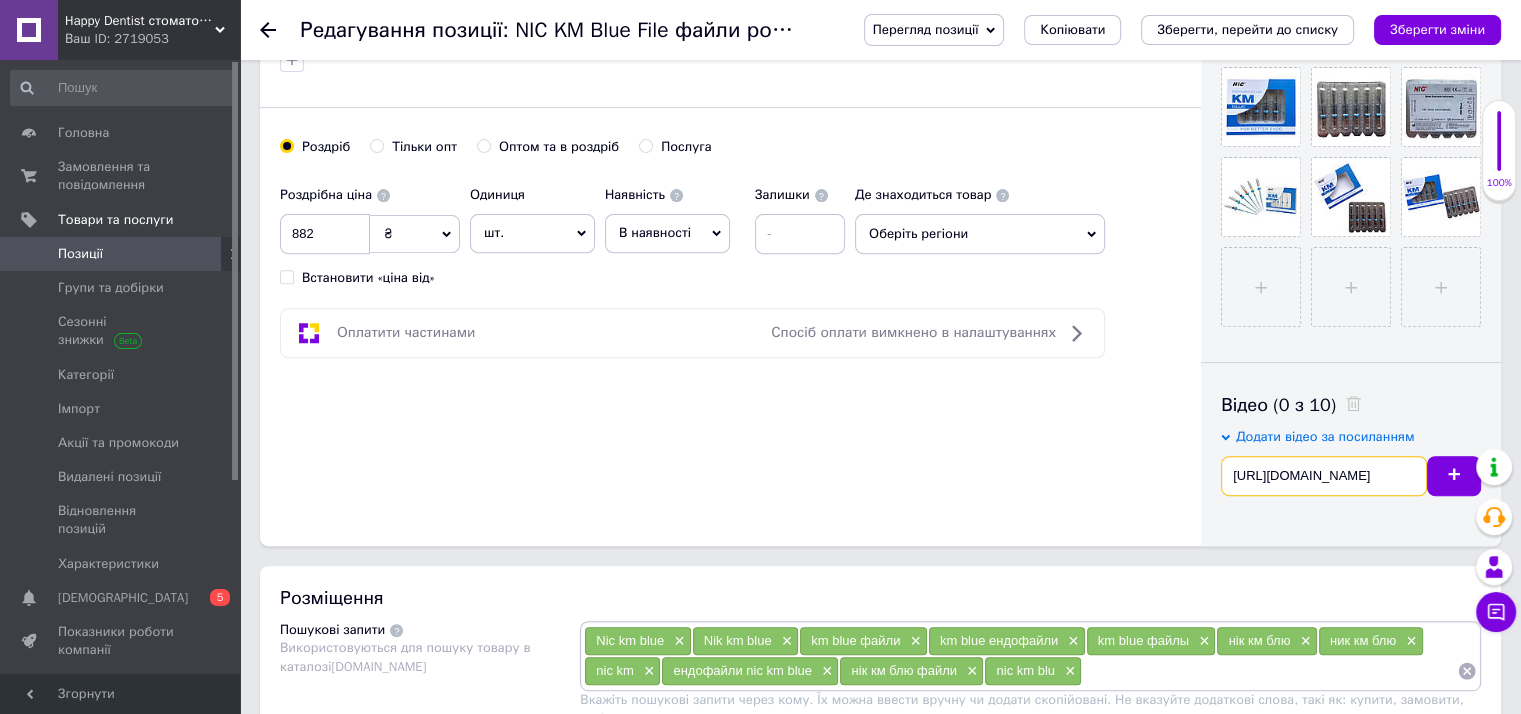 scroll, scrollTop: 0, scrollLeft: 127, axis: horizontal 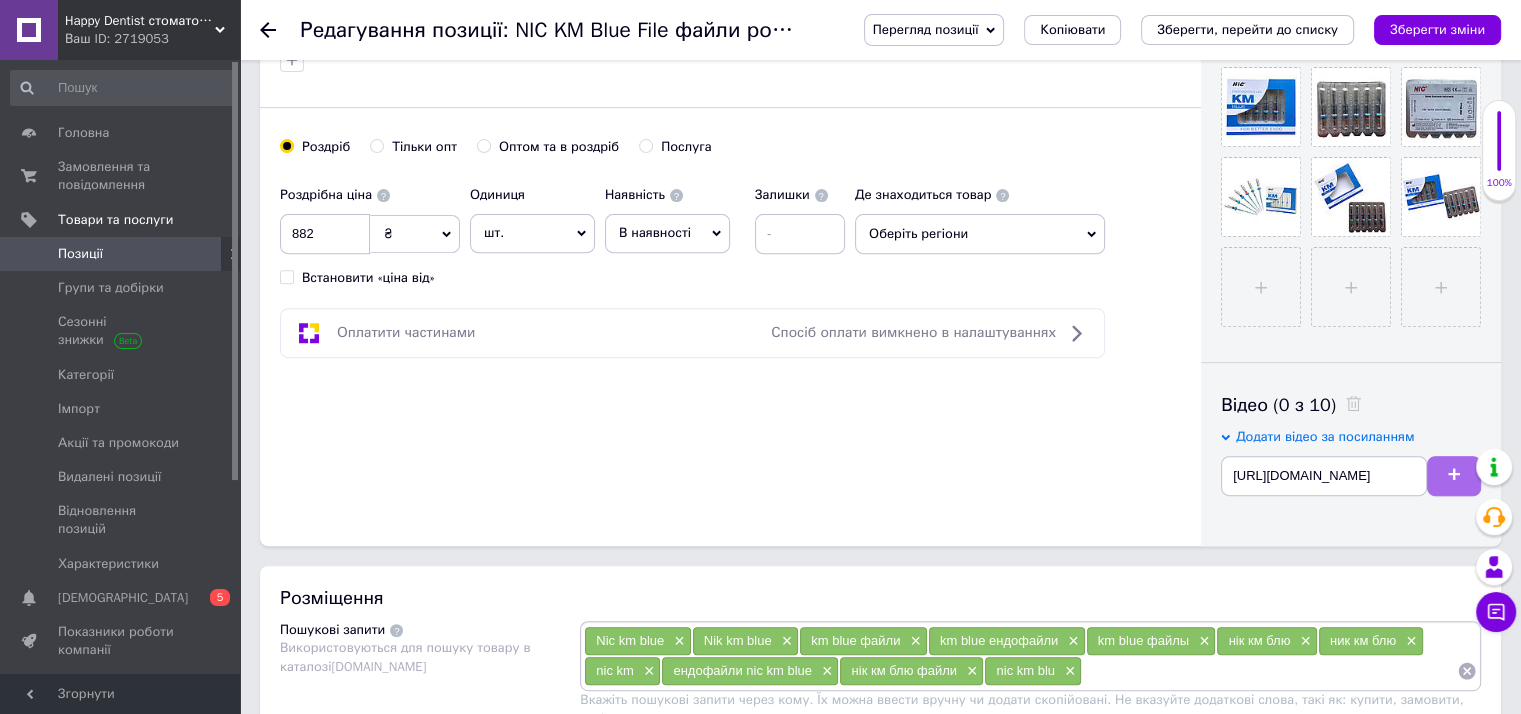click 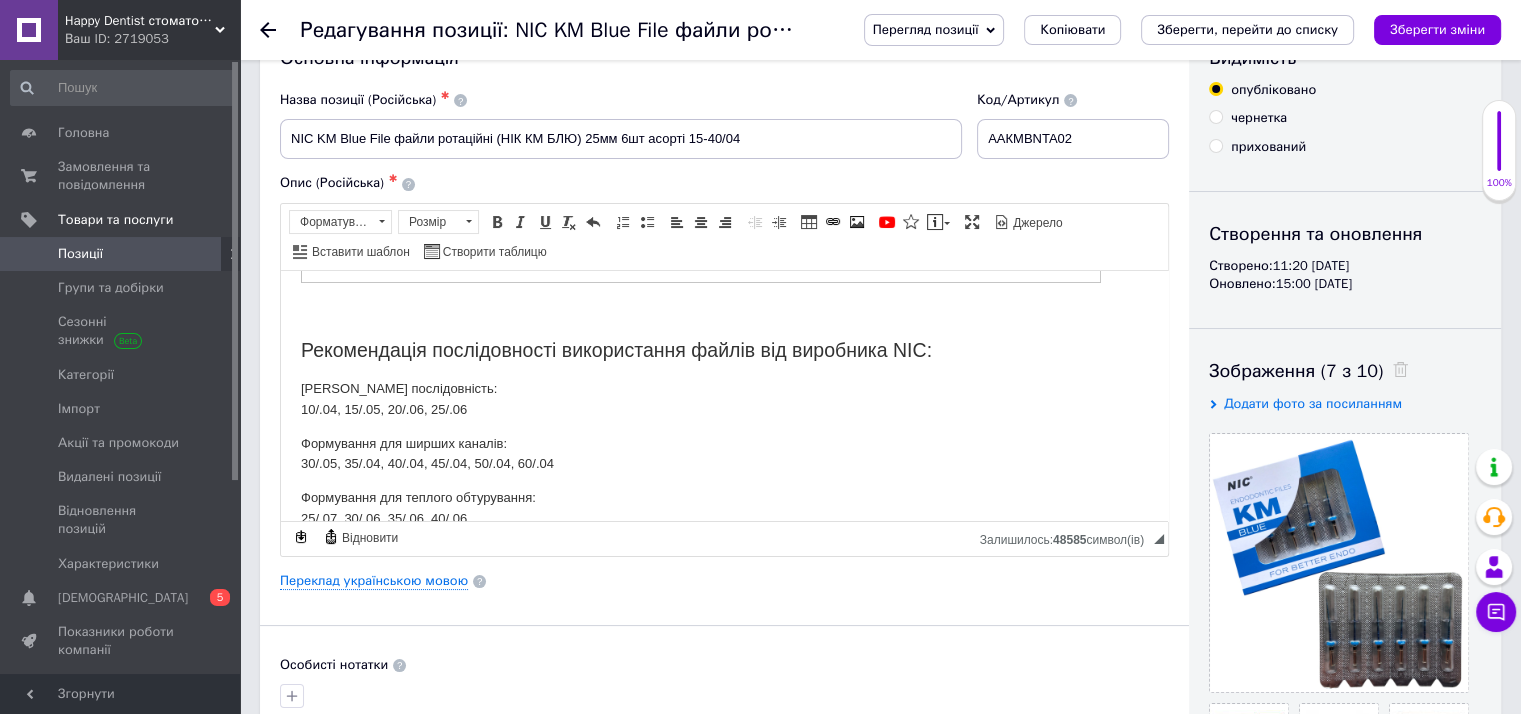 scroll, scrollTop: 0, scrollLeft: 0, axis: both 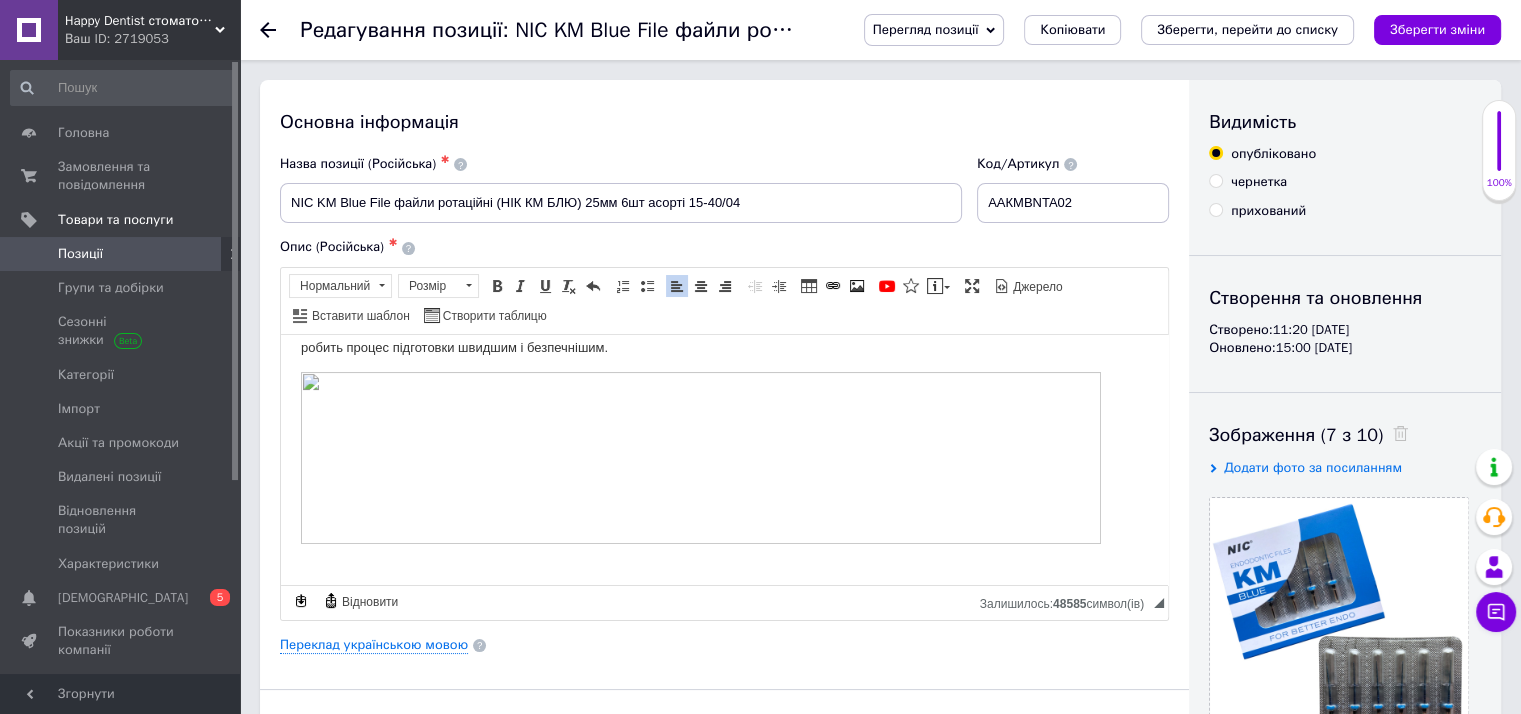 click at bounding box center [701, 457] 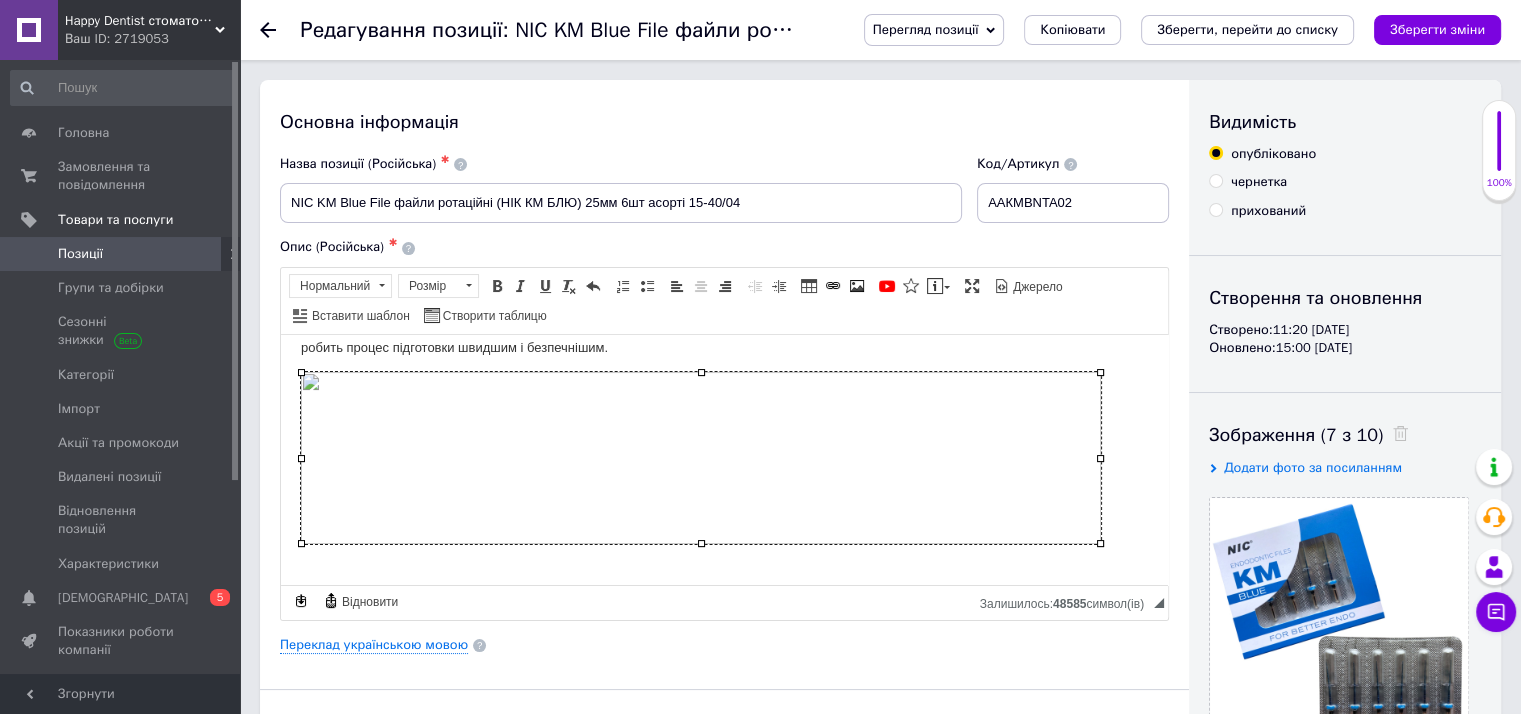 type 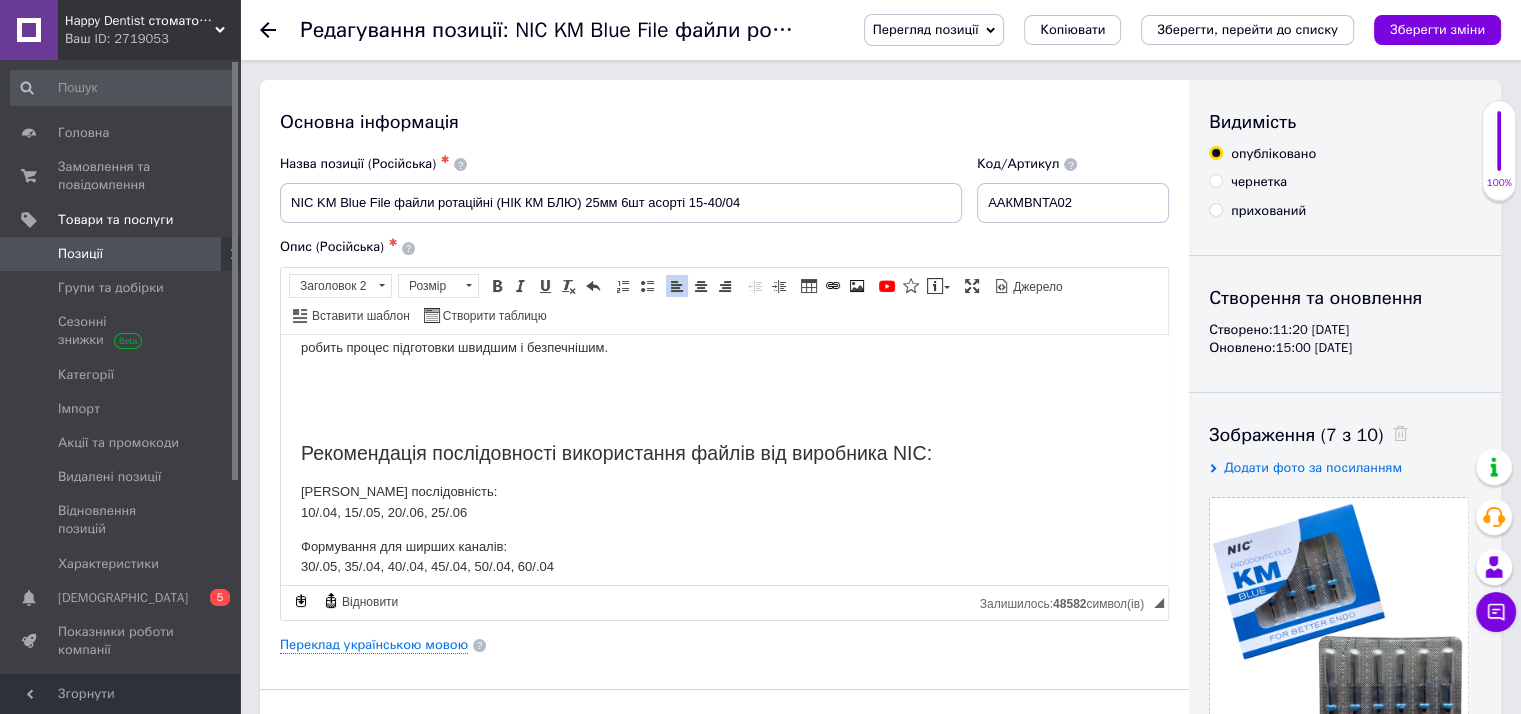 click on "KM Blue це нова серія ендофайлів NIC що отримала ще більше надійності та витривалості. В упаковці - 6 файлів. В лінійці файлів KM Blue доступні розміри:  10/04, 20/04, 25/04, 30/04, 35/04, 40/04, 15/05, 20/06, 25/06, 30/05 та асорті 15-40/04 Переваги інструментів KM File: 1. Простота та безпека в роботі KM File – це проста й безпечна система з одним типом файлу, яка дозволяє виконати підготовку та заповнення кореневого каналу, використовуючи лише один інструмент. 2. Висока гнучкість і міцність 3. Унікальна S-подібна форма перерізу 4. Ефективне видалення залишків Базова послідовність: 10/.04, 15/.05, 20/.06, 25/.06" at bounding box center (724, 313) 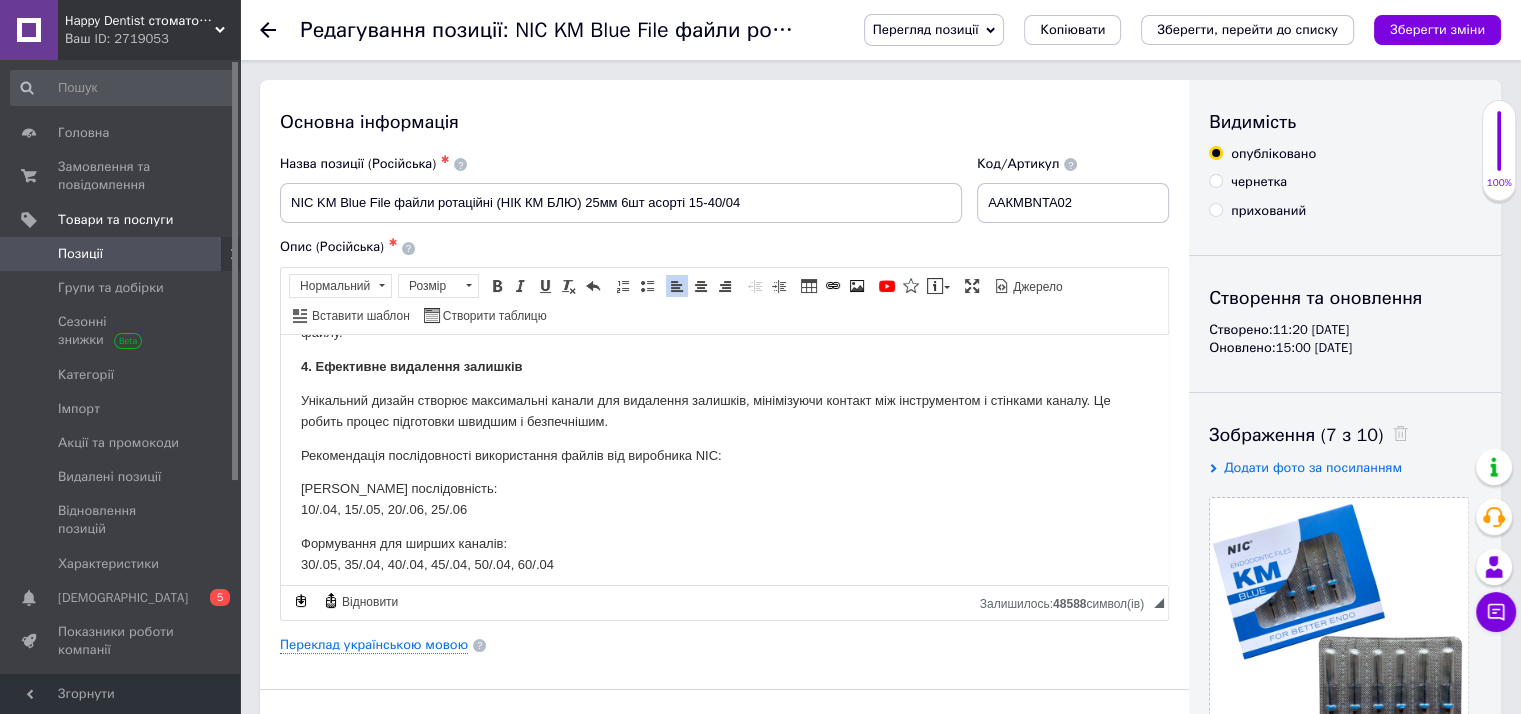 scroll, scrollTop: 638, scrollLeft: 0, axis: vertical 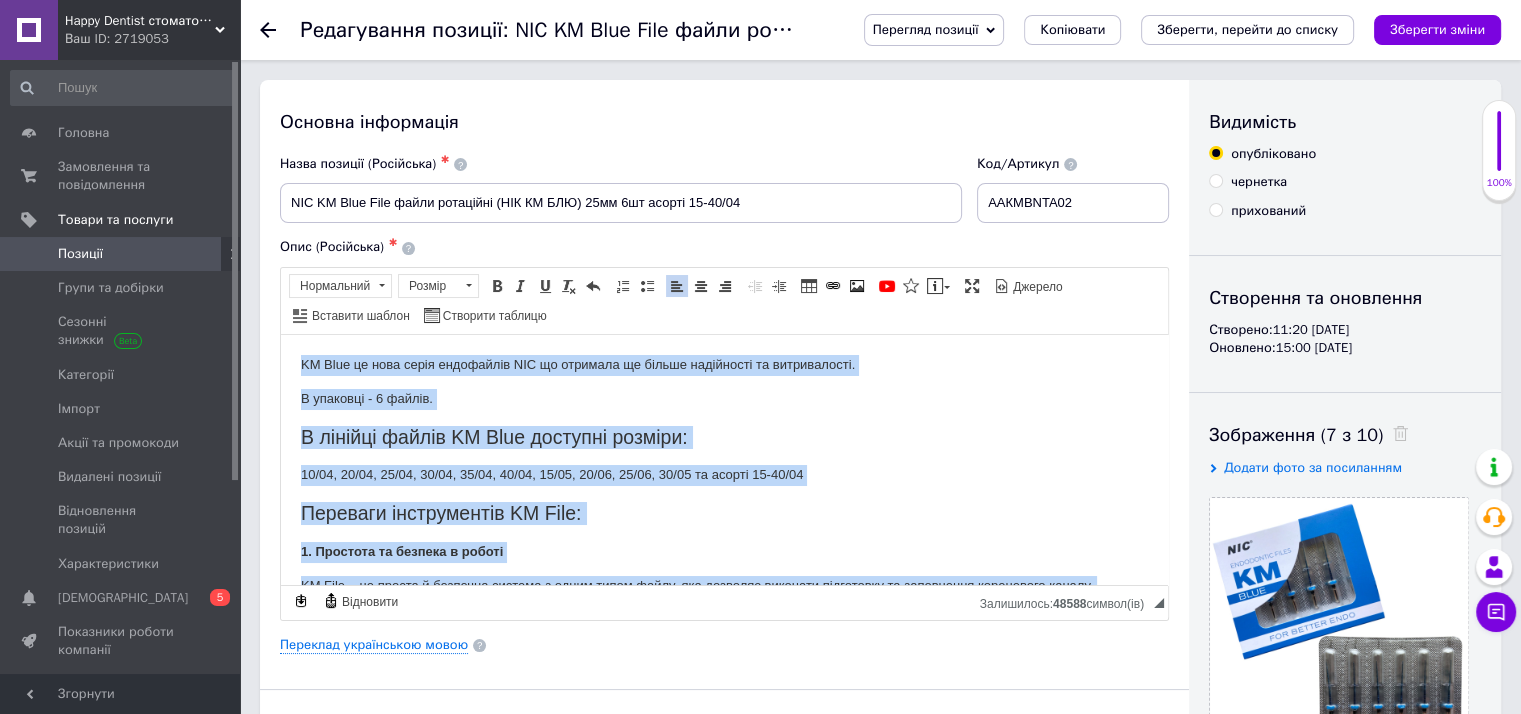 drag, startPoint x: 1006, startPoint y: 447, endPoint x: 522, endPoint y: 627, distance: 516.38745 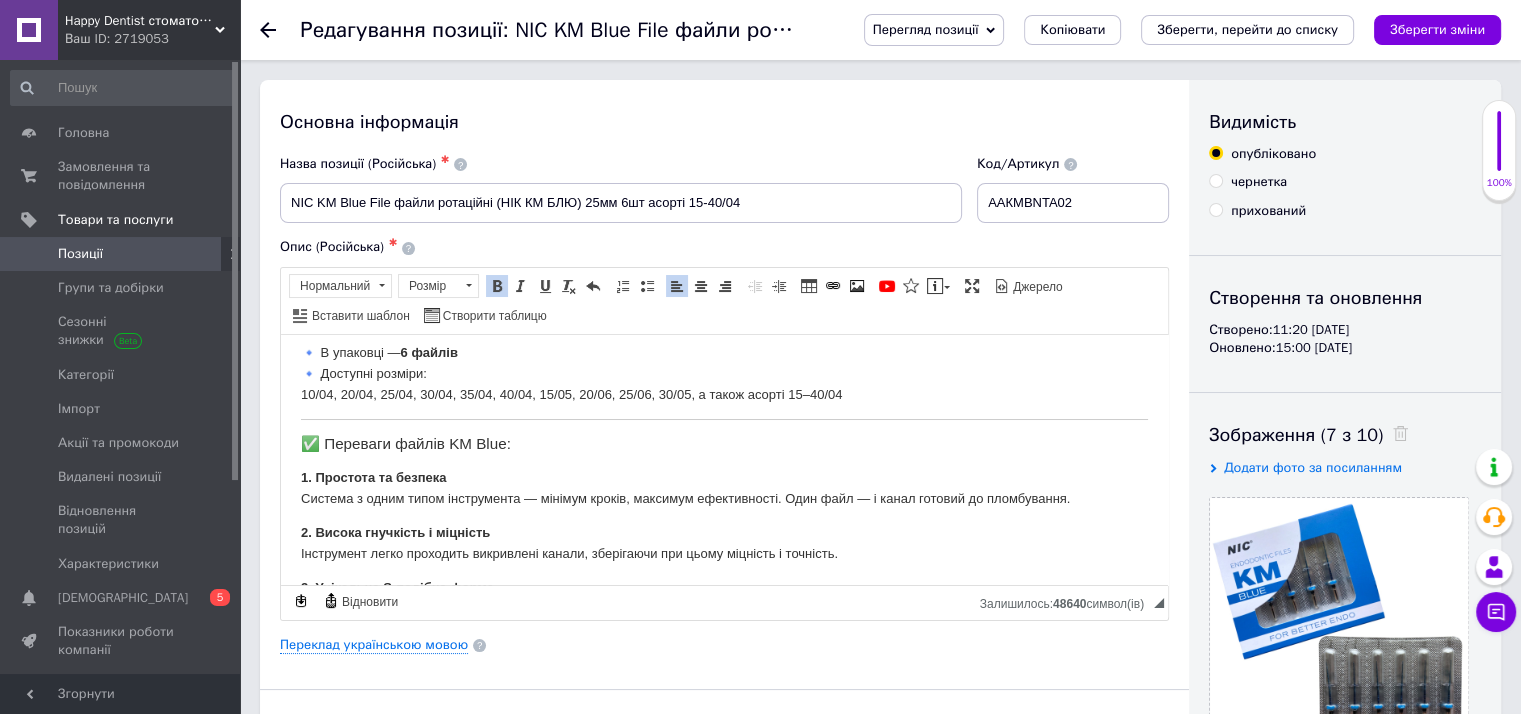 scroll, scrollTop: 0, scrollLeft: 0, axis: both 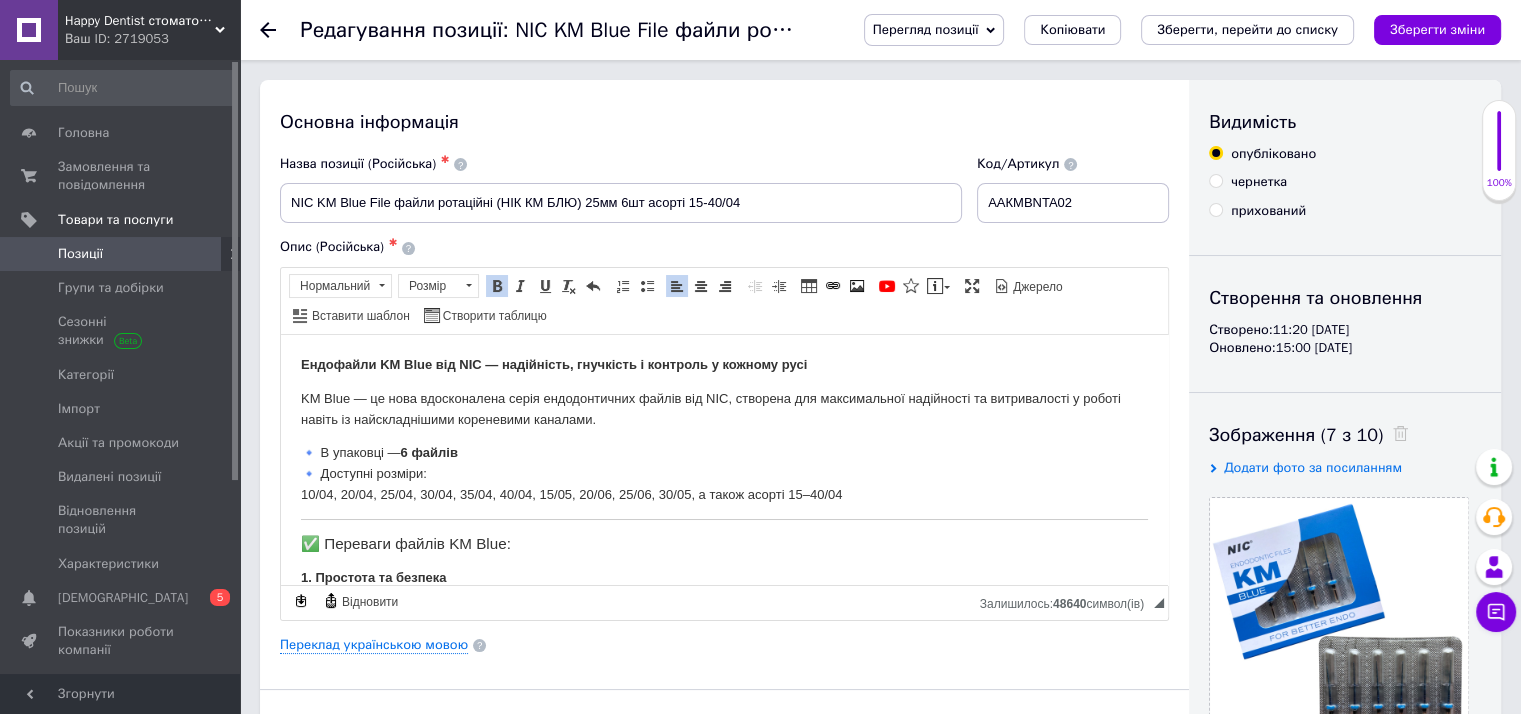 click on "🔹 В упаковці —  6 файлів 🔹 Доступні розміри: 10/04, 20/04, 25/04, 30/04, 35/04, 40/04, 15/05, 20/06, 25/06, 30/05, а також асорті 15–40/04" at bounding box center (724, 473) 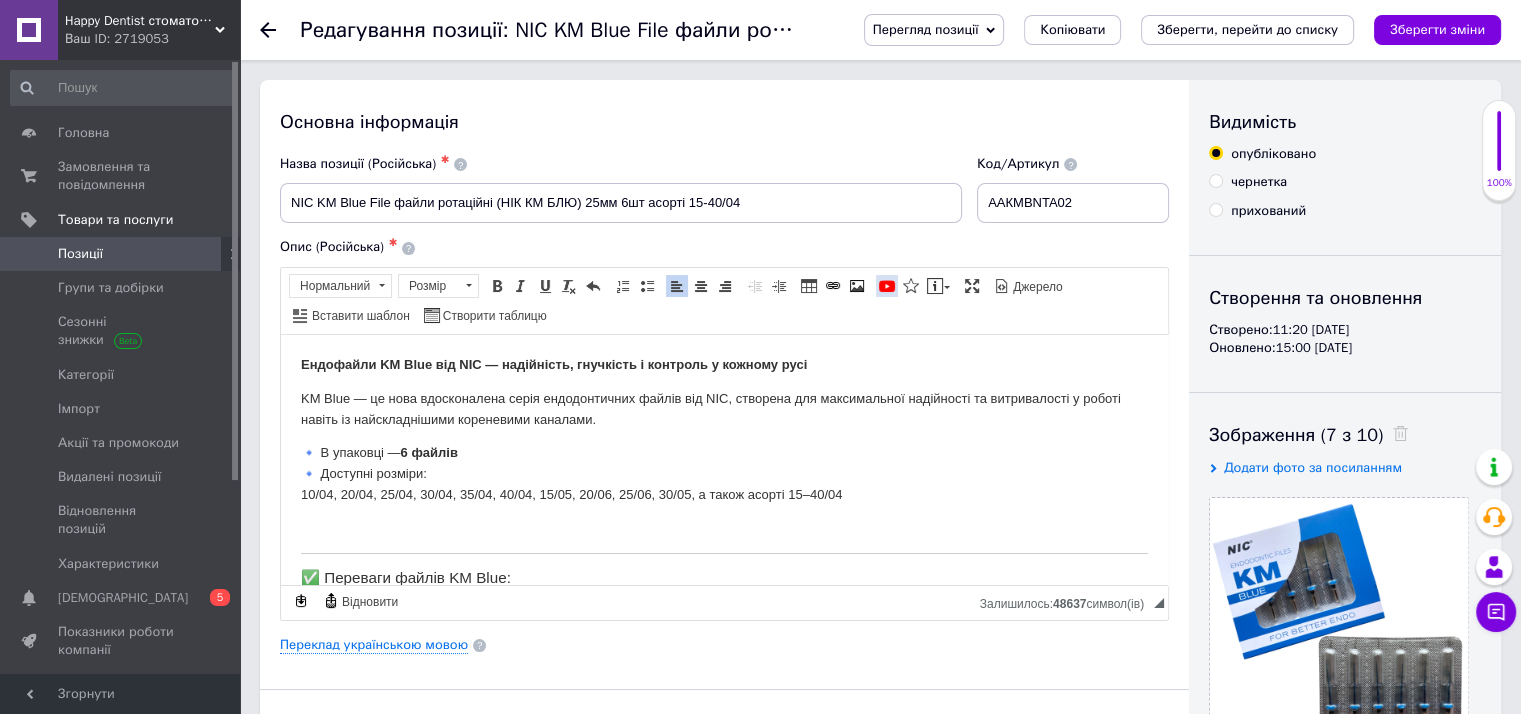 click at bounding box center (887, 286) 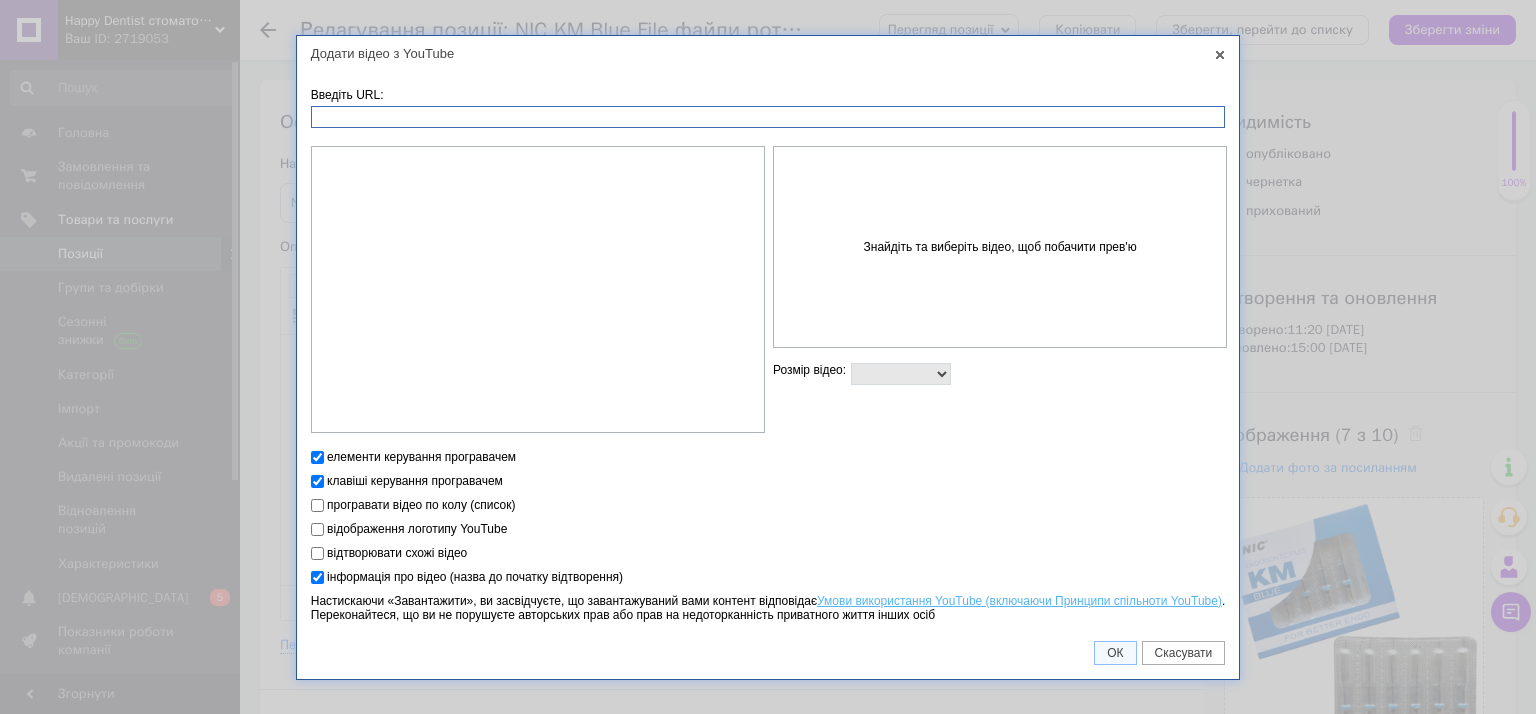 click on "Введіть URL:" at bounding box center (768, 117) 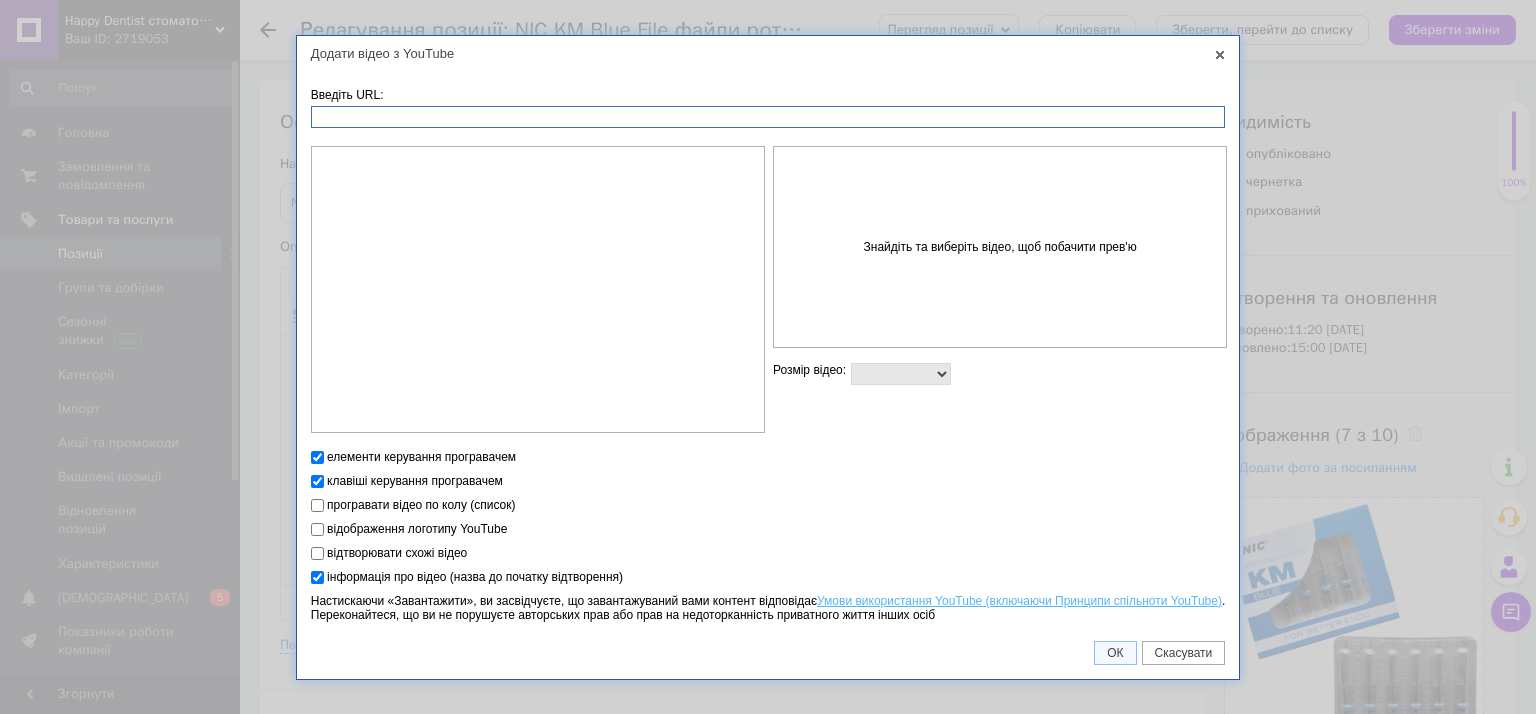 paste on "[URL][DOMAIN_NAME]" 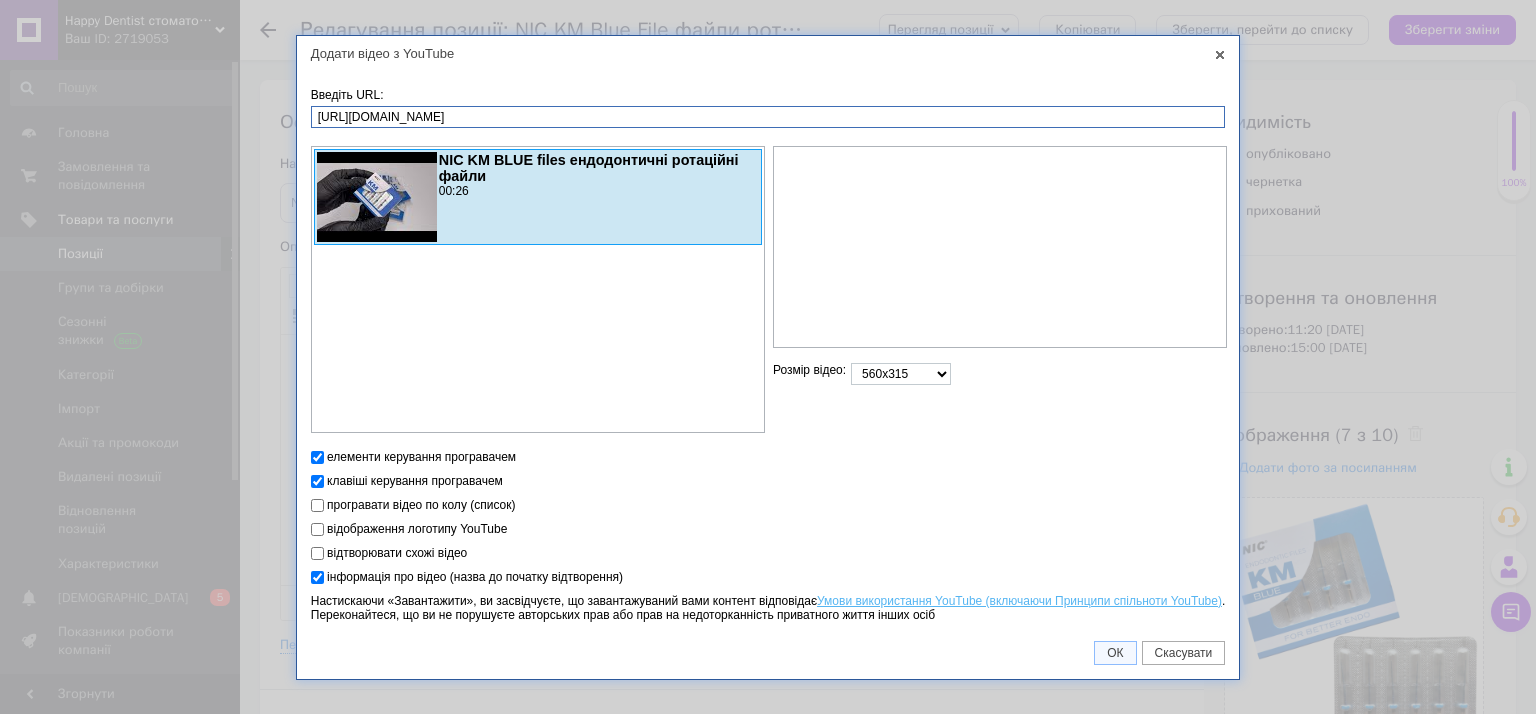 type on "[URL][DOMAIN_NAME]" 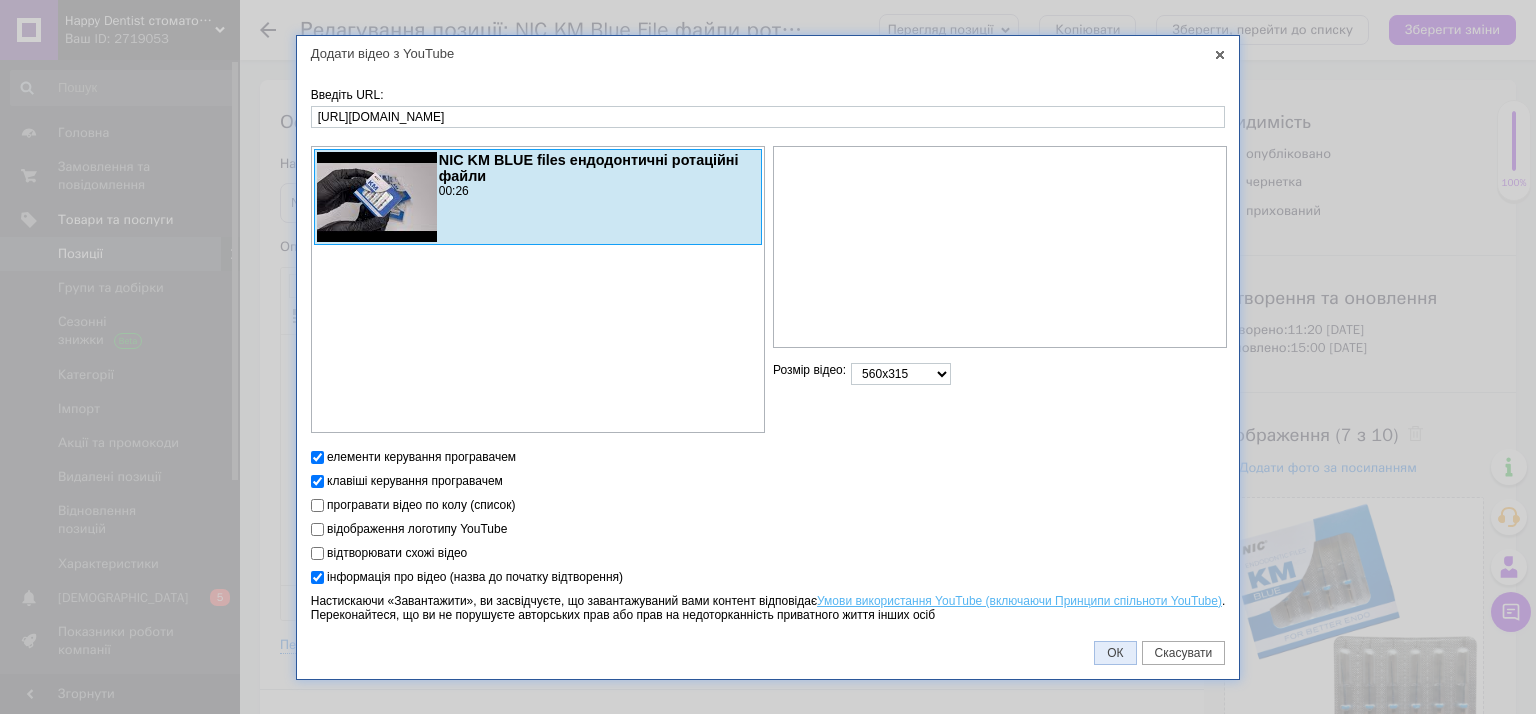 click on "ОК" at bounding box center (1115, 653) 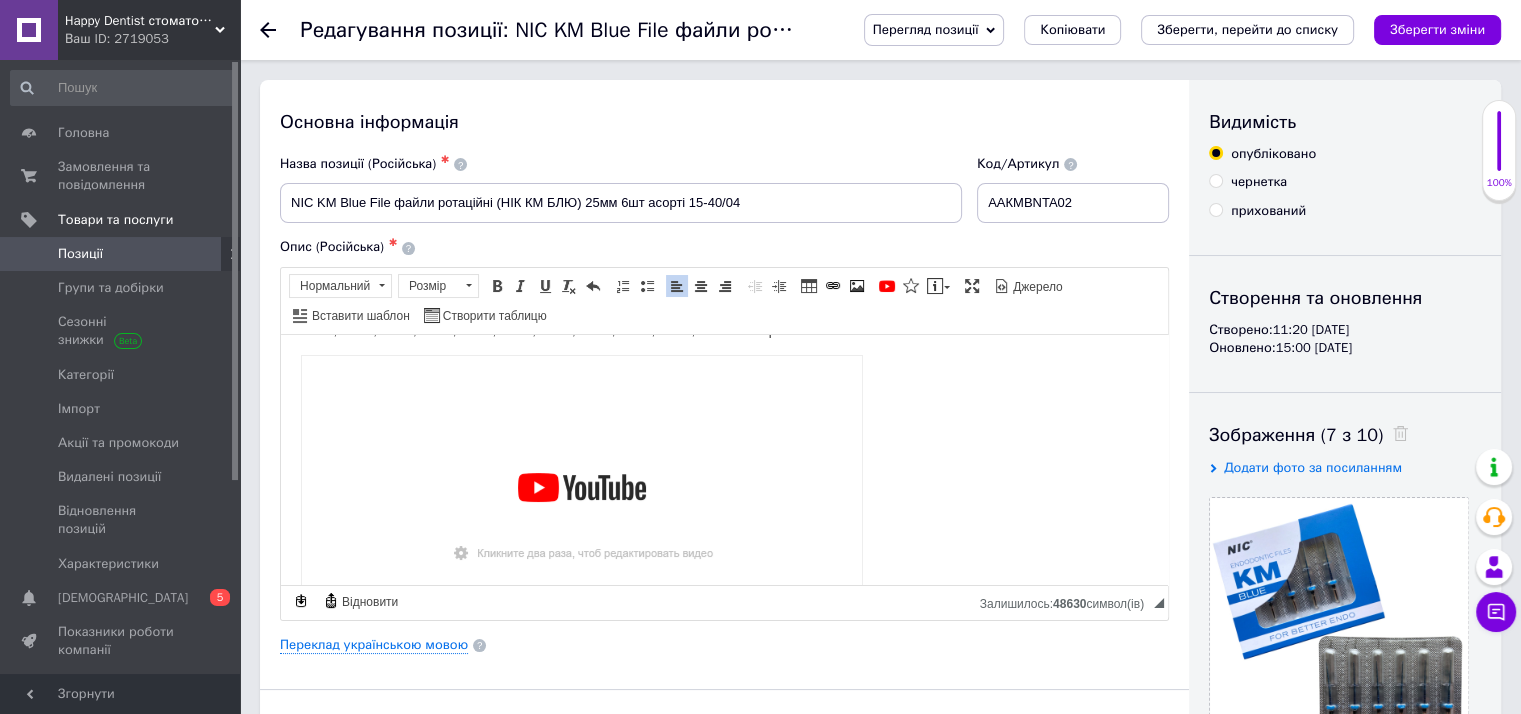 scroll, scrollTop: 200, scrollLeft: 0, axis: vertical 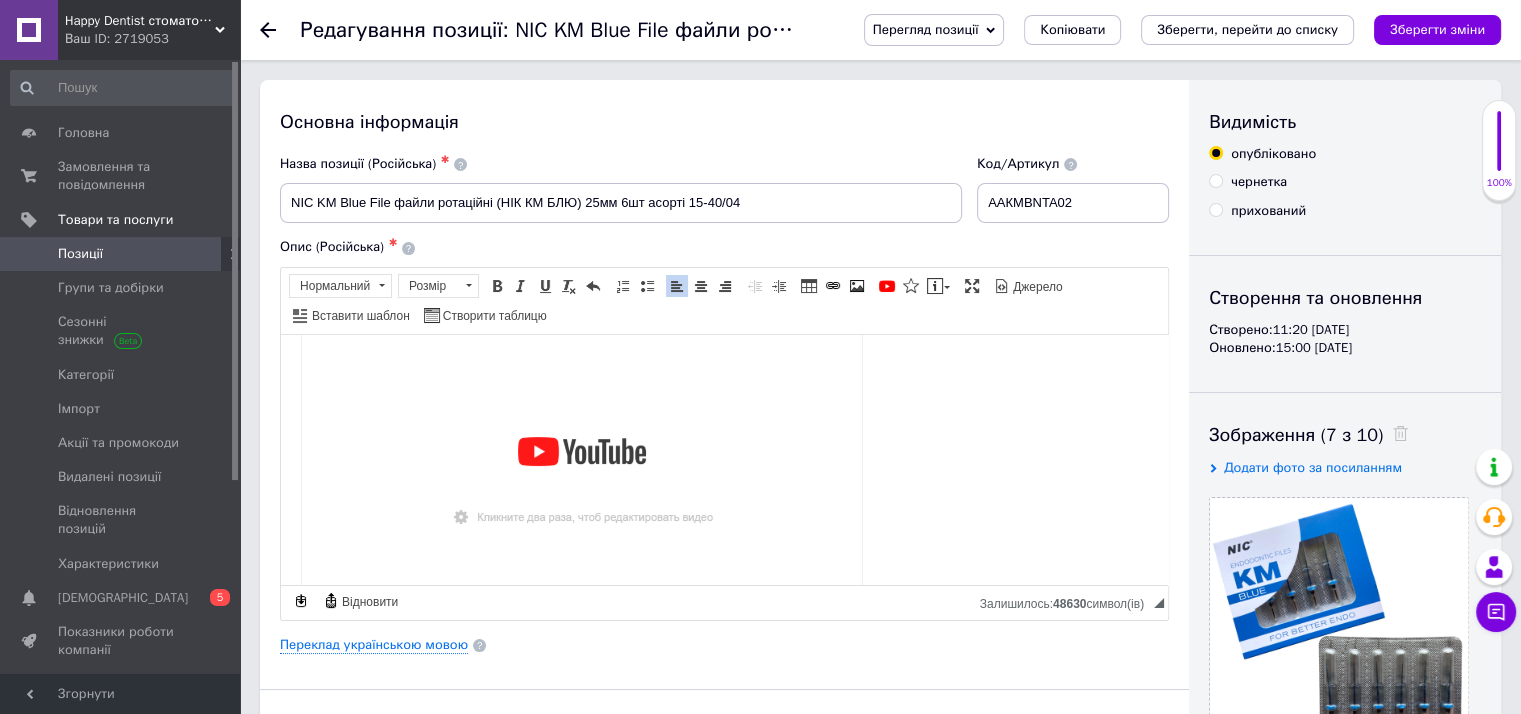 click at bounding box center [582, 476] 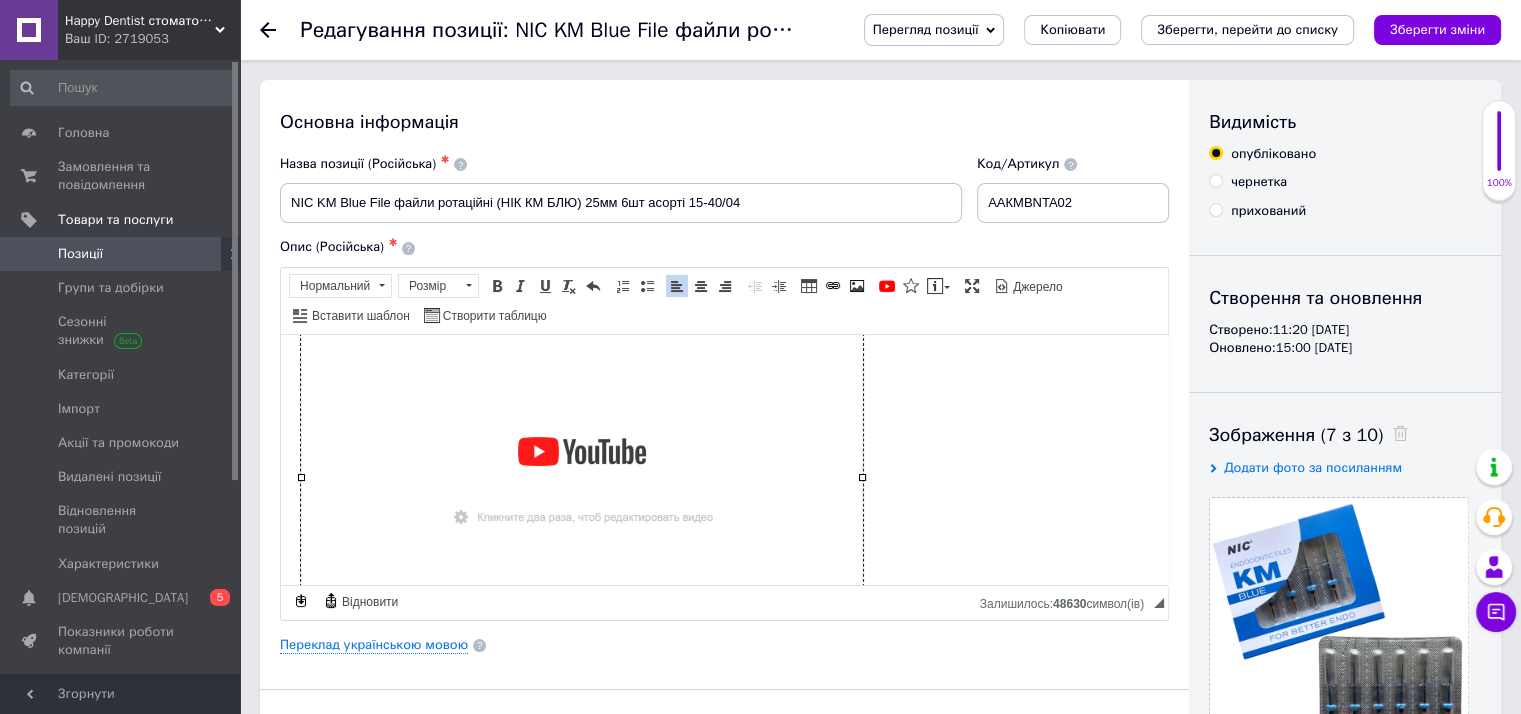 click at bounding box center (582, 476) 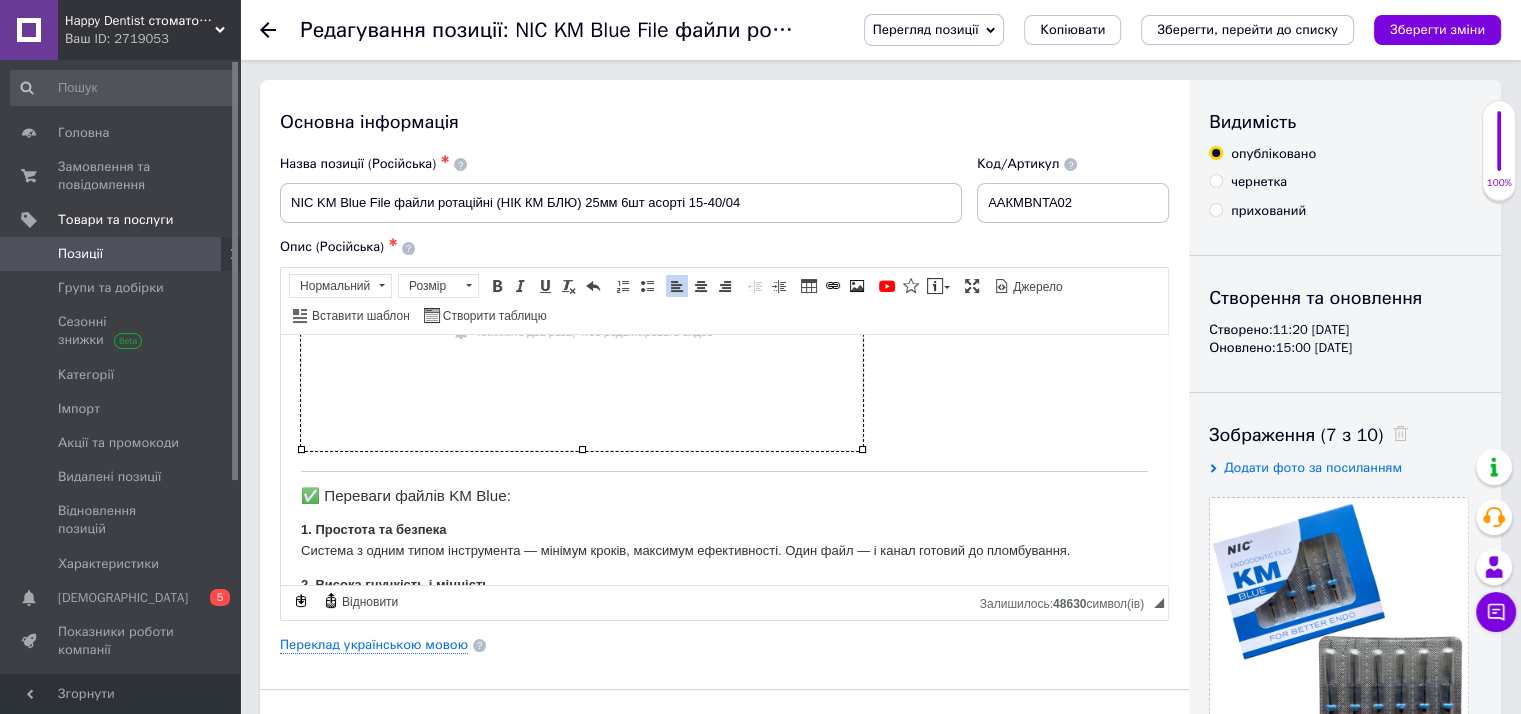 scroll, scrollTop: 400, scrollLeft: 0, axis: vertical 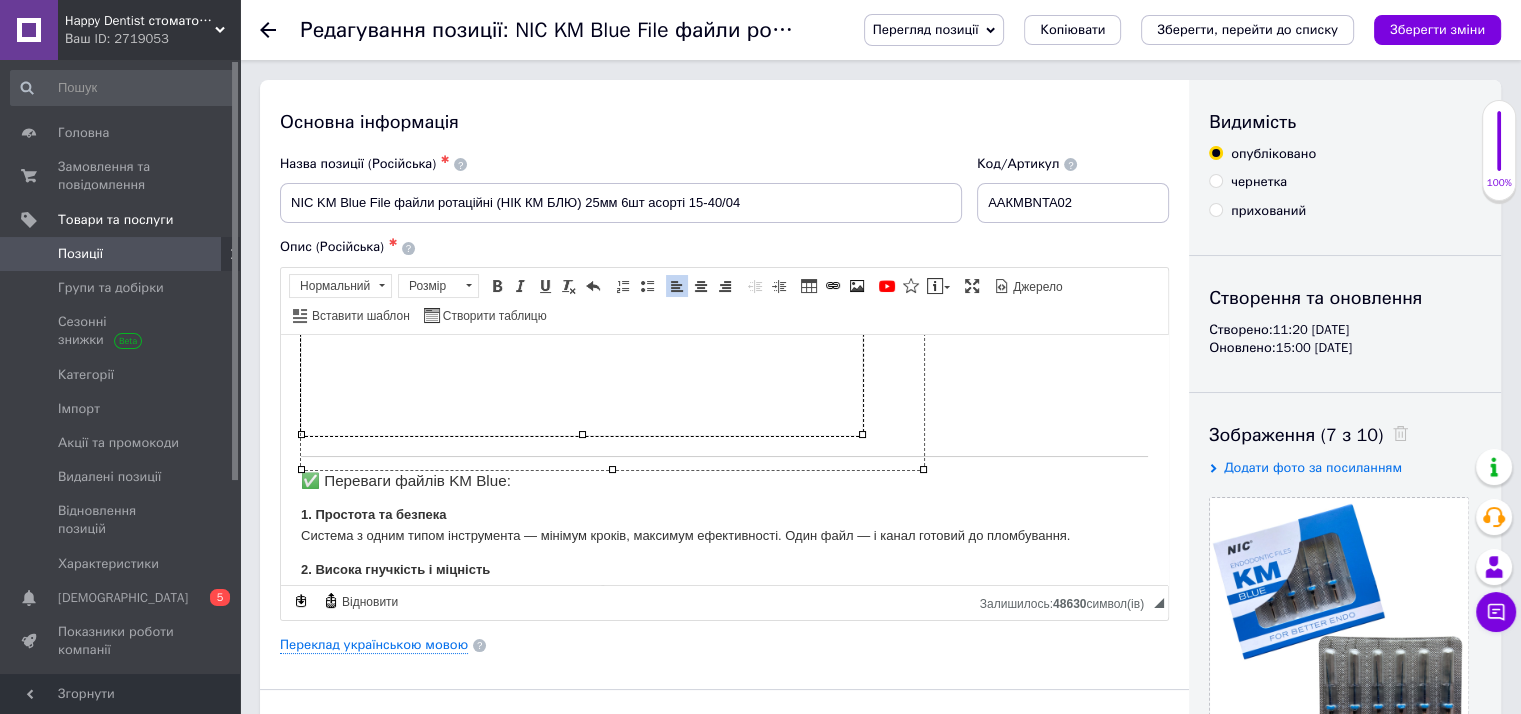 drag, startPoint x: 890, startPoint y: 437, endPoint x: 925, endPoint y: 442, distance: 35.35534 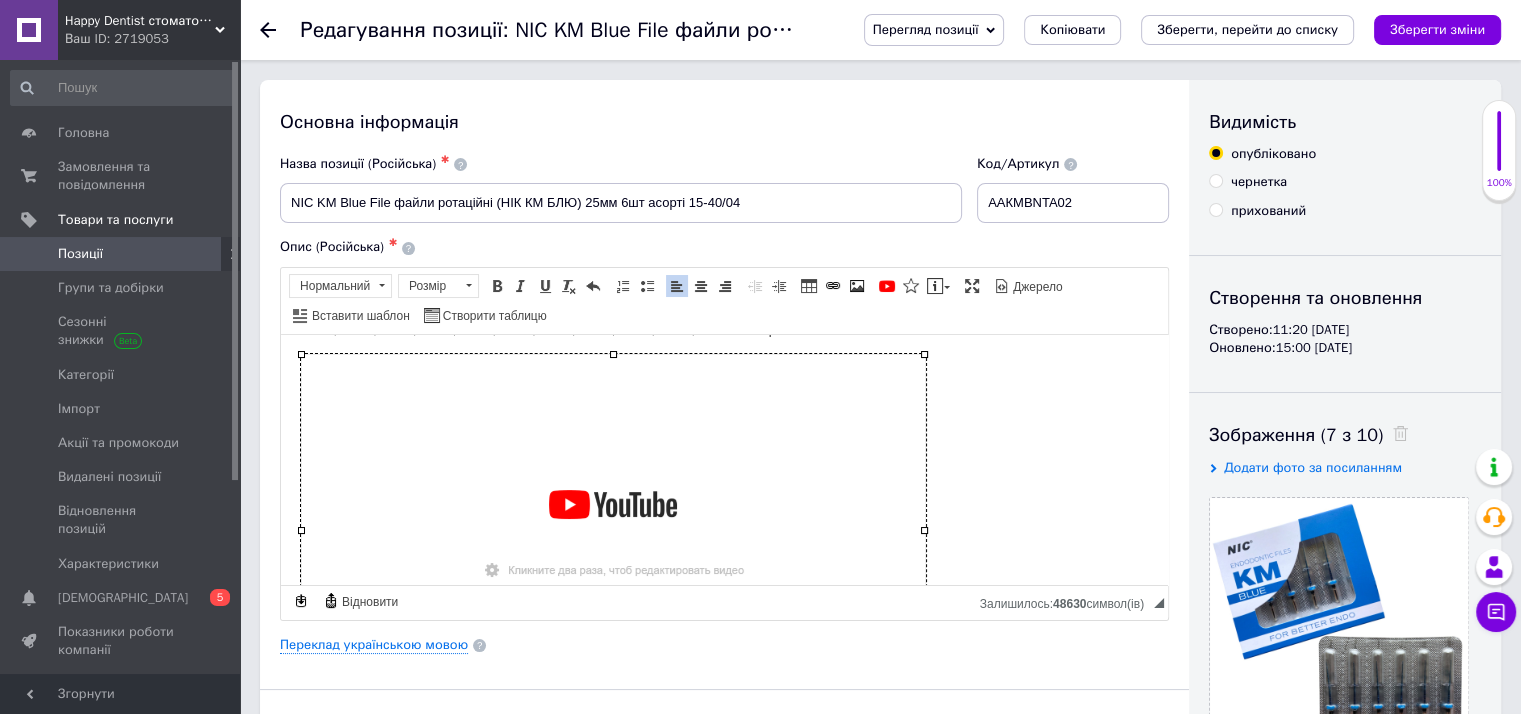 scroll, scrollTop: 300, scrollLeft: 0, axis: vertical 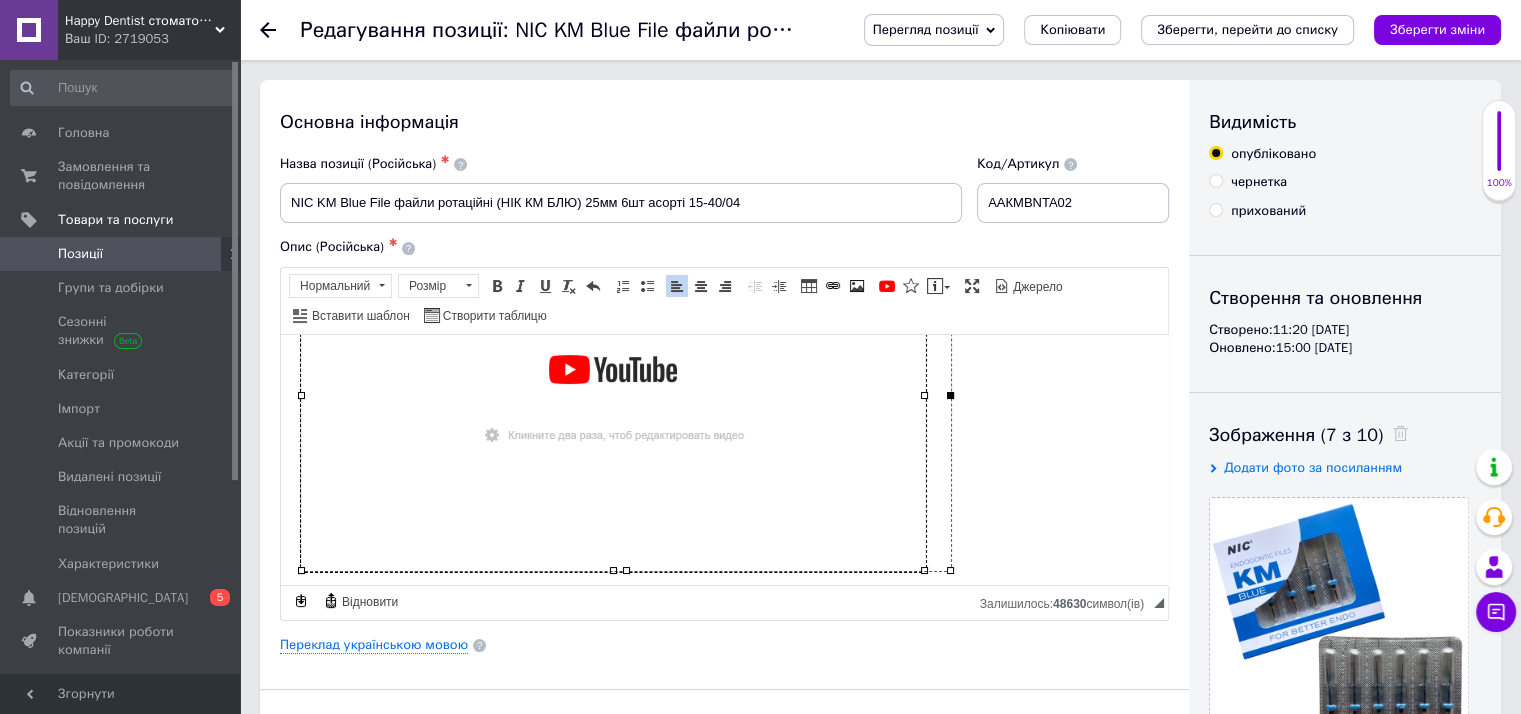 drag, startPoint x: 922, startPoint y: 392, endPoint x: 948, endPoint y: 392, distance: 26 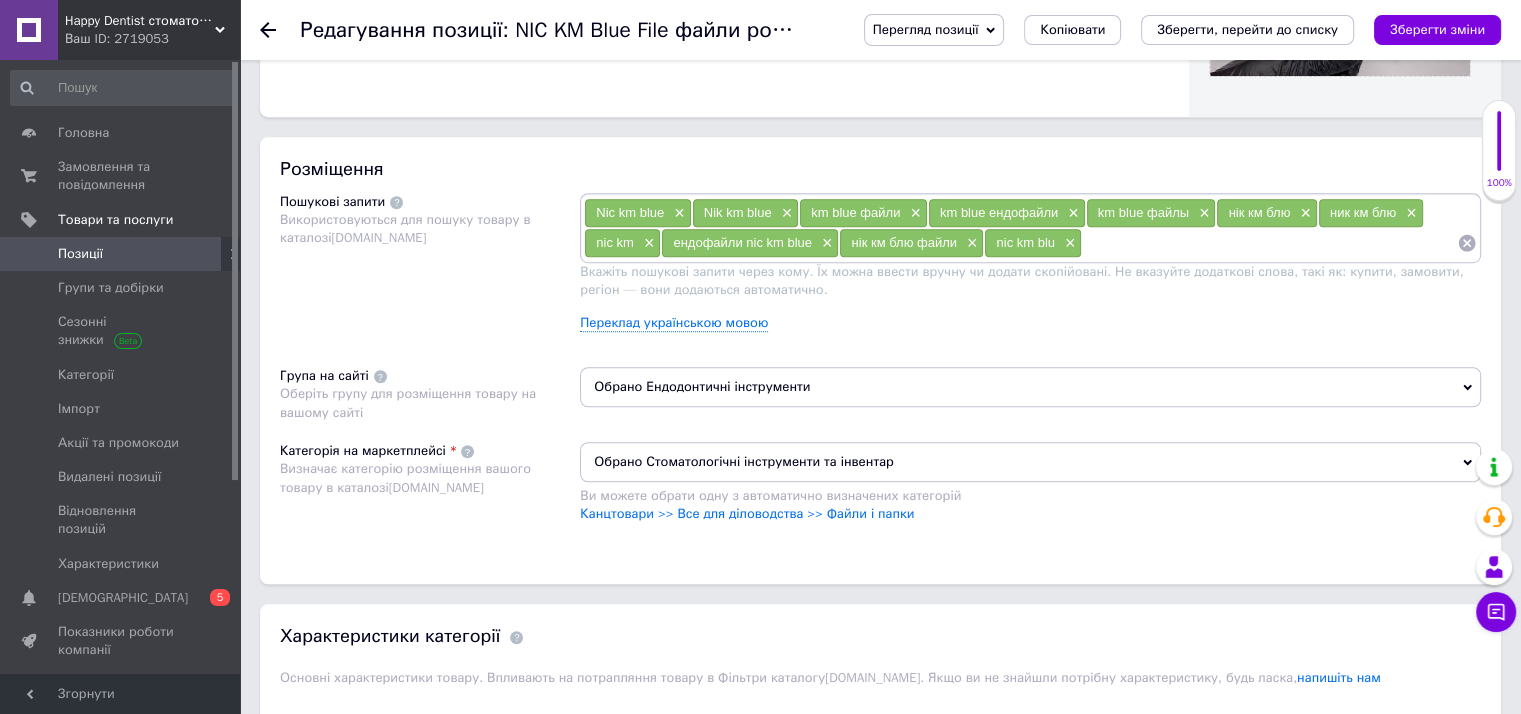scroll, scrollTop: 1300, scrollLeft: 0, axis: vertical 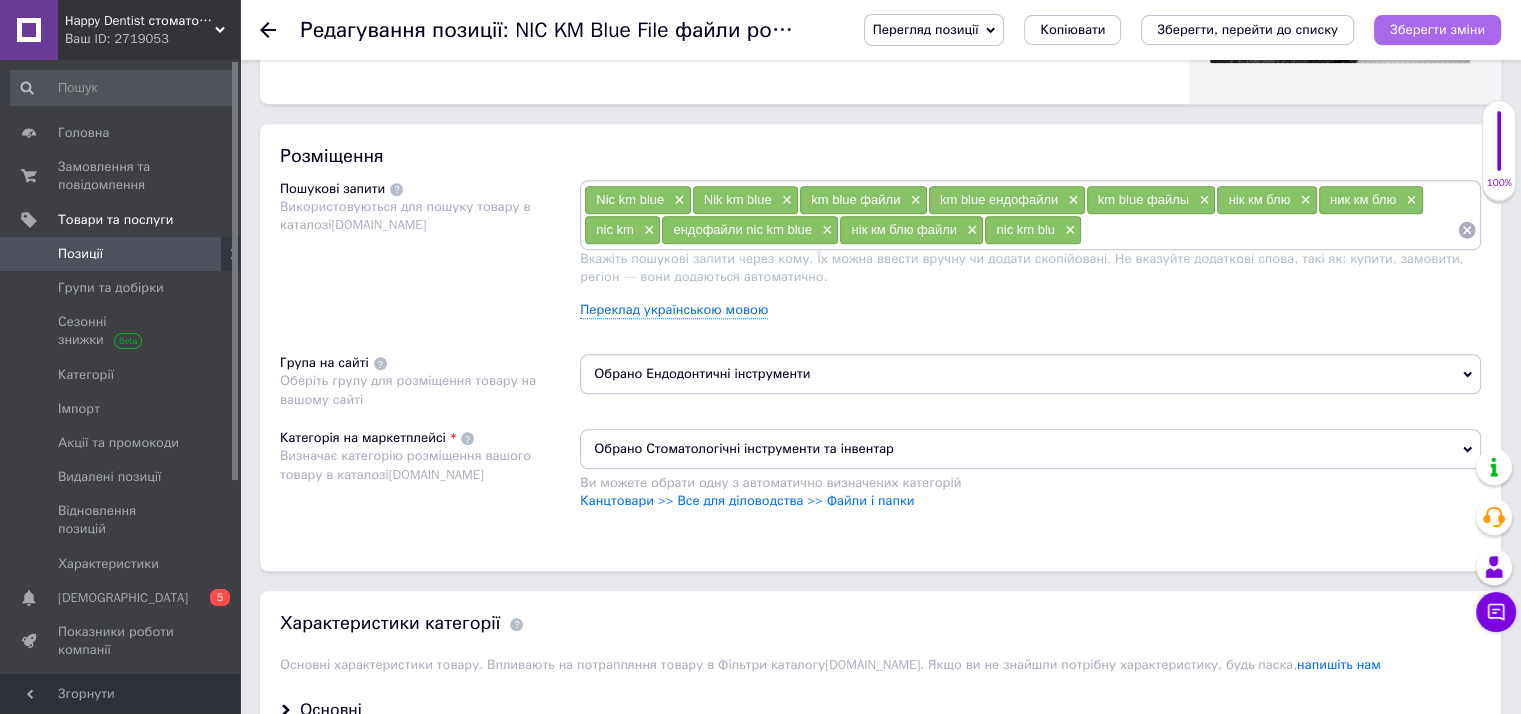click on "Зберегти зміни" at bounding box center (1437, 29) 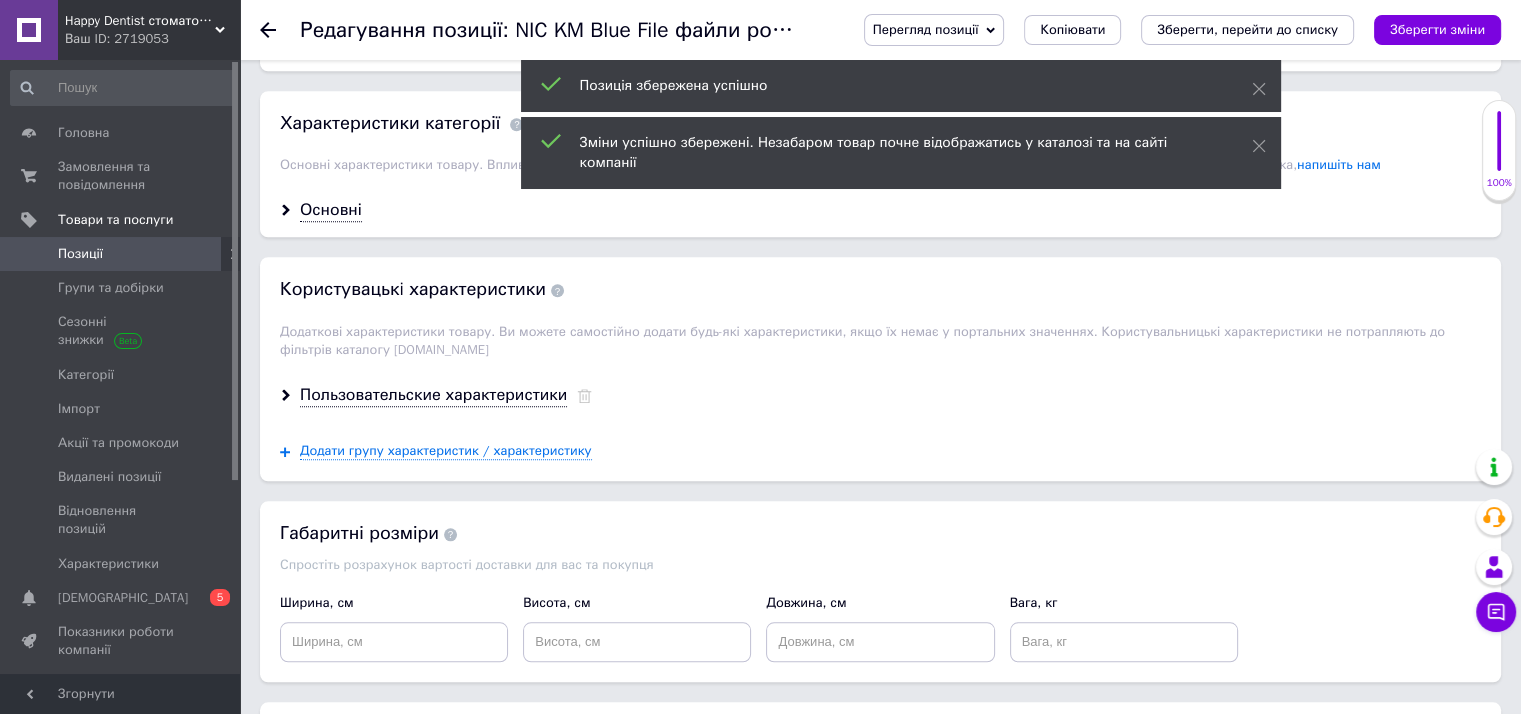 scroll, scrollTop: 1300, scrollLeft: 0, axis: vertical 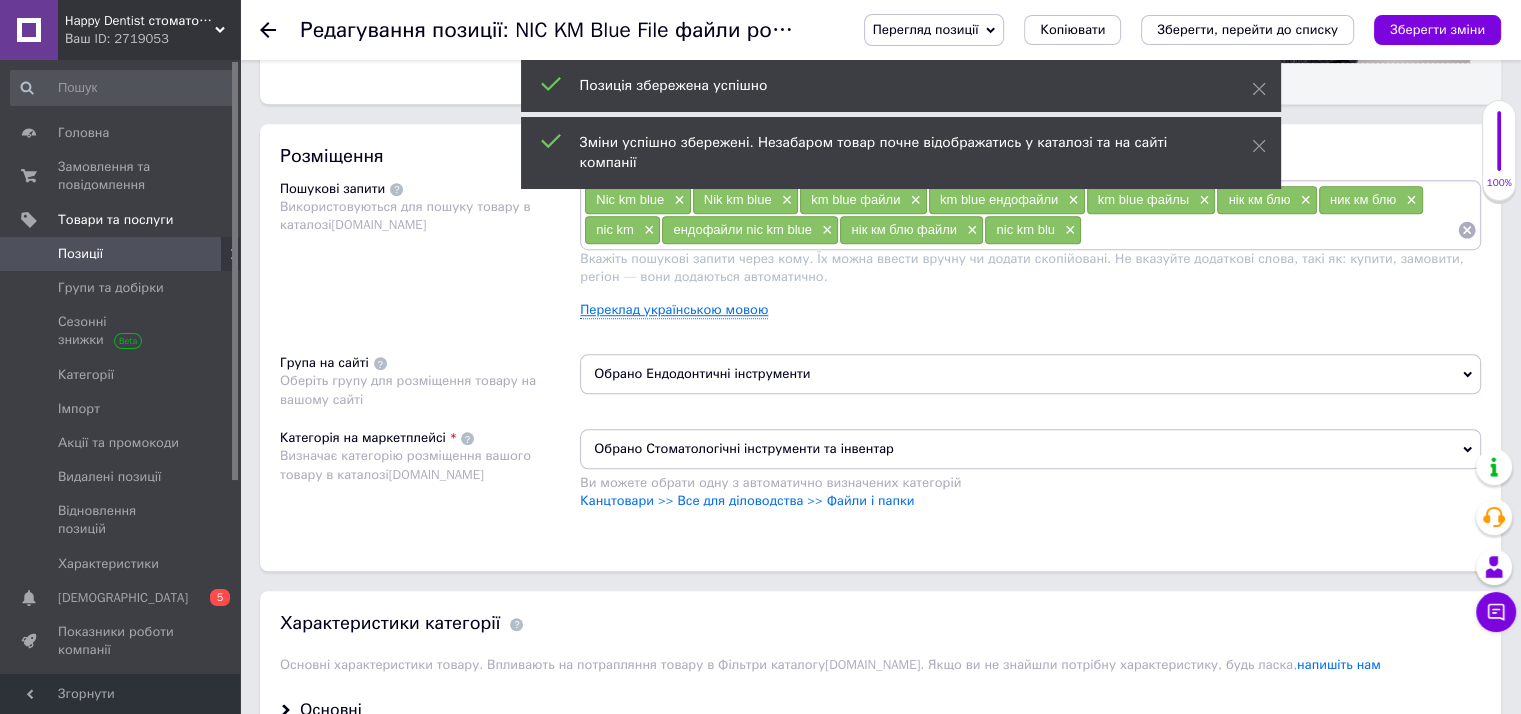 click on "Переклад українською мовою" at bounding box center (674, 310) 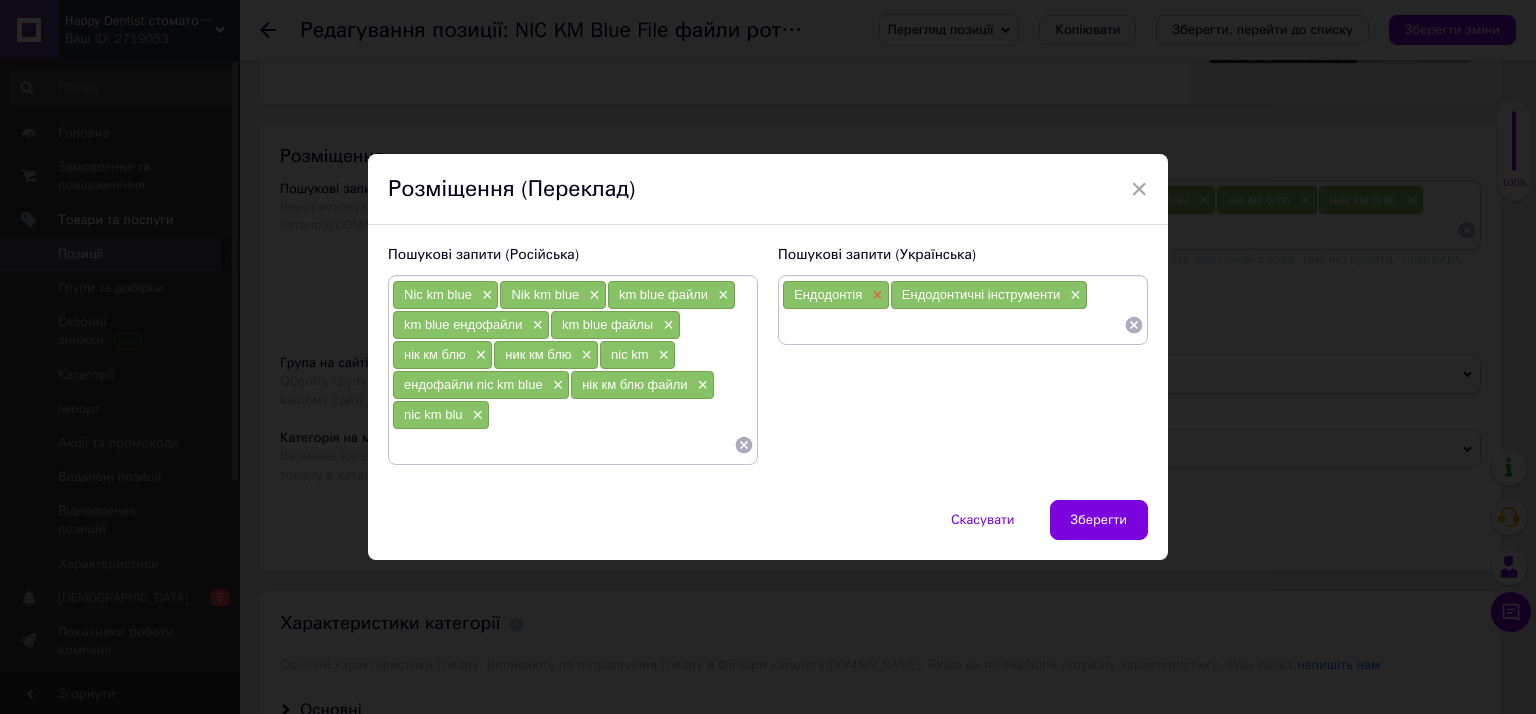 click on "×" at bounding box center (875, 295) 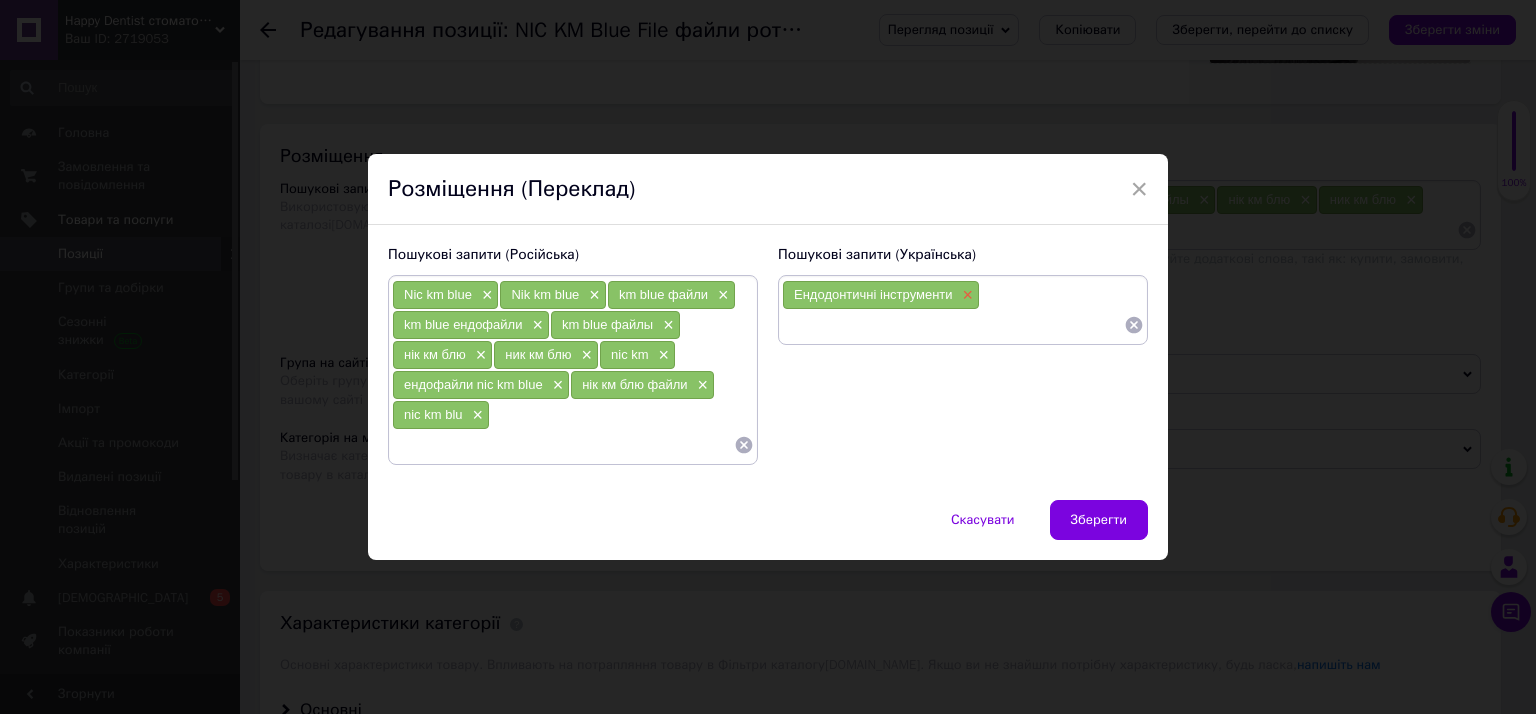 click on "×" at bounding box center (966, 295) 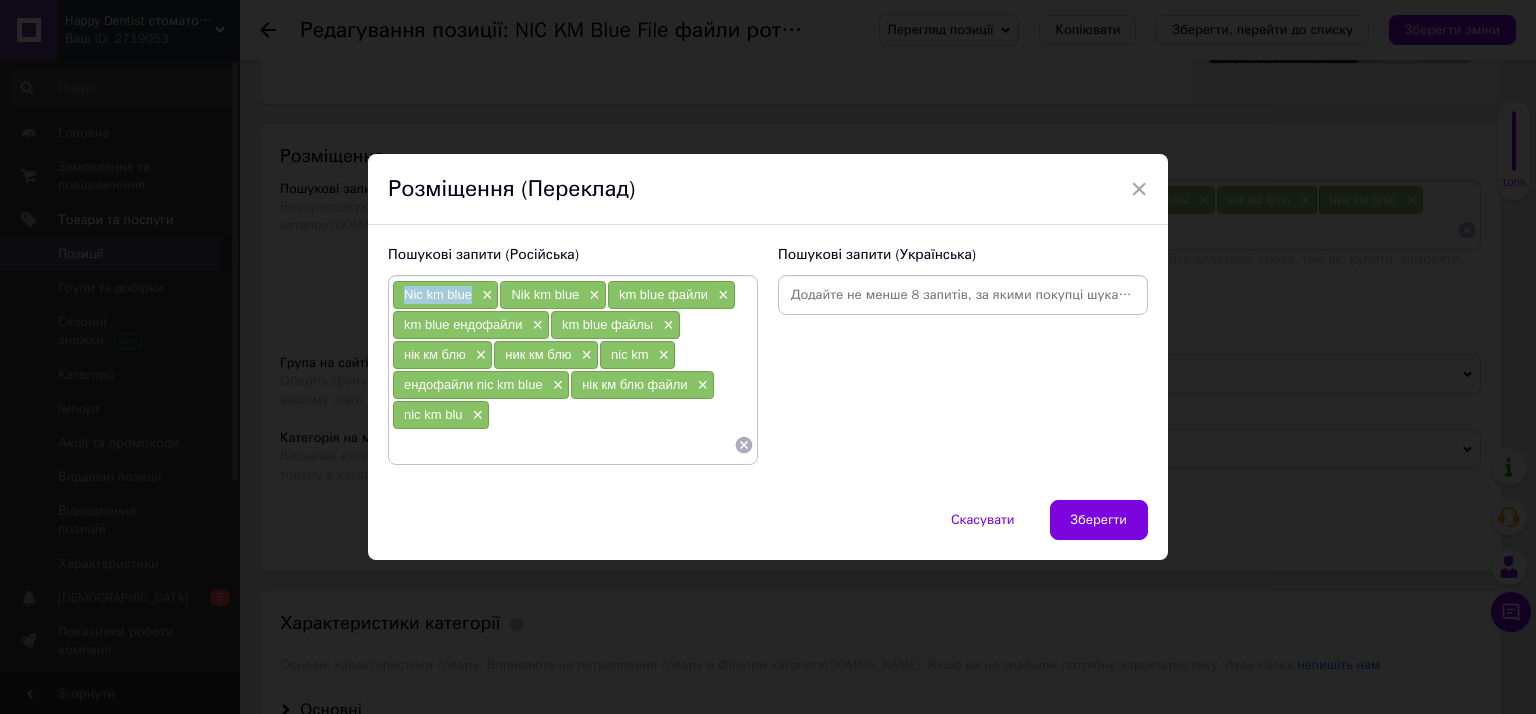 drag, startPoint x: 473, startPoint y: 294, endPoint x: 399, endPoint y: 292, distance: 74.02702 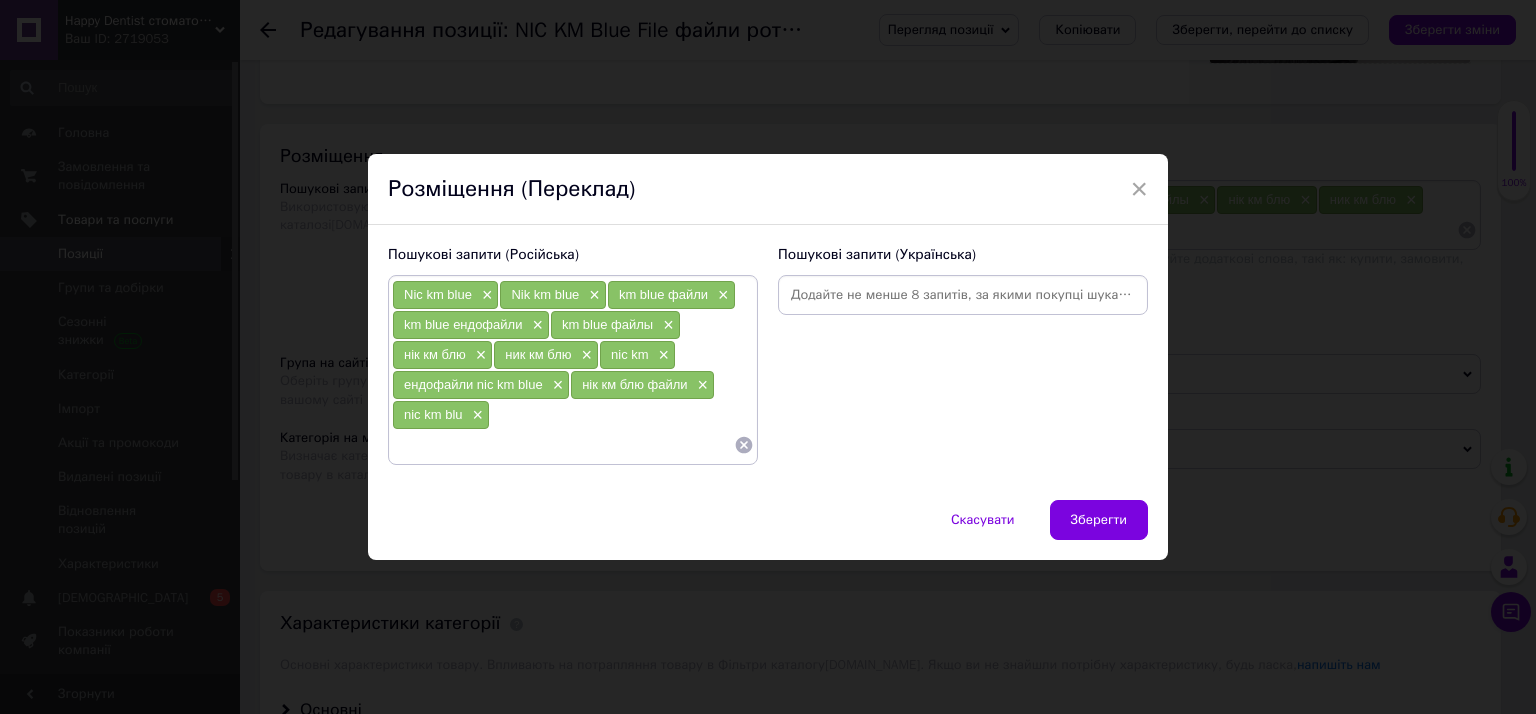 click at bounding box center (963, 295) 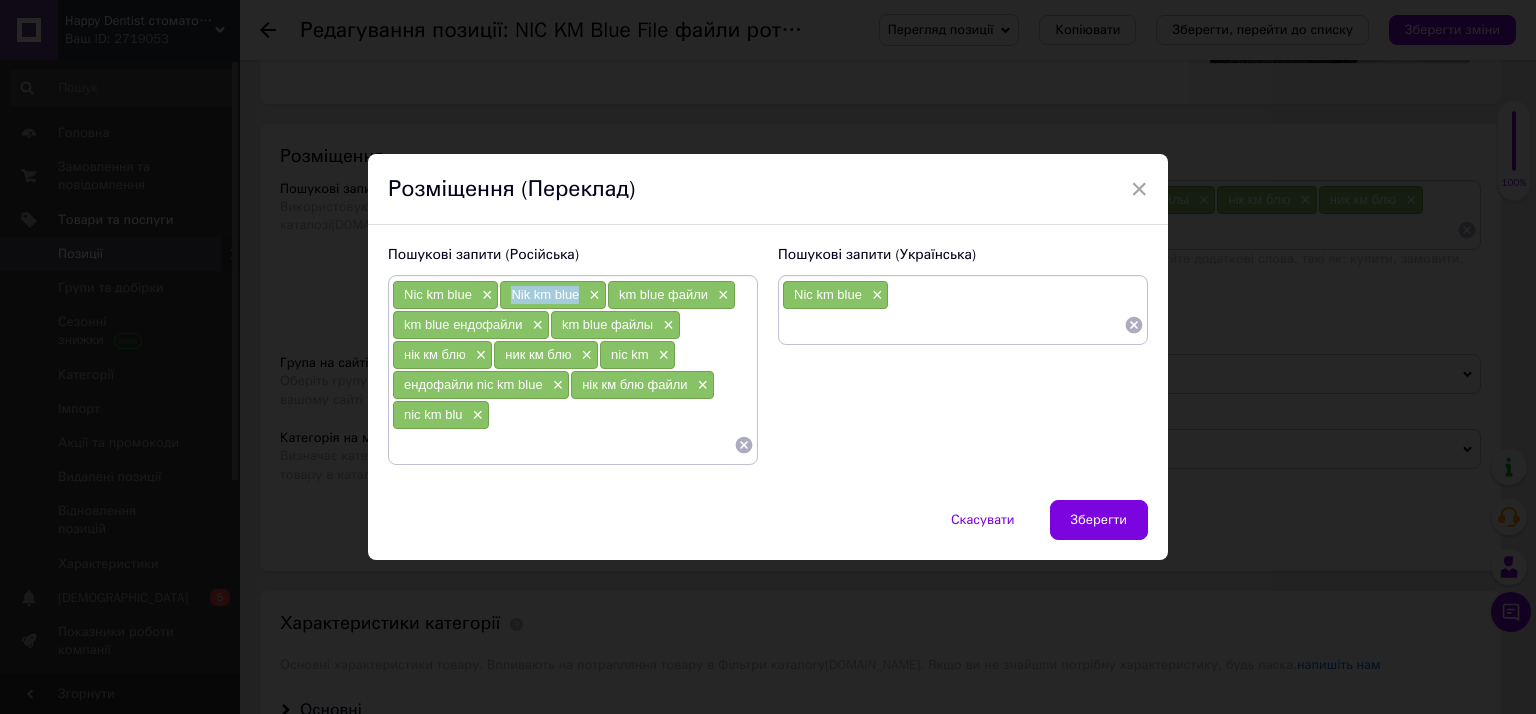 drag, startPoint x: 578, startPoint y: 289, endPoint x: 508, endPoint y: 289, distance: 70 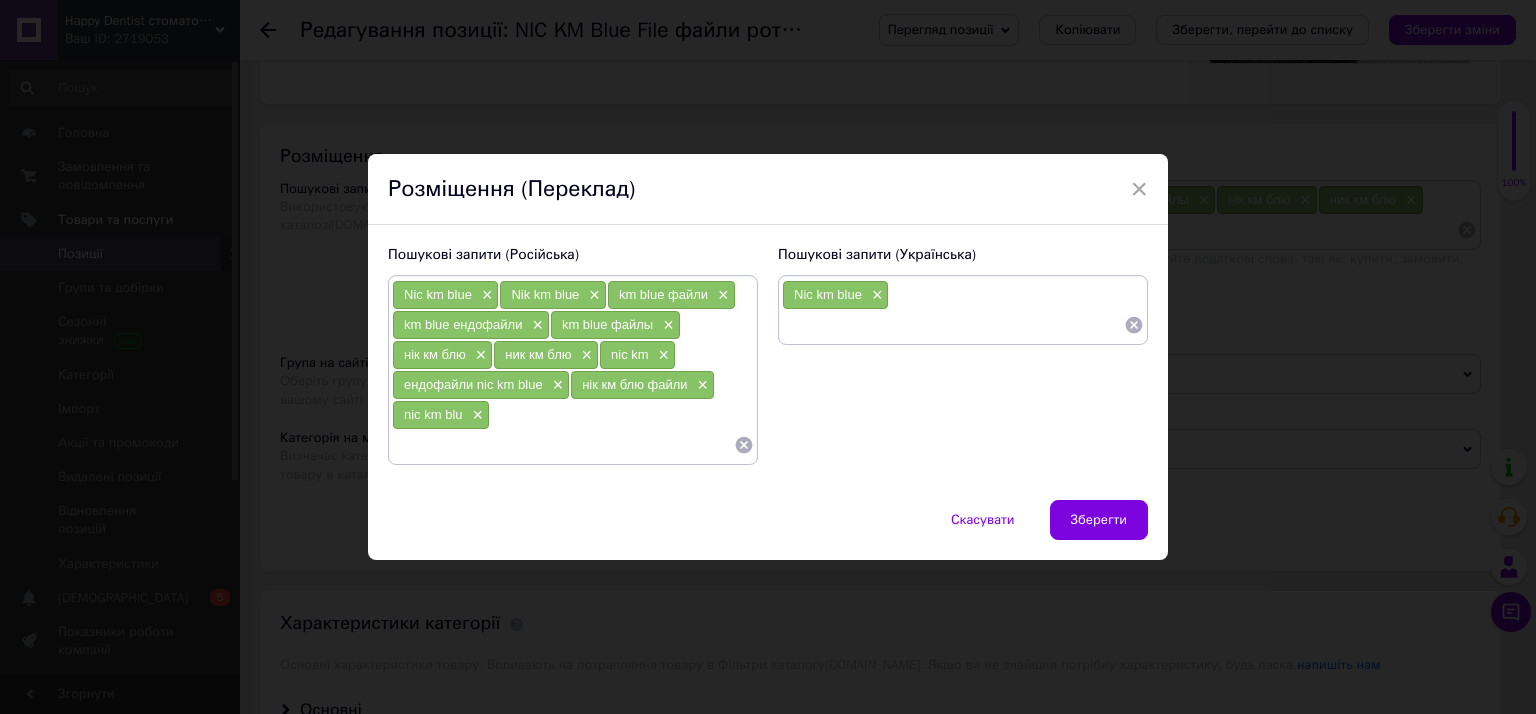click on "Nic km blue ×" at bounding box center (963, 310) 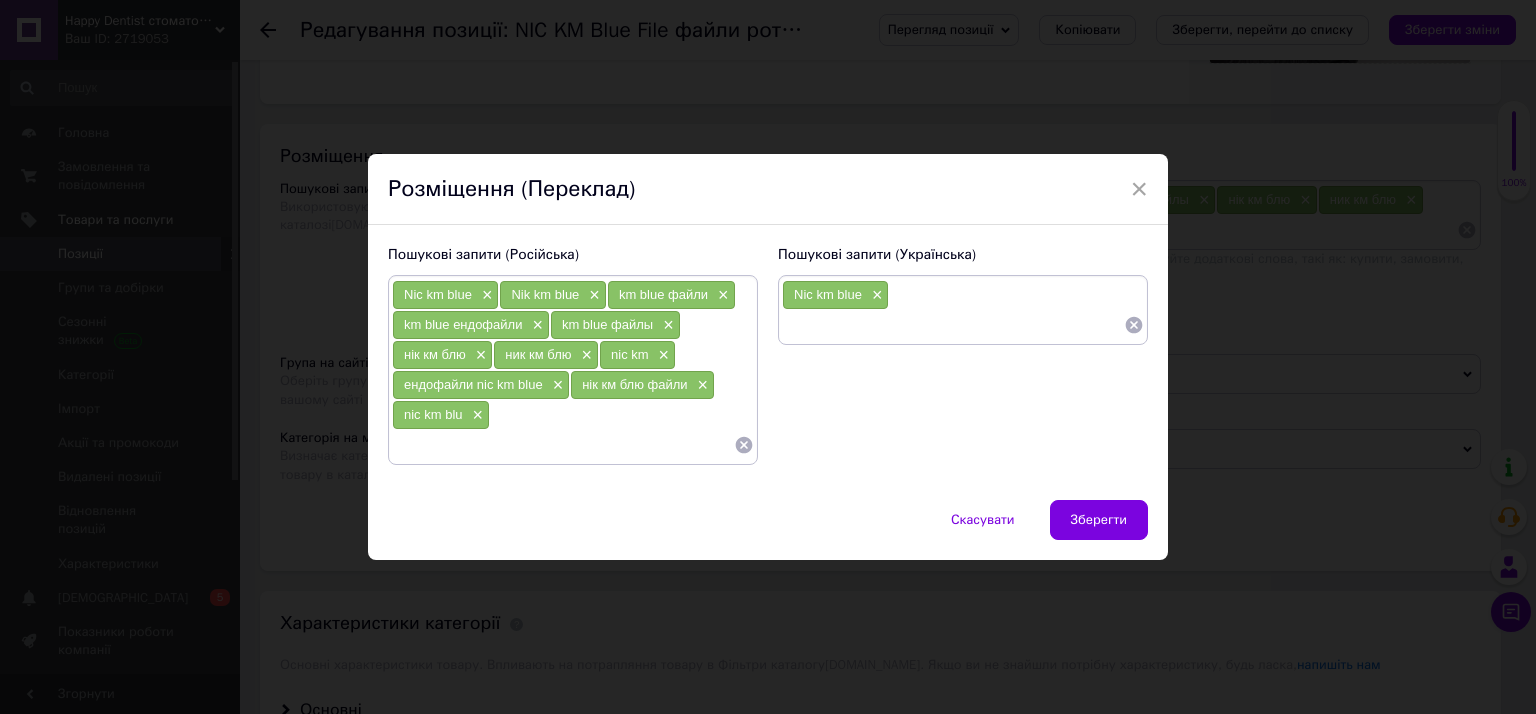 click on "Nic km blue ×" at bounding box center (963, 310) 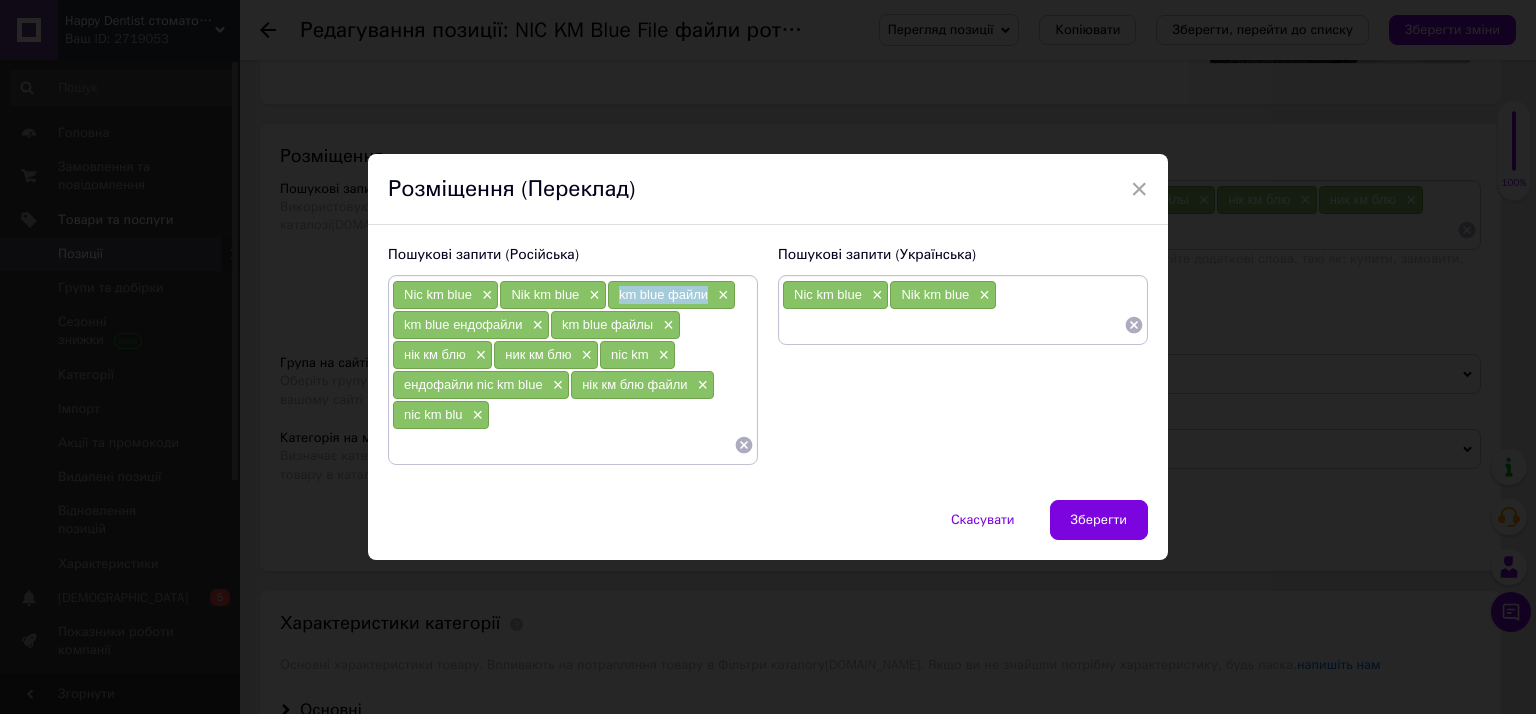 drag, startPoint x: 612, startPoint y: 291, endPoint x: 701, endPoint y: 295, distance: 89.08984 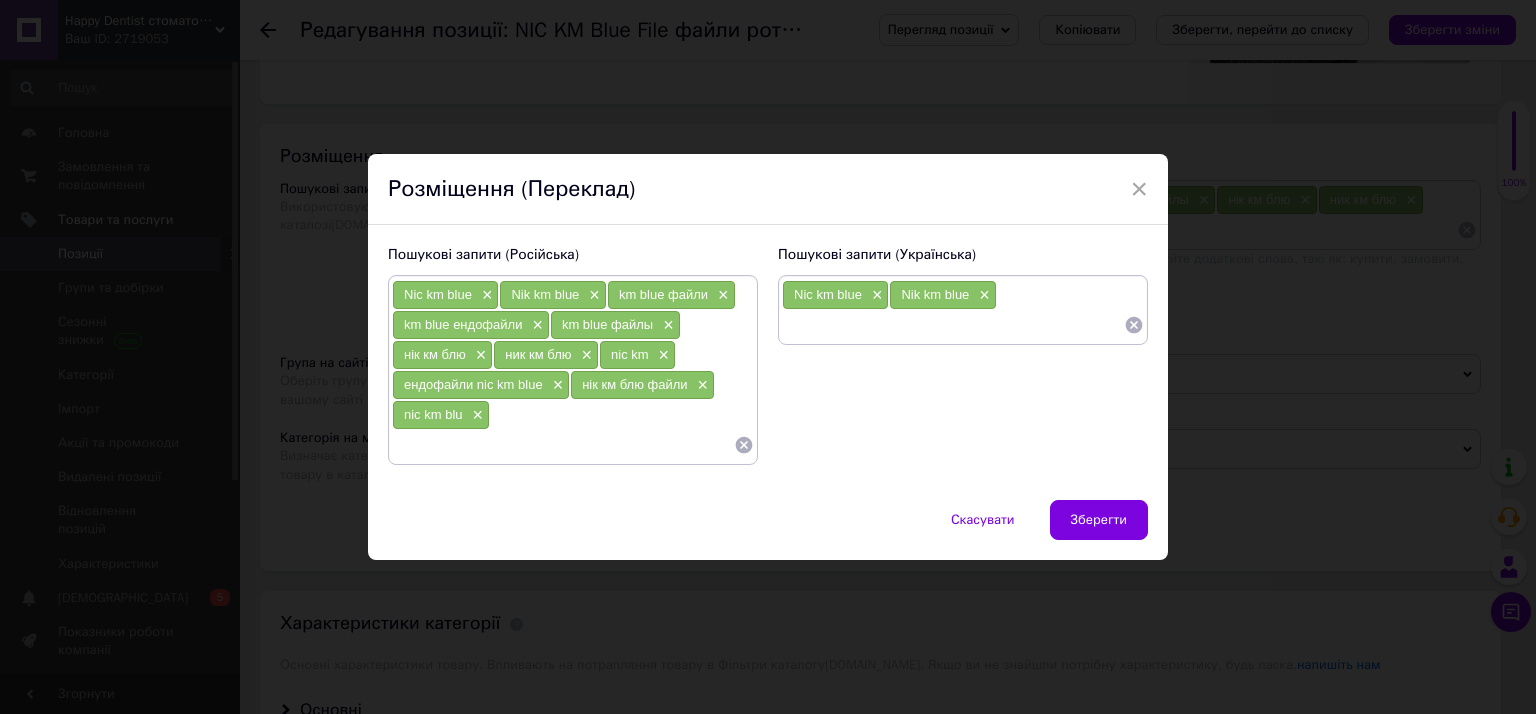click at bounding box center (953, 325) 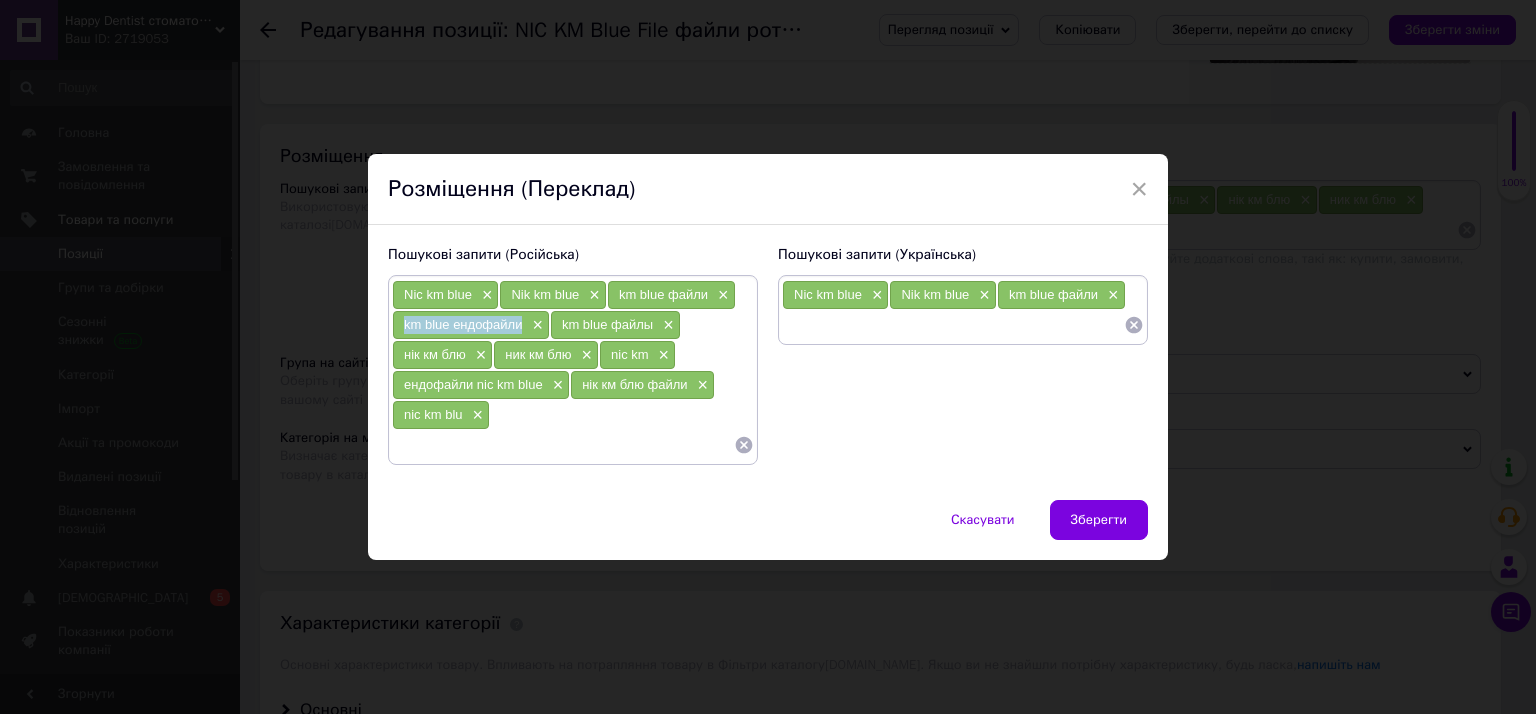 drag, startPoint x: 399, startPoint y: 321, endPoint x: 516, endPoint y: 326, distance: 117.10679 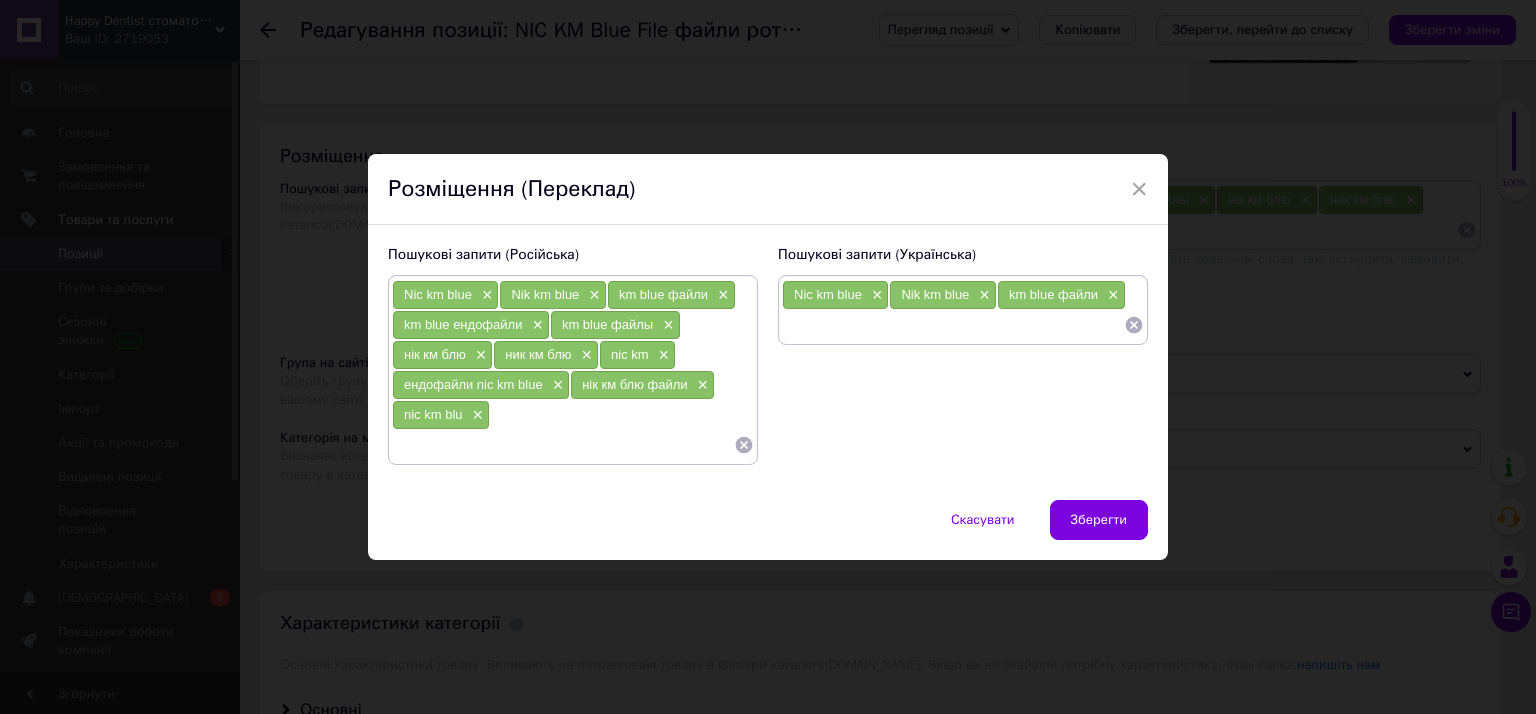 click at bounding box center (953, 325) 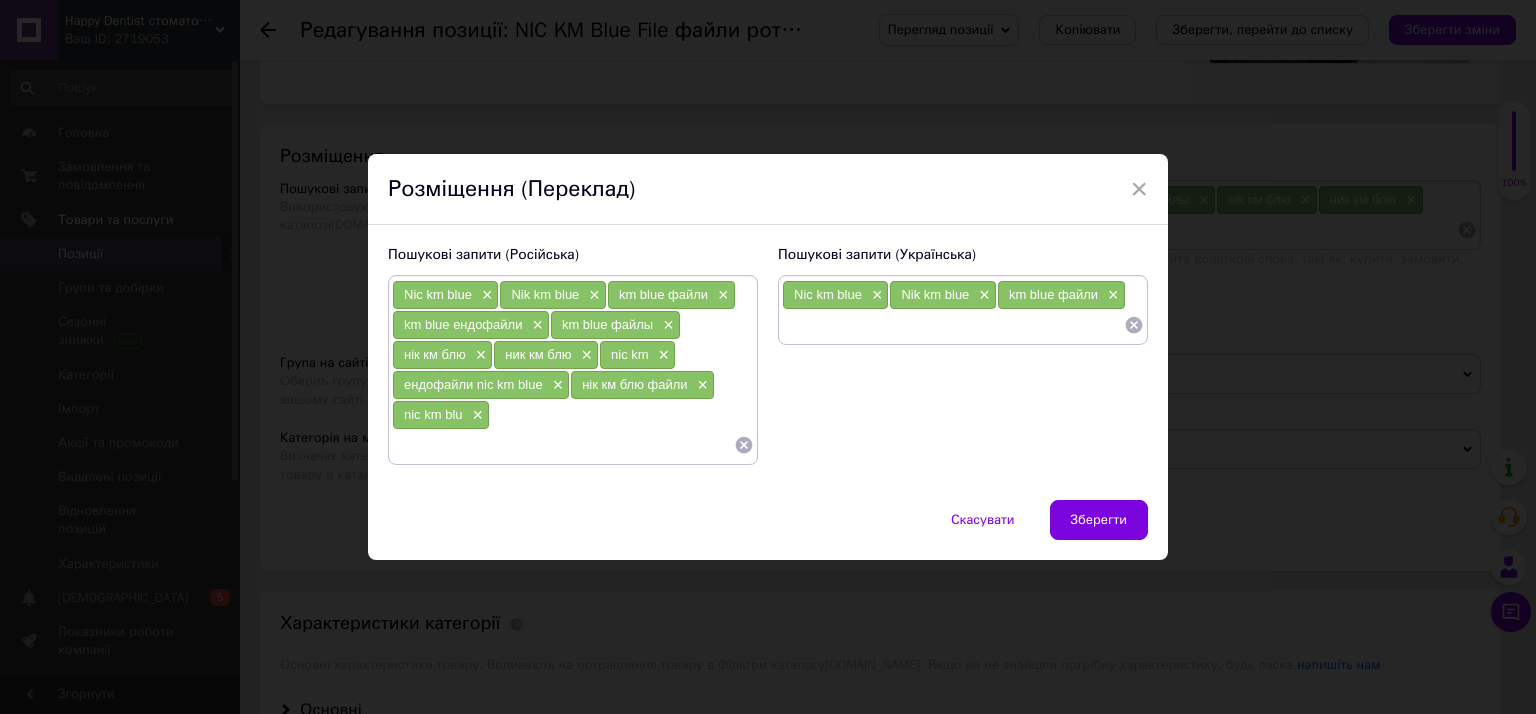 paste on "km blue ендофайли" 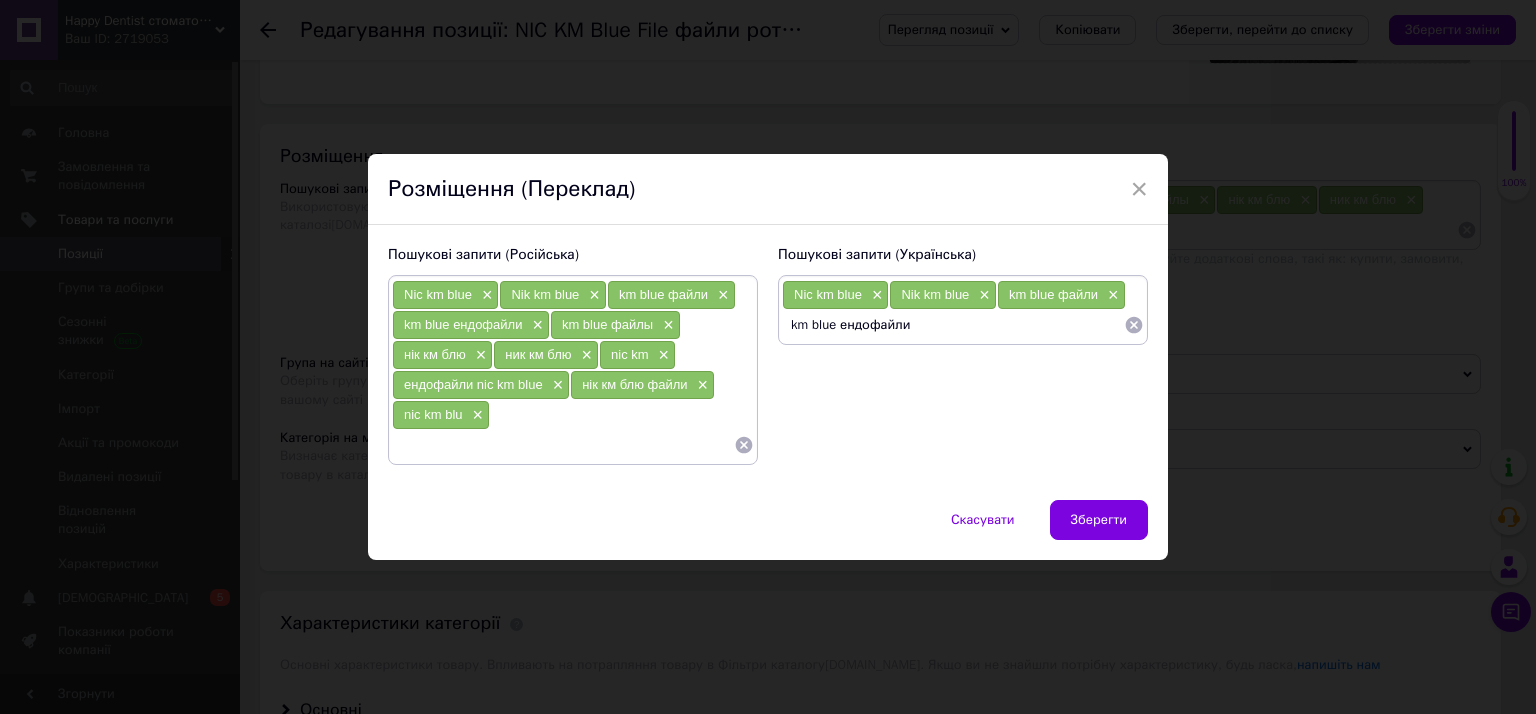 type on "km blue ендофайли" 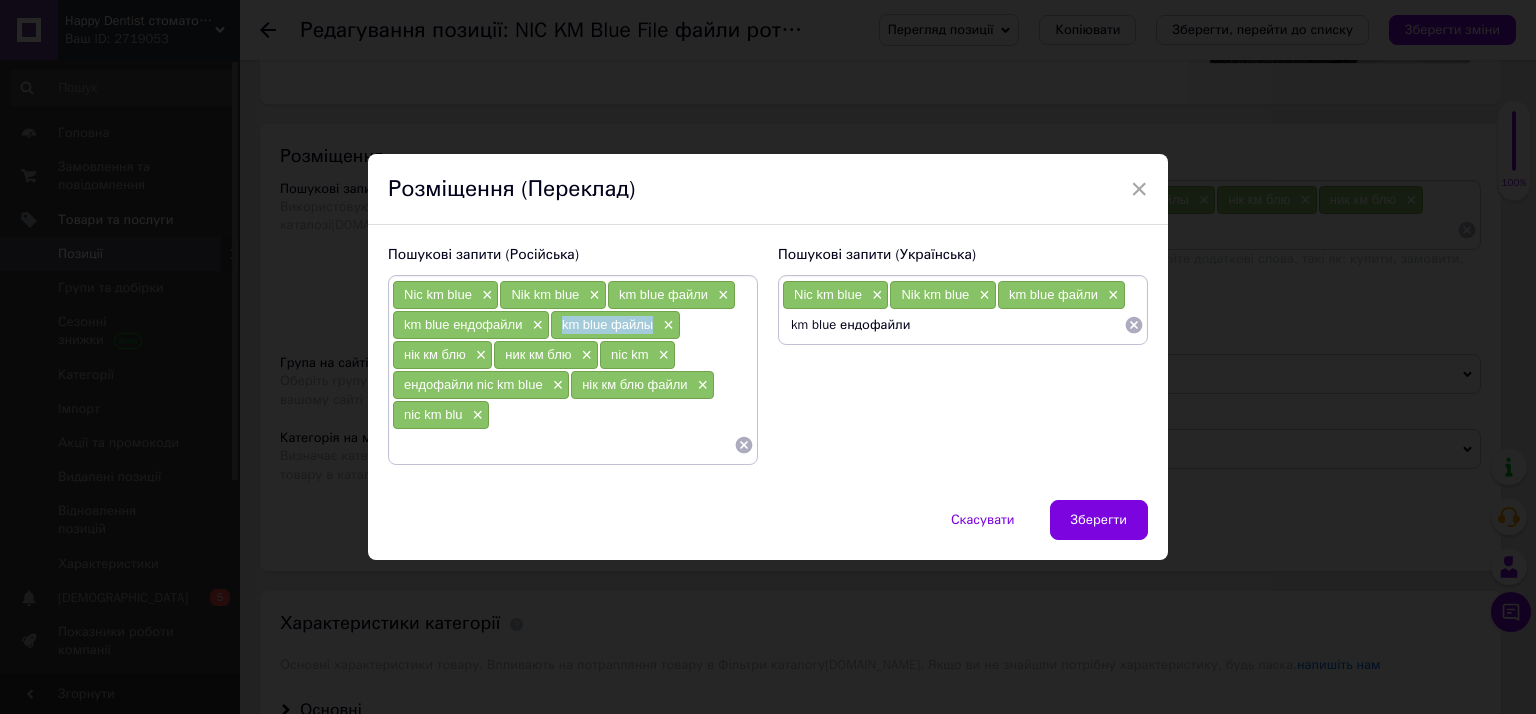 drag, startPoint x: 560, startPoint y: 324, endPoint x: 648, endPoint y: 328, distance: 88.09086 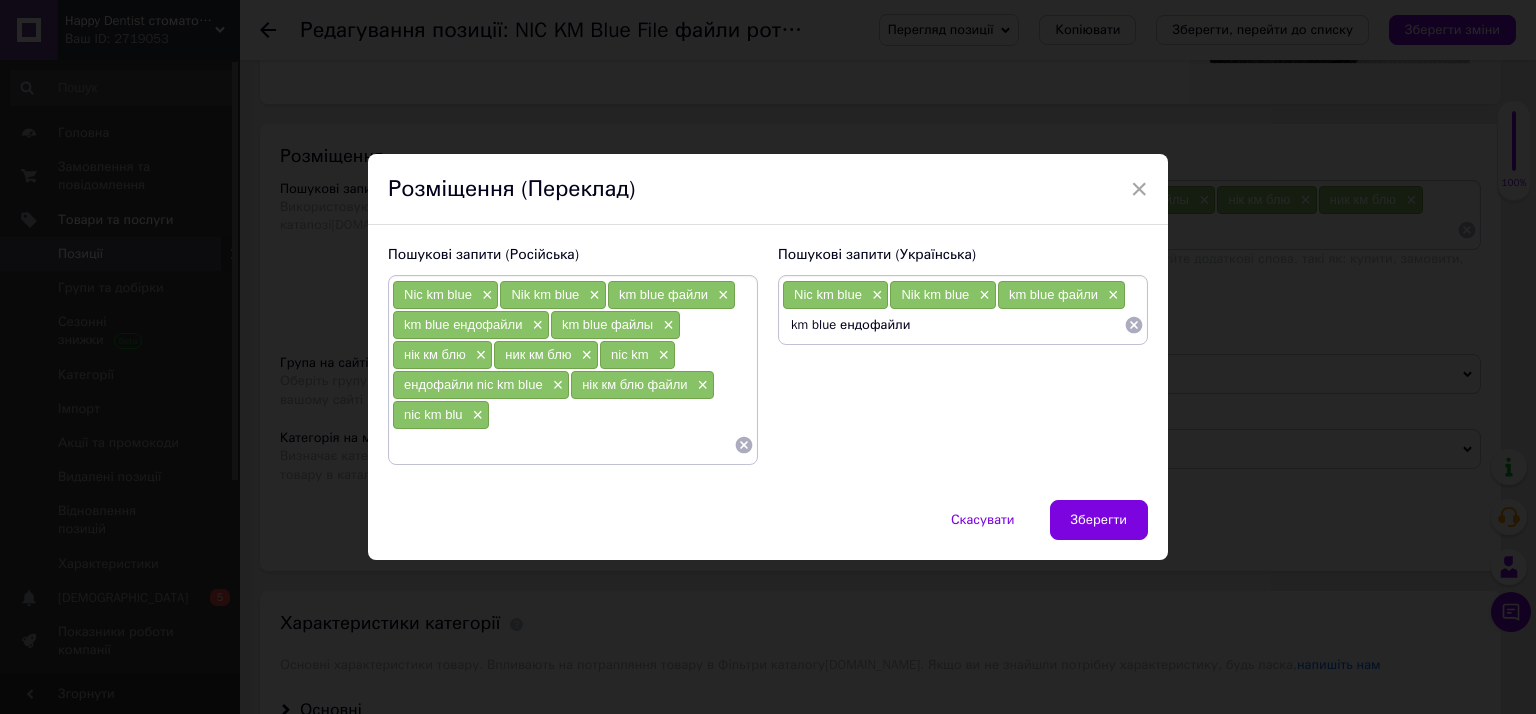 click on "km blue ендофайли" at bounding box center [953, 325] 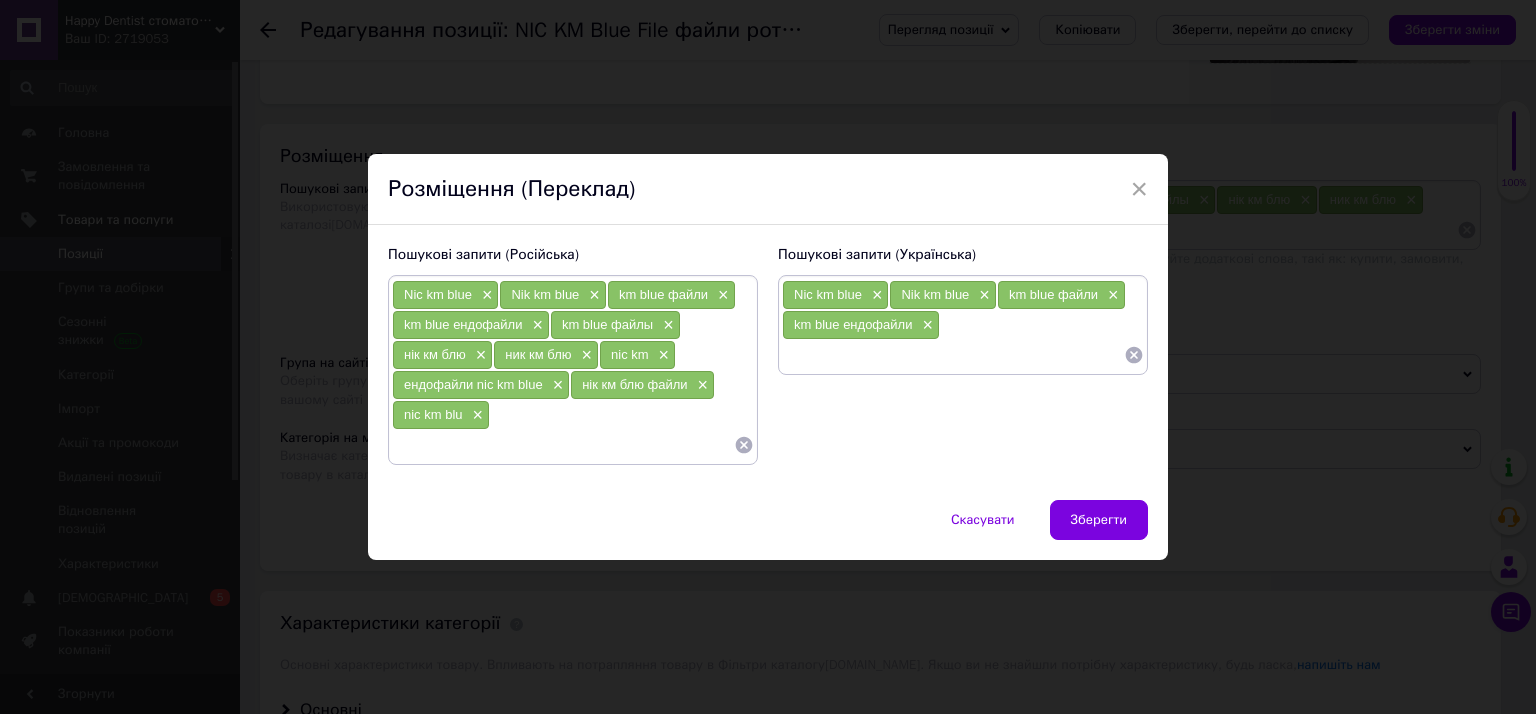 paste on "km blue файлы" 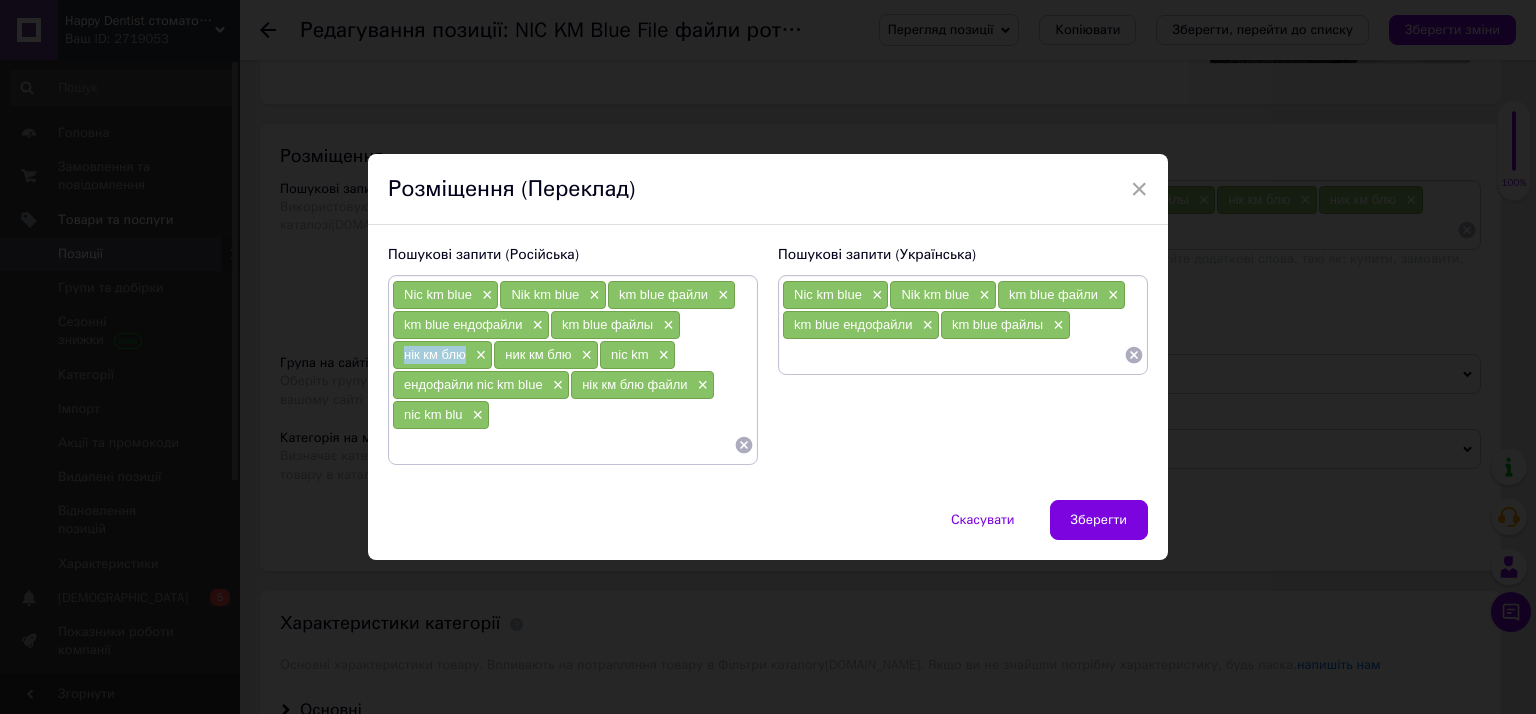 drag, startPoint x: 400, startPoint y: 354, endPoint x: 460, endPoint y: 355, distance: 60.00833 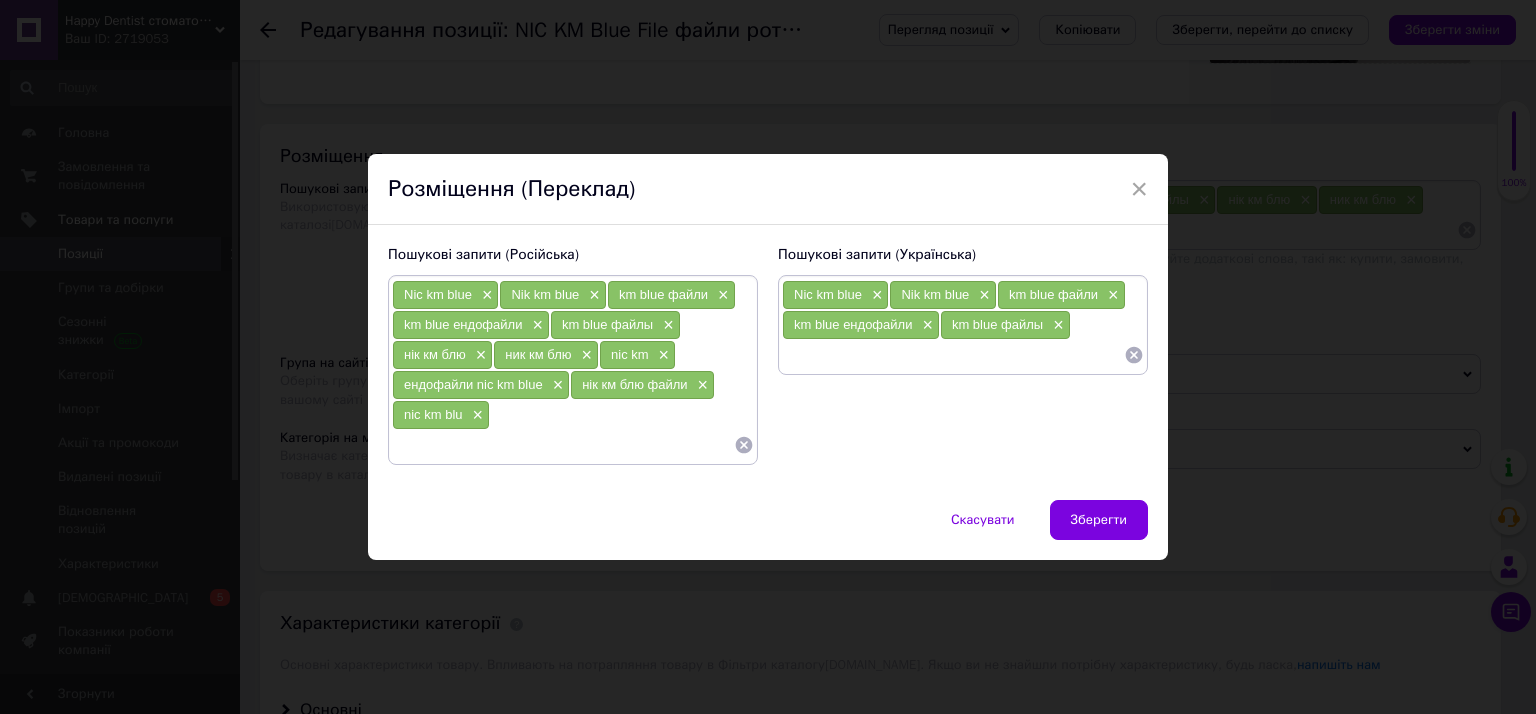 click at bounding box center (953, 355) 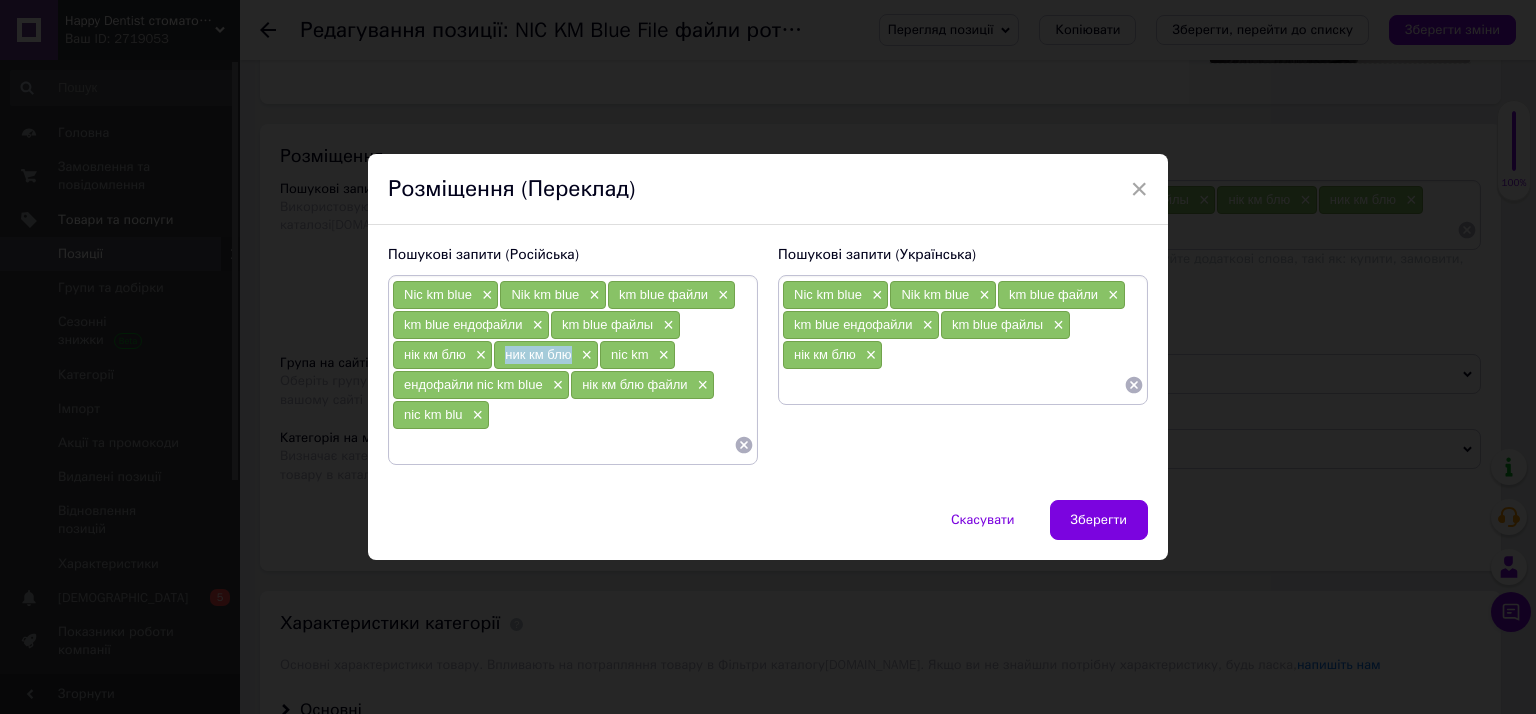 drag, startPoint x: 502, startPoint y: 353, endPoint x: 568, endPoint y: 359, distance: 66.27216 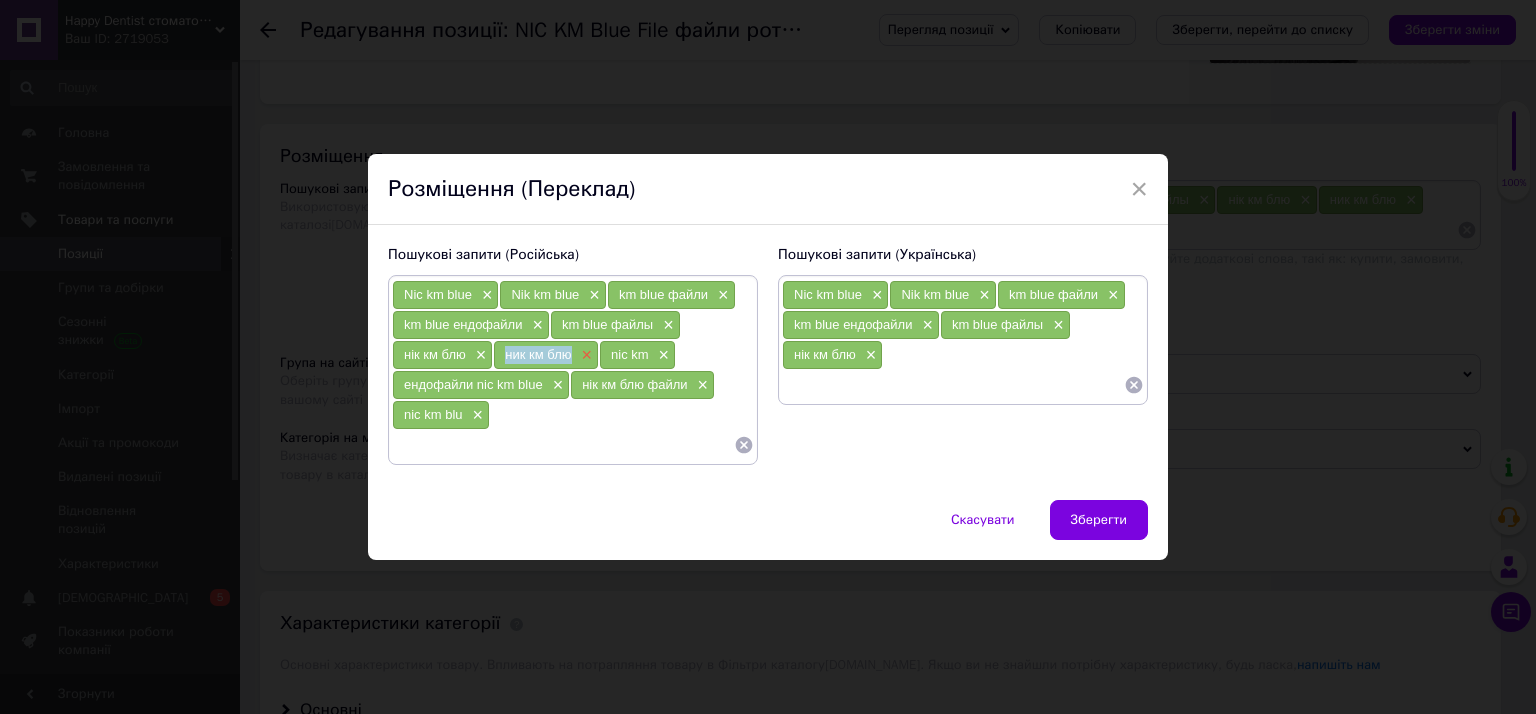 copy on "ник км блю" 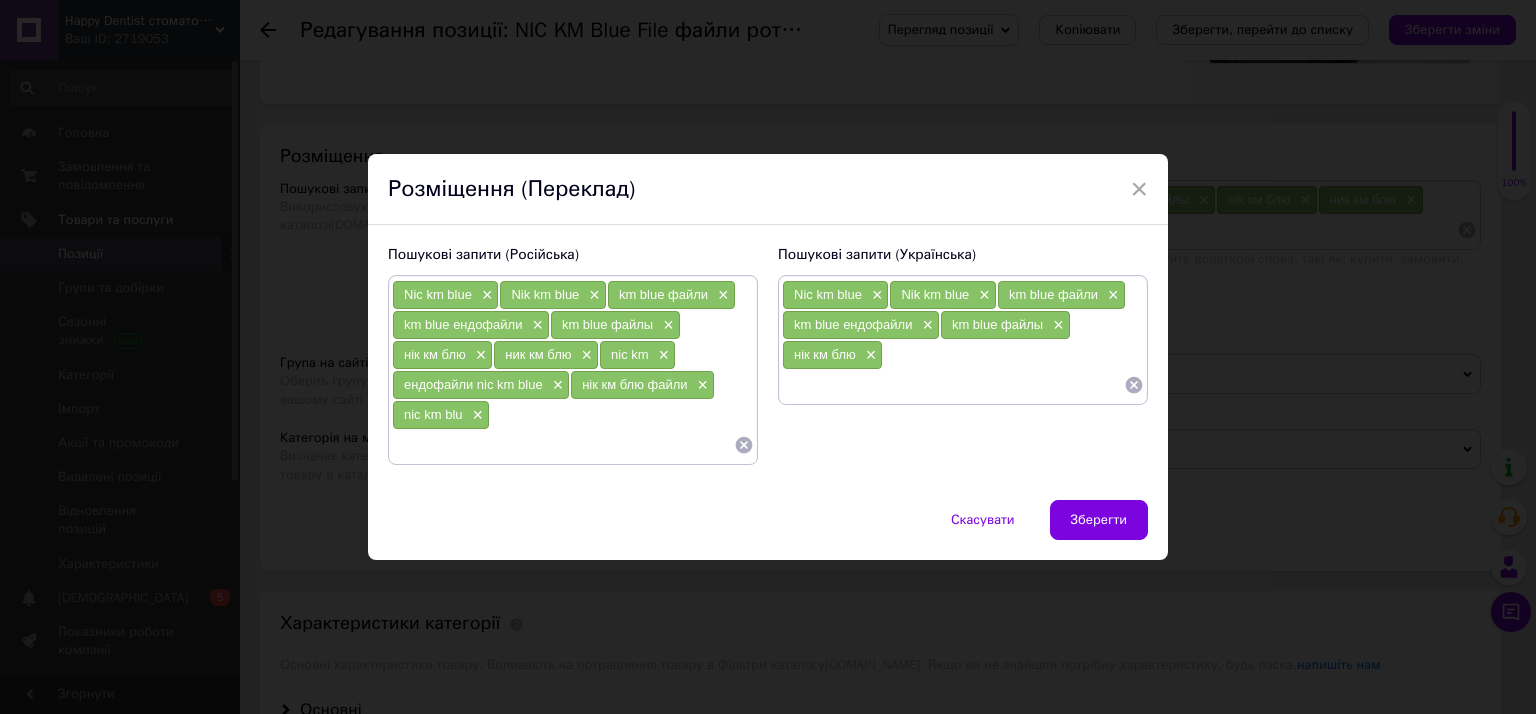 click on "Nic km blue × Nik km blue × km blue файли × km blue ендофайли × km blue файлы × нік км блю ×" at bounding box center (963, 340) 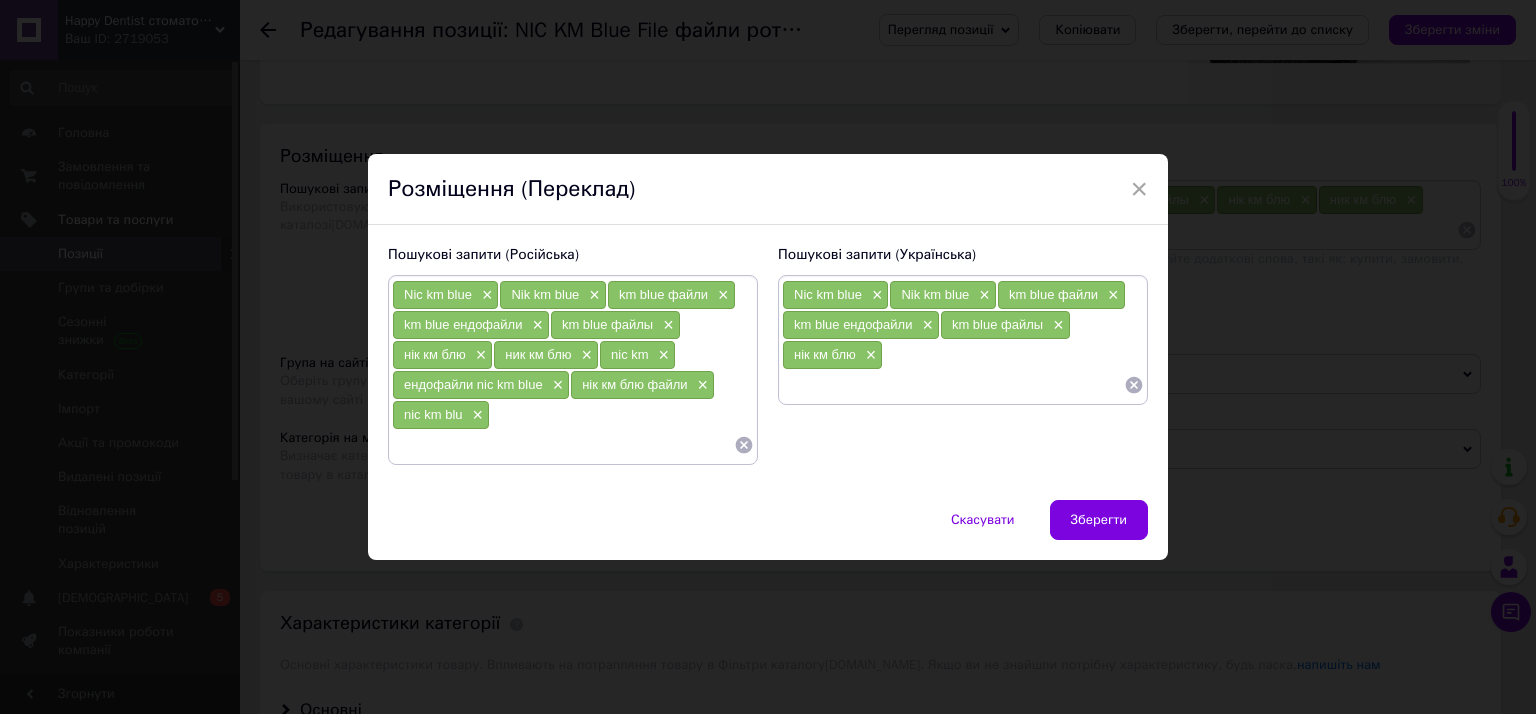 paste on "ник км блю" 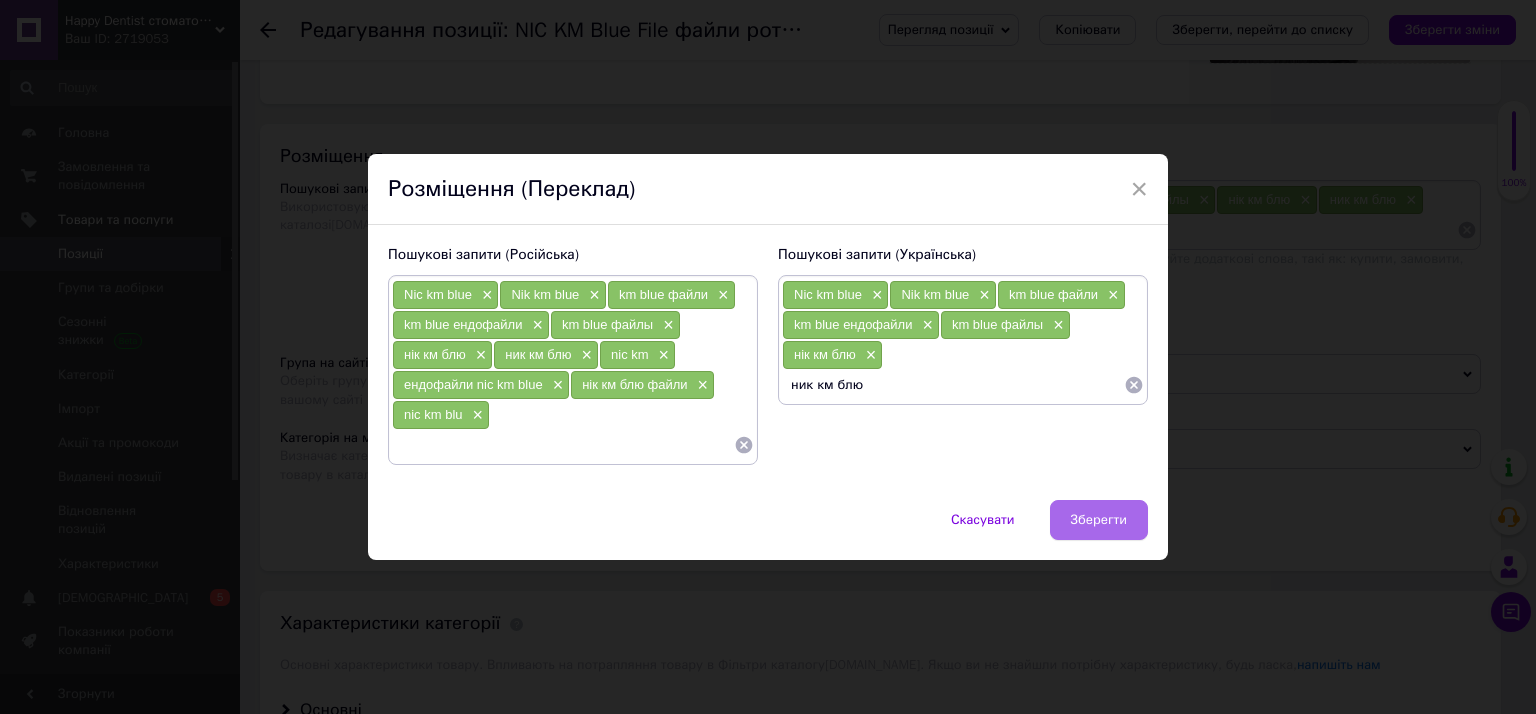 type on "ник км блю" 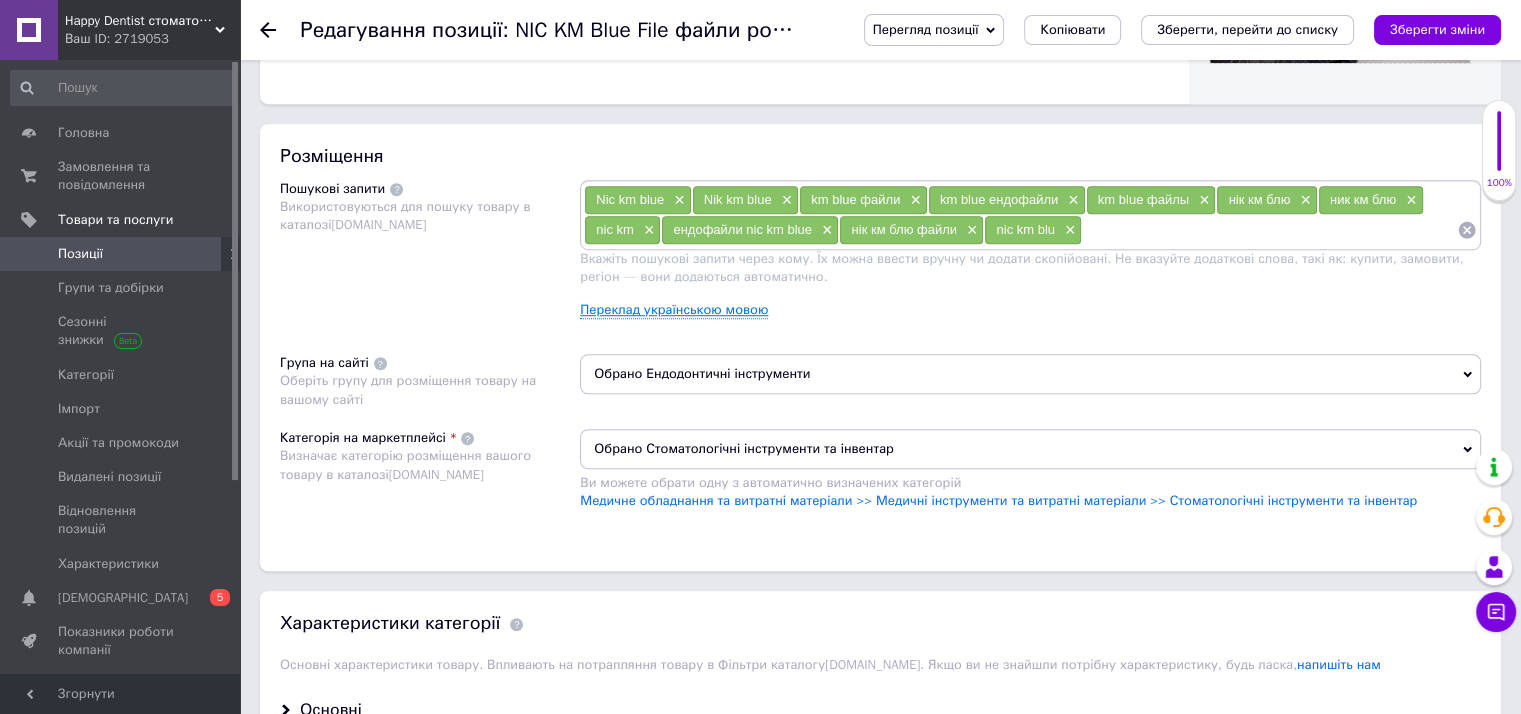 click on "Переклад українською мовою" at bounding box center [674, 310] 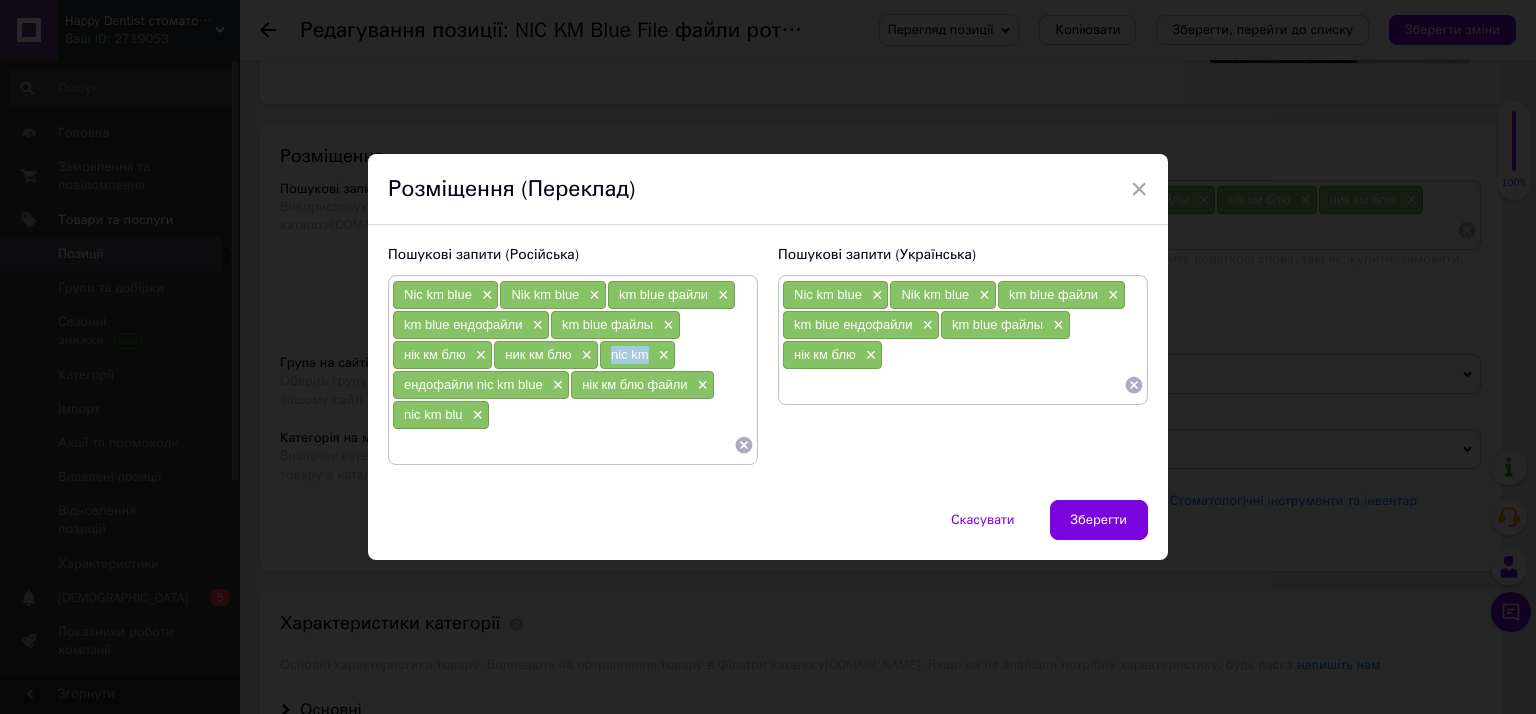 drag, startPoint x: 606, startPoint y: 351, endPoint x: 641, endPoint y: 351, distance: 35 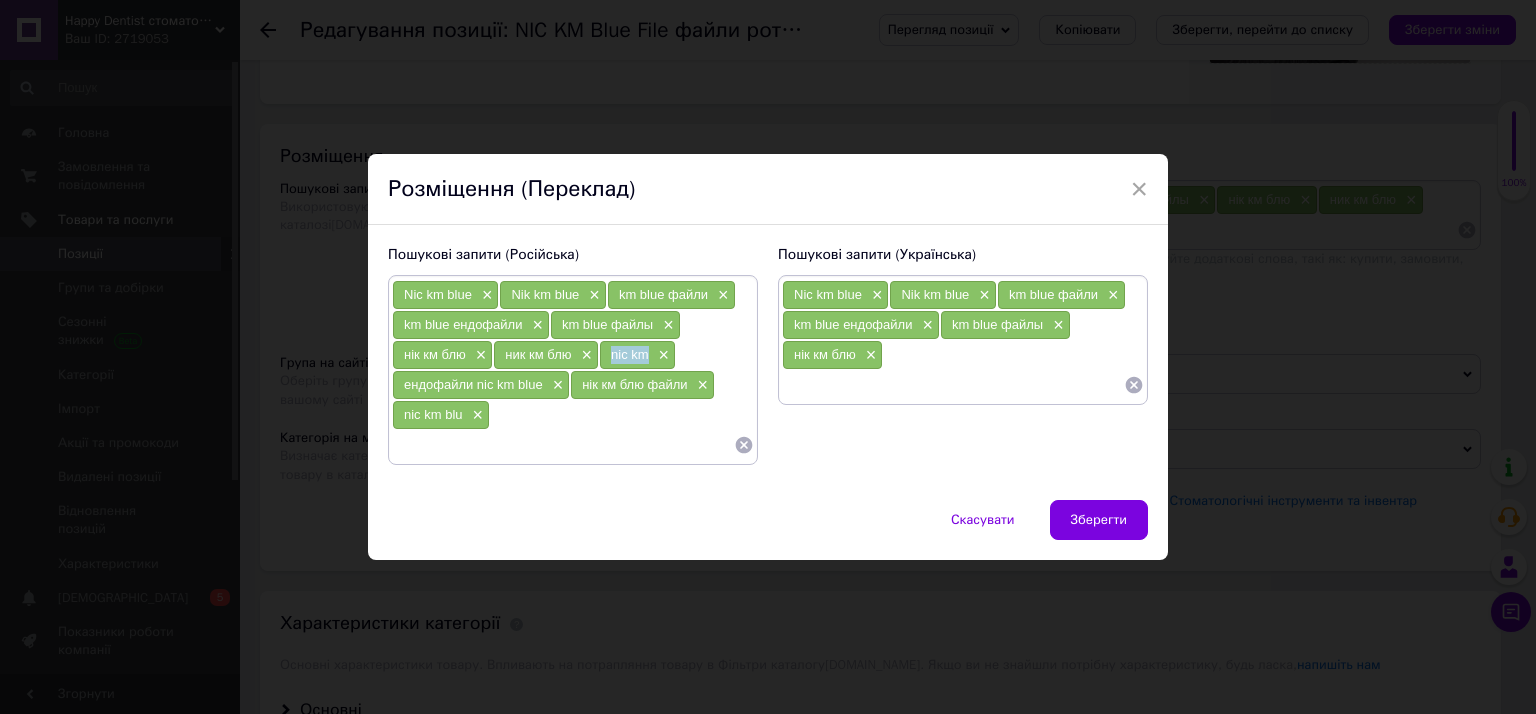 copy on "nic km" 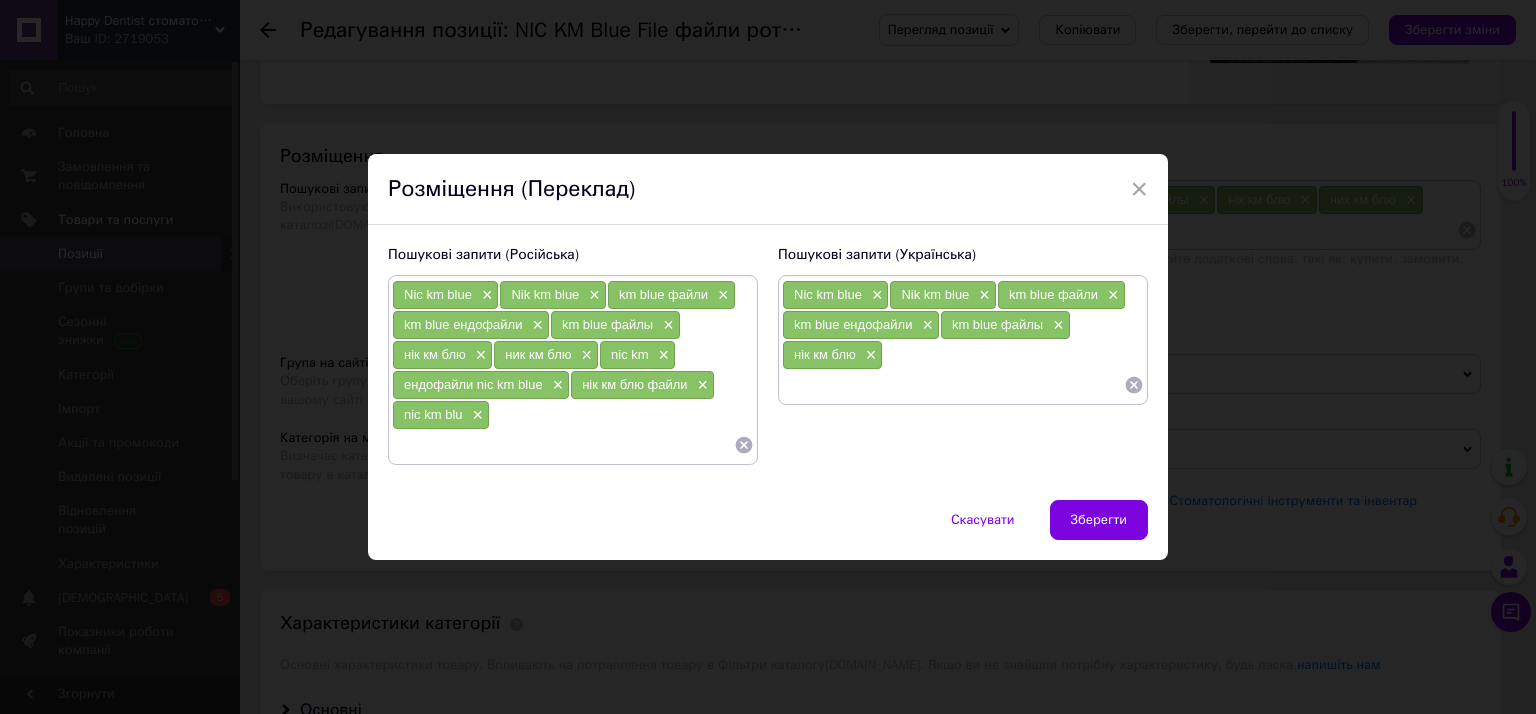click on "Nic km blue × Nik km blue × km blue файли × km blue ендофайли × km blue файлы × нік км блю ×" at bounding box center (963, 340) 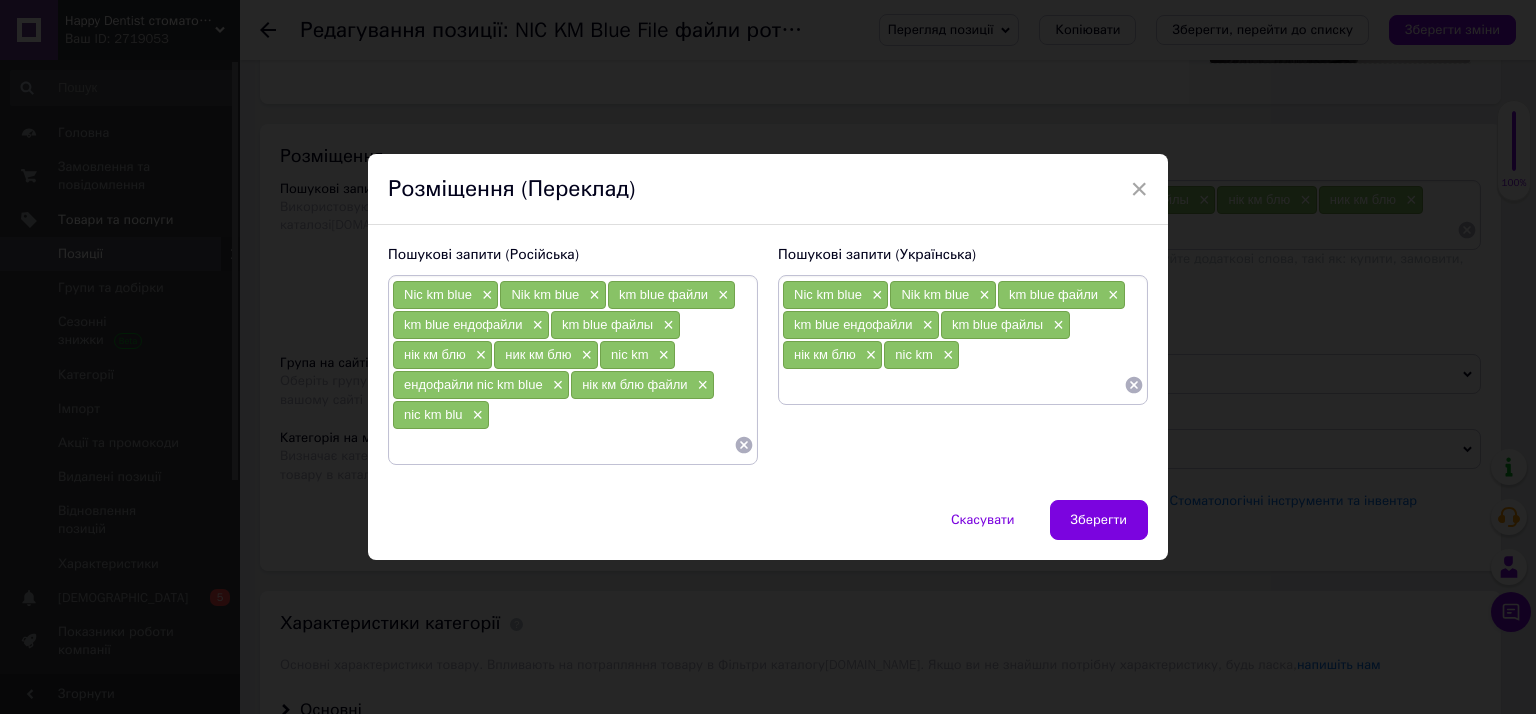 click on "Nic km blue × Nik km blue × km blue файли × km blue ендофайли × km blue файлы × нік км блю × ник км блю × nic km × ендофайли nic km blue × нік км блю файли × nic km blu ×" at bounding box center [573, 370] 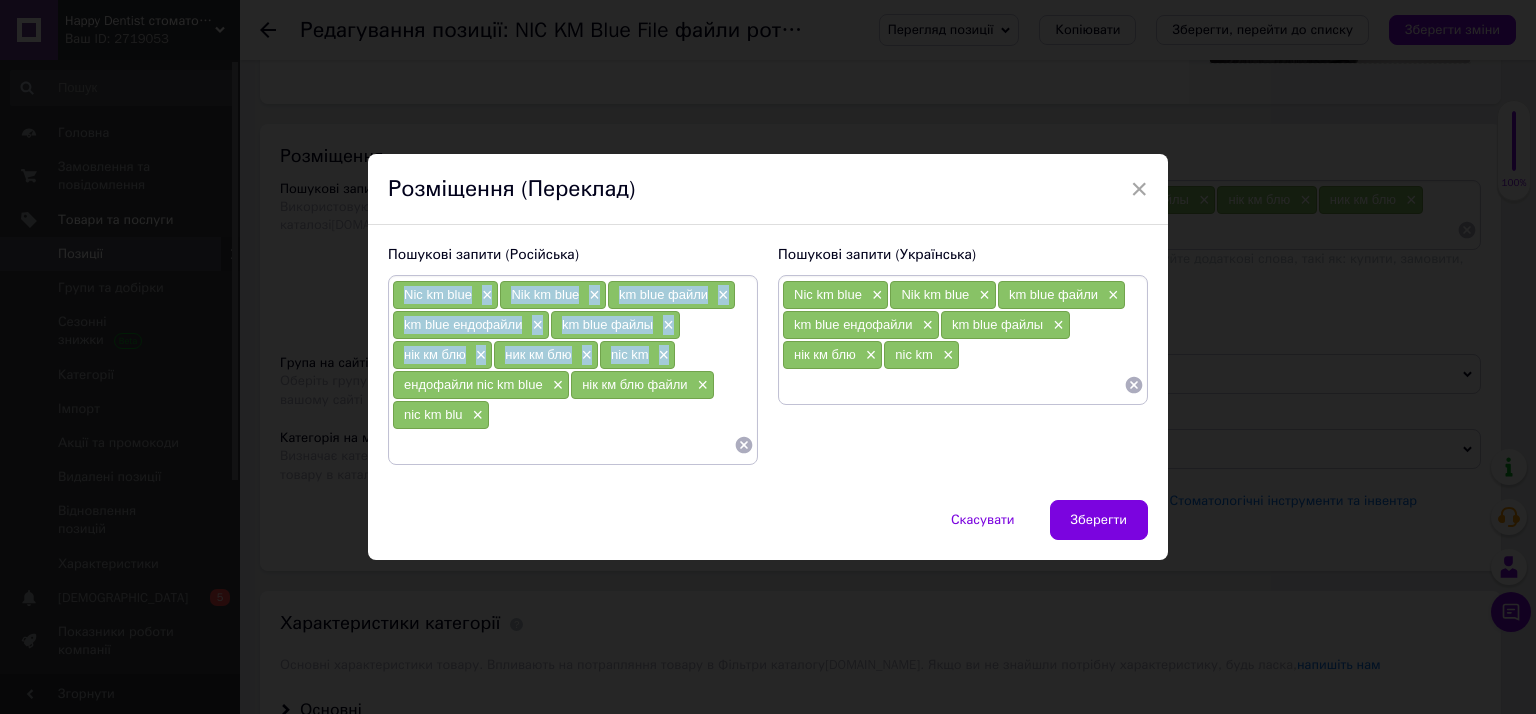 click on "ендофайли nic km blue ×" at bounding box center [481, 385] 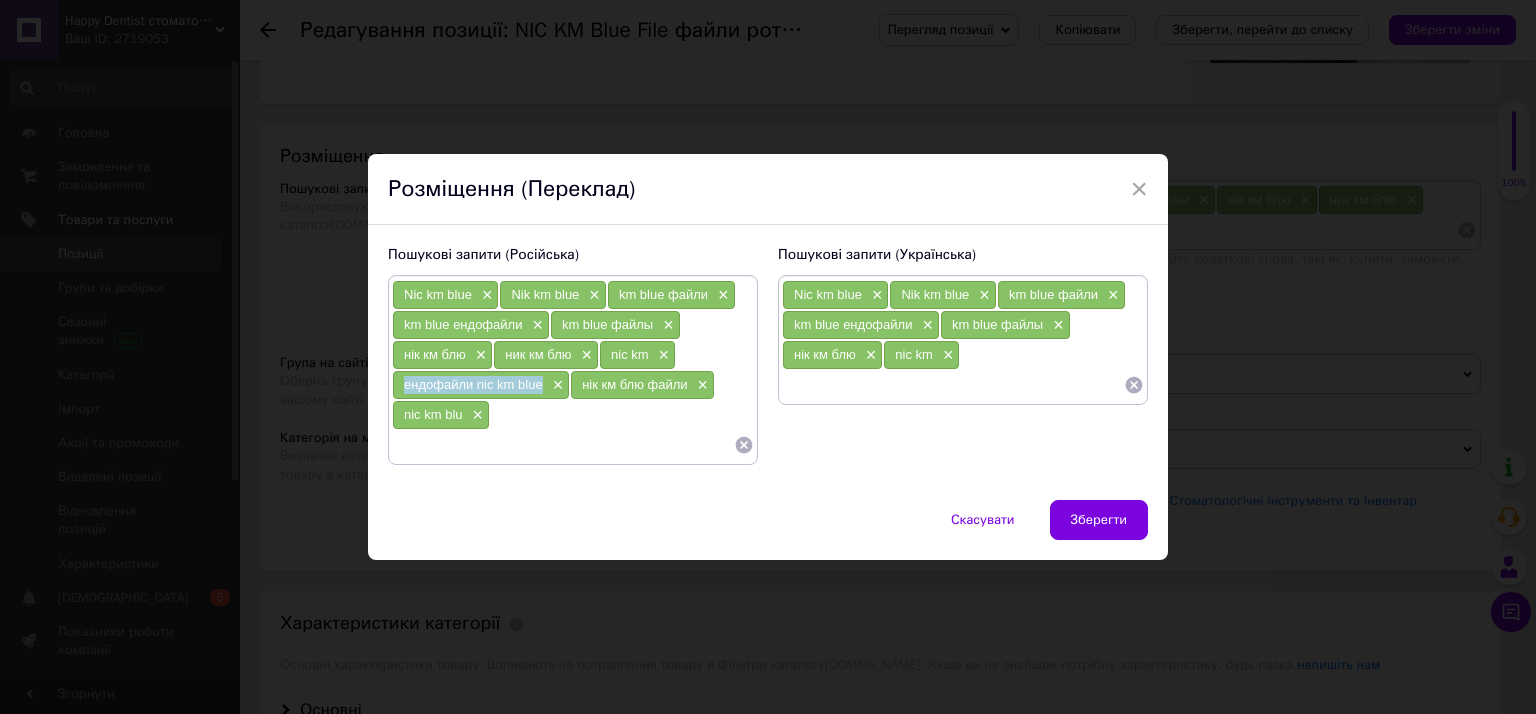 drag, startPoint x: 399, startPoint y: 379, endPoint x: 536, endPoint y: 389, distance: 137.36447 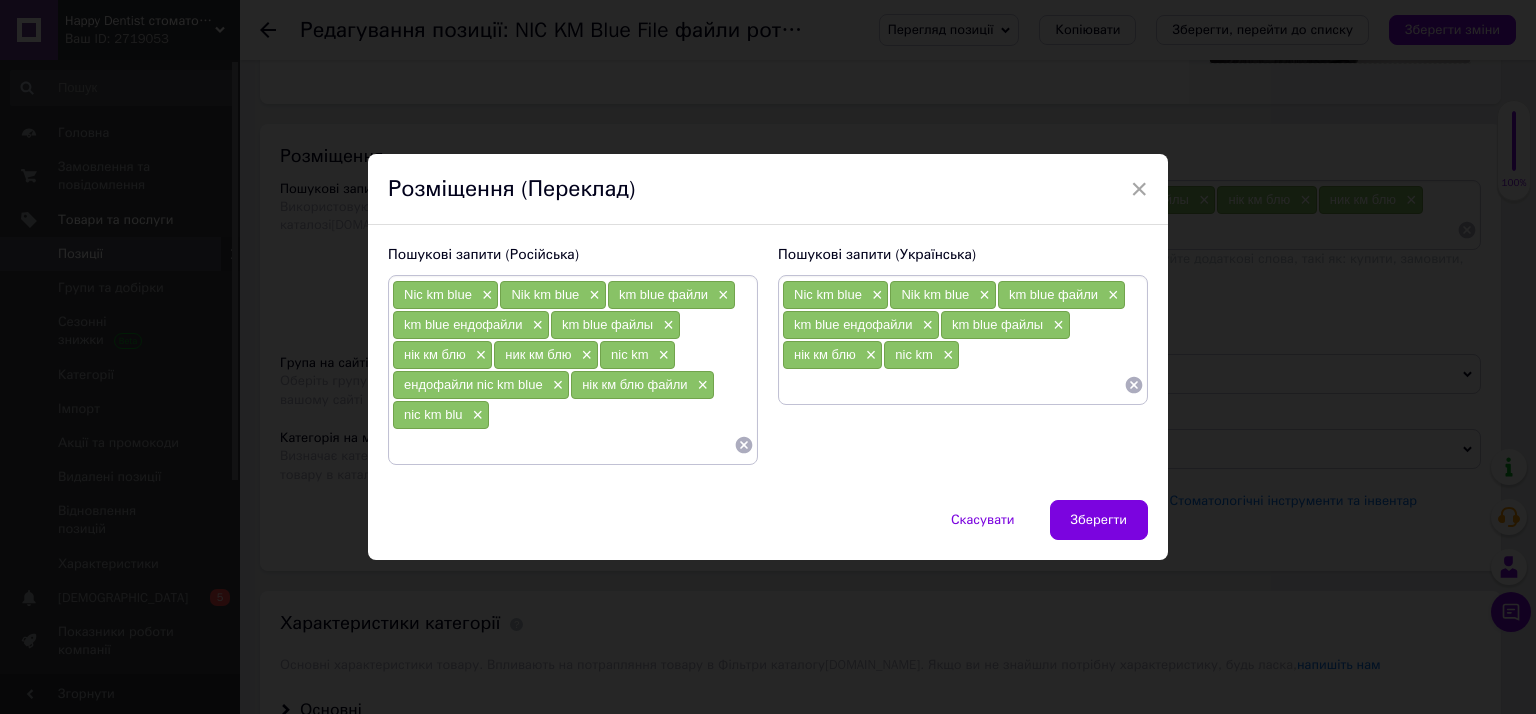 click at bounding box center [953, 385] 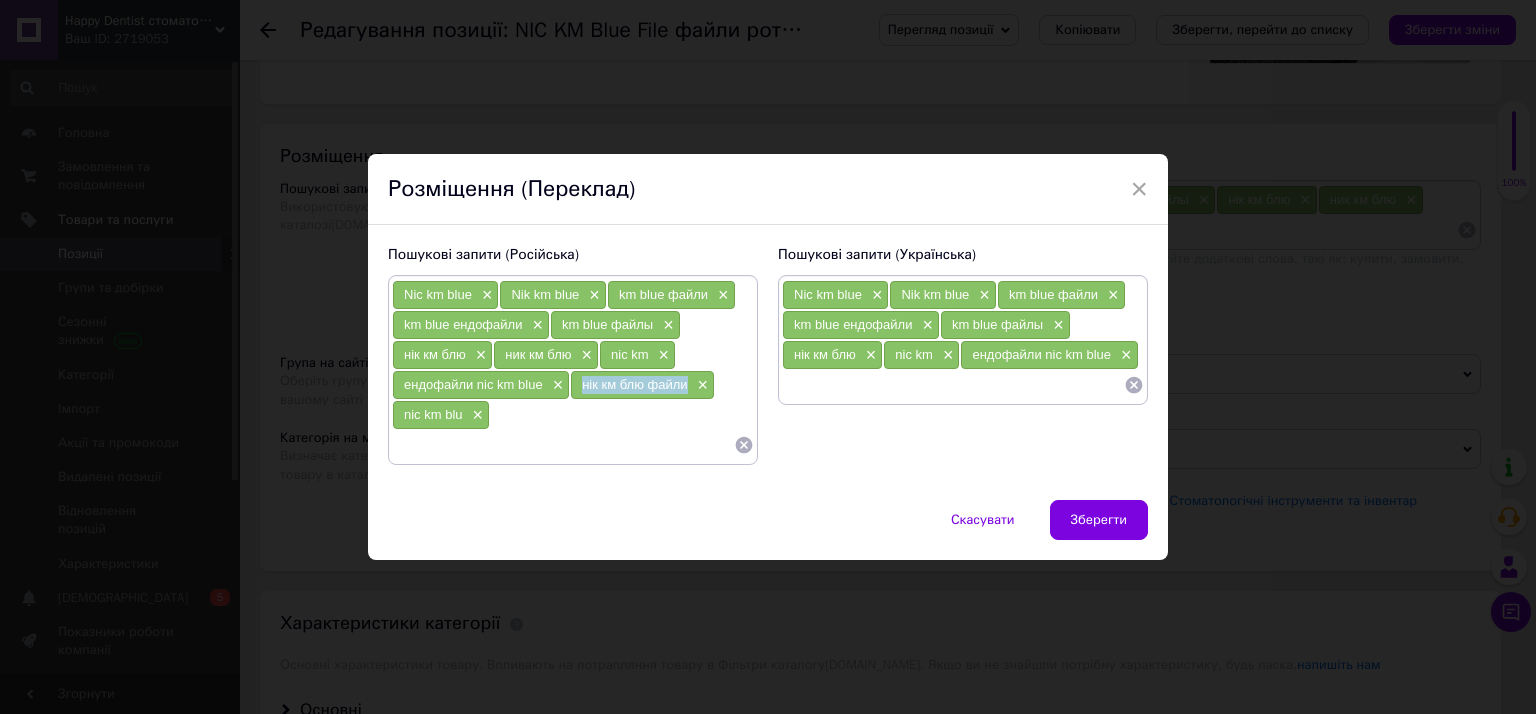 drag, startPoint x: 579, startPoint y: 376, endPoint x: 683, endPoint y: 382, distance: 104.172935 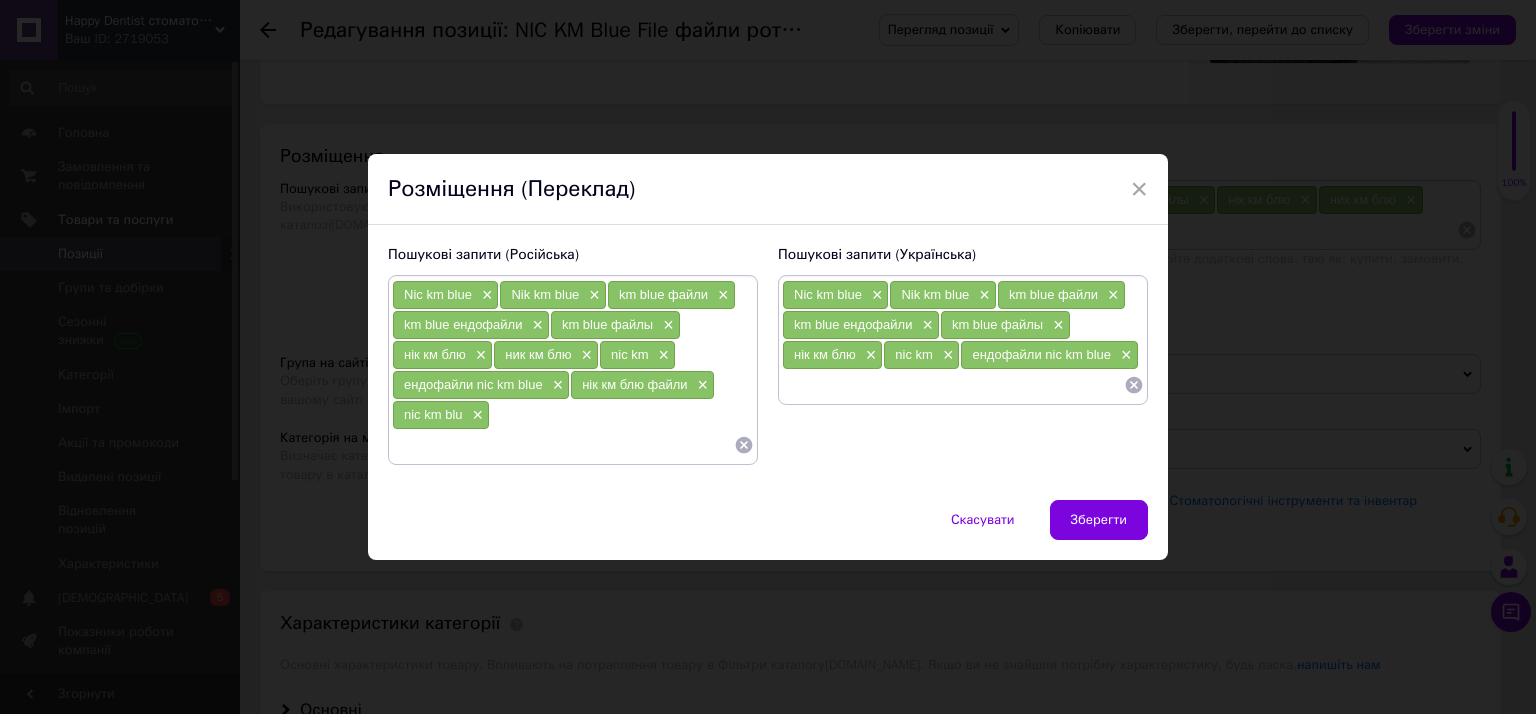 click at bounding box center (953, 385) 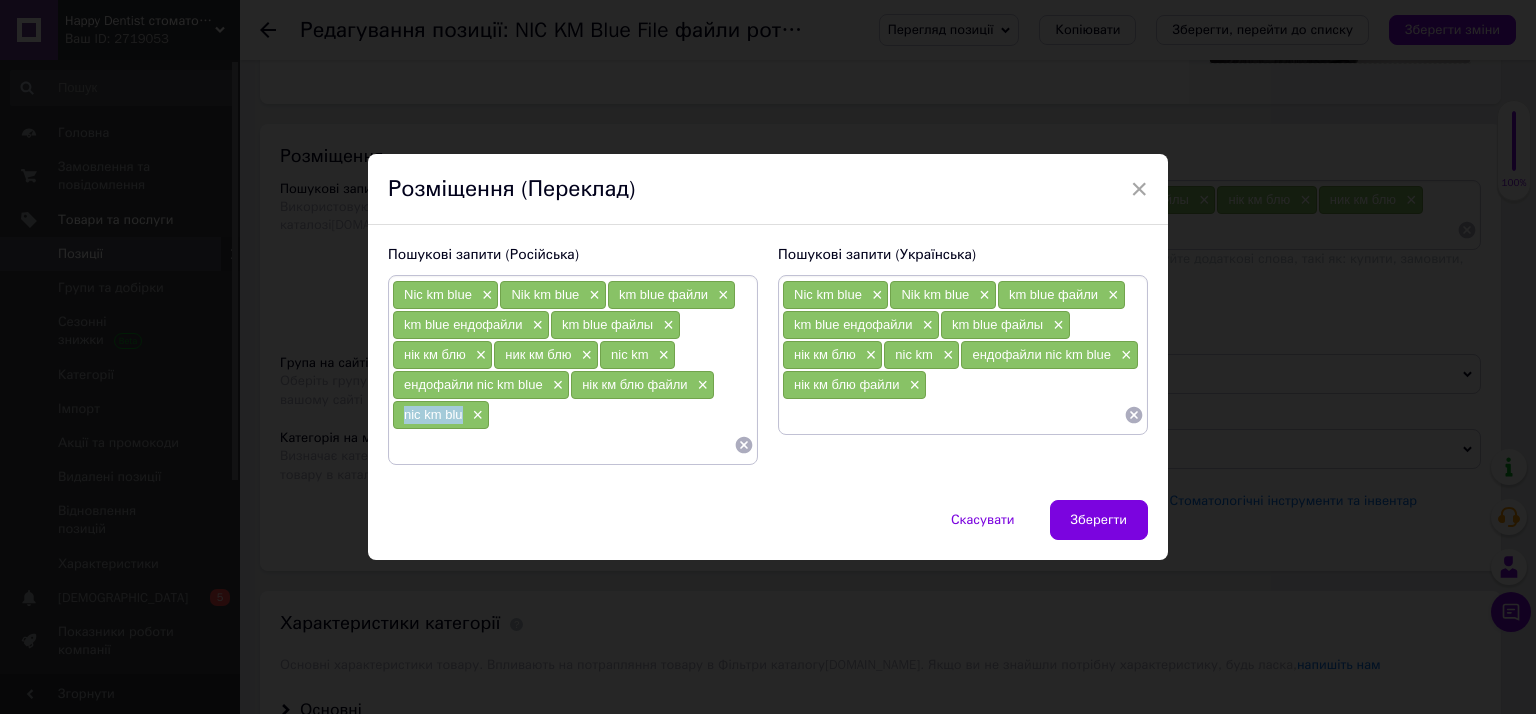 drag, startPoint x: 397, startPoint y: 412, endPoint x: 458, endPoint y: 416, distance: 61.13101 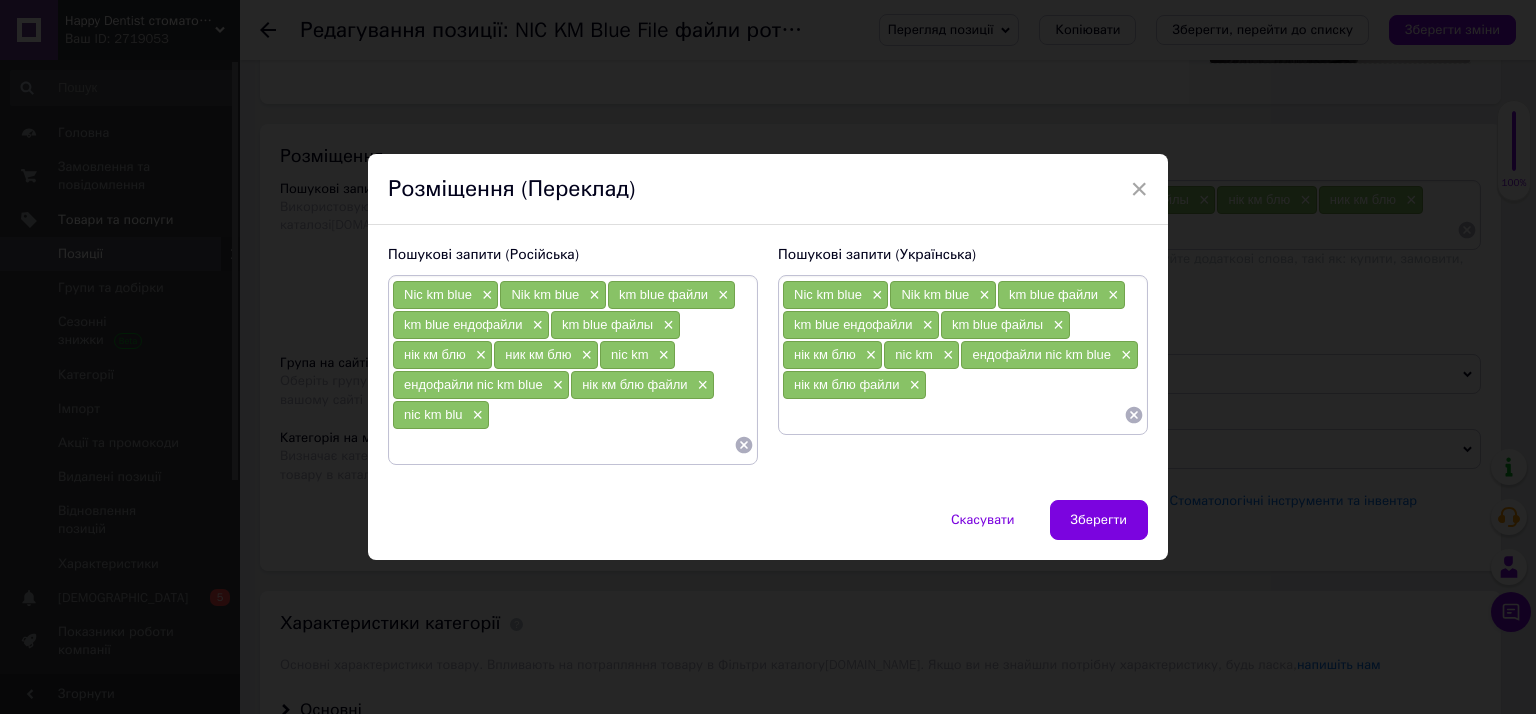 click on "[GEOGRAPHIC_DATA] km blue × Nik km blue × km blue файли × km blue ендофайли × km blue файлы × нік км блю × nic km × ендофайли nic km blue × нік км блю файли ×" at bounding box center [963, 355] 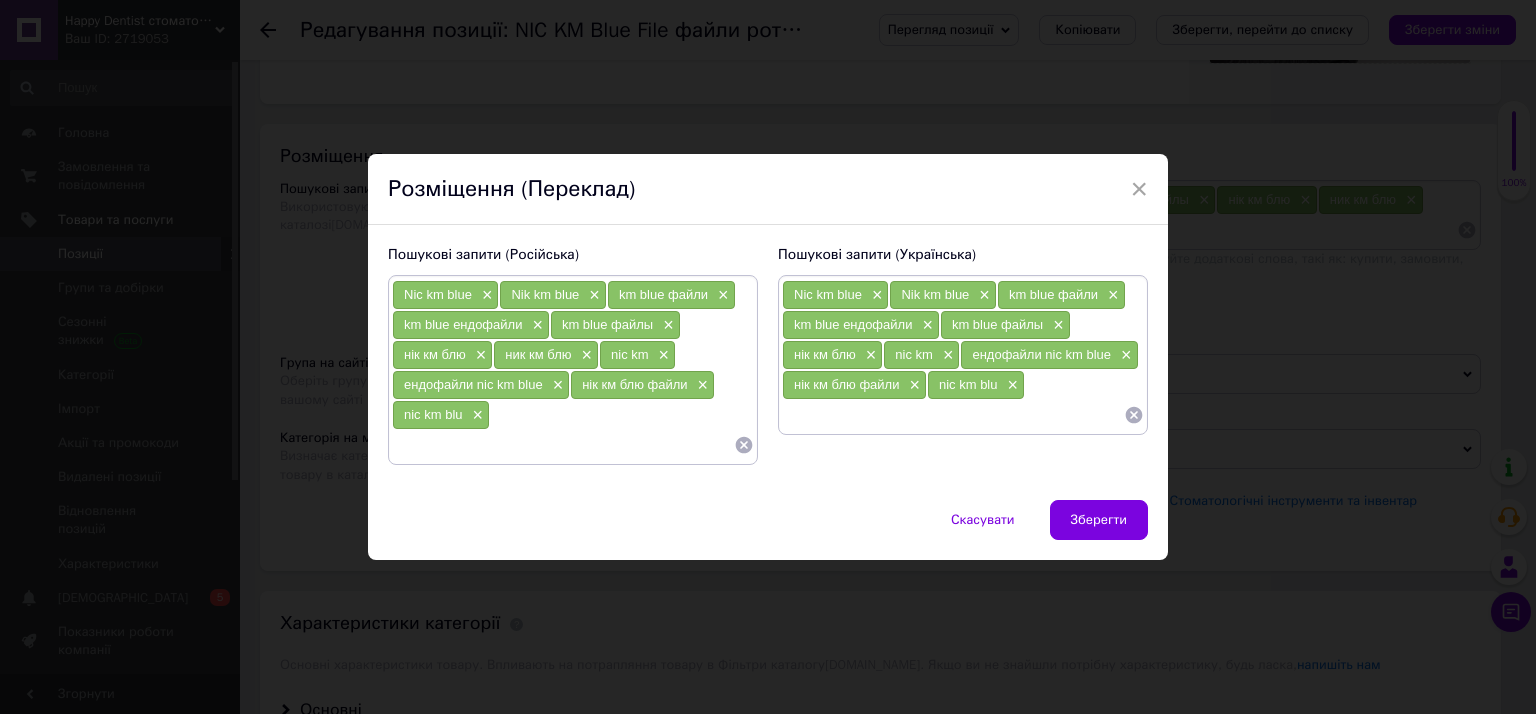 click at bounding box center [953, 415] 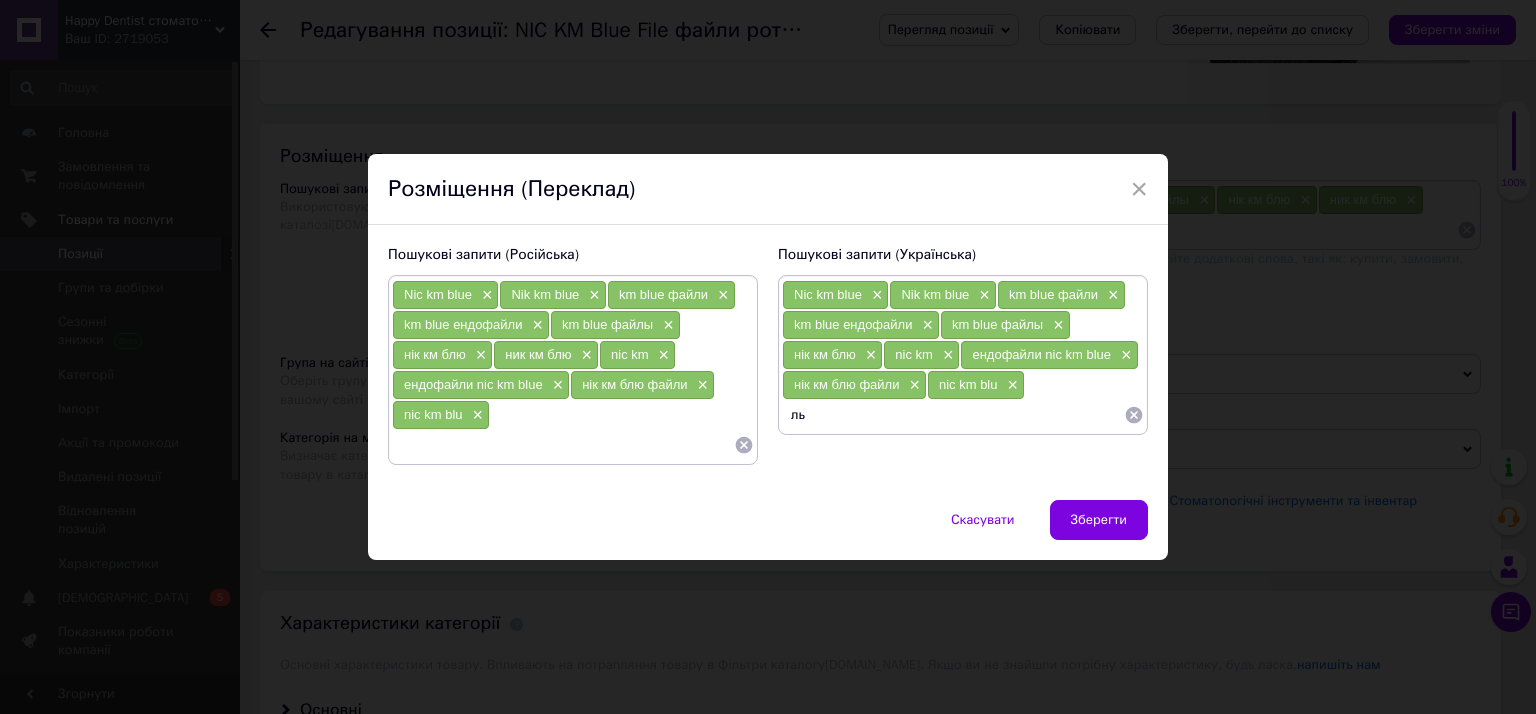 type on "л" 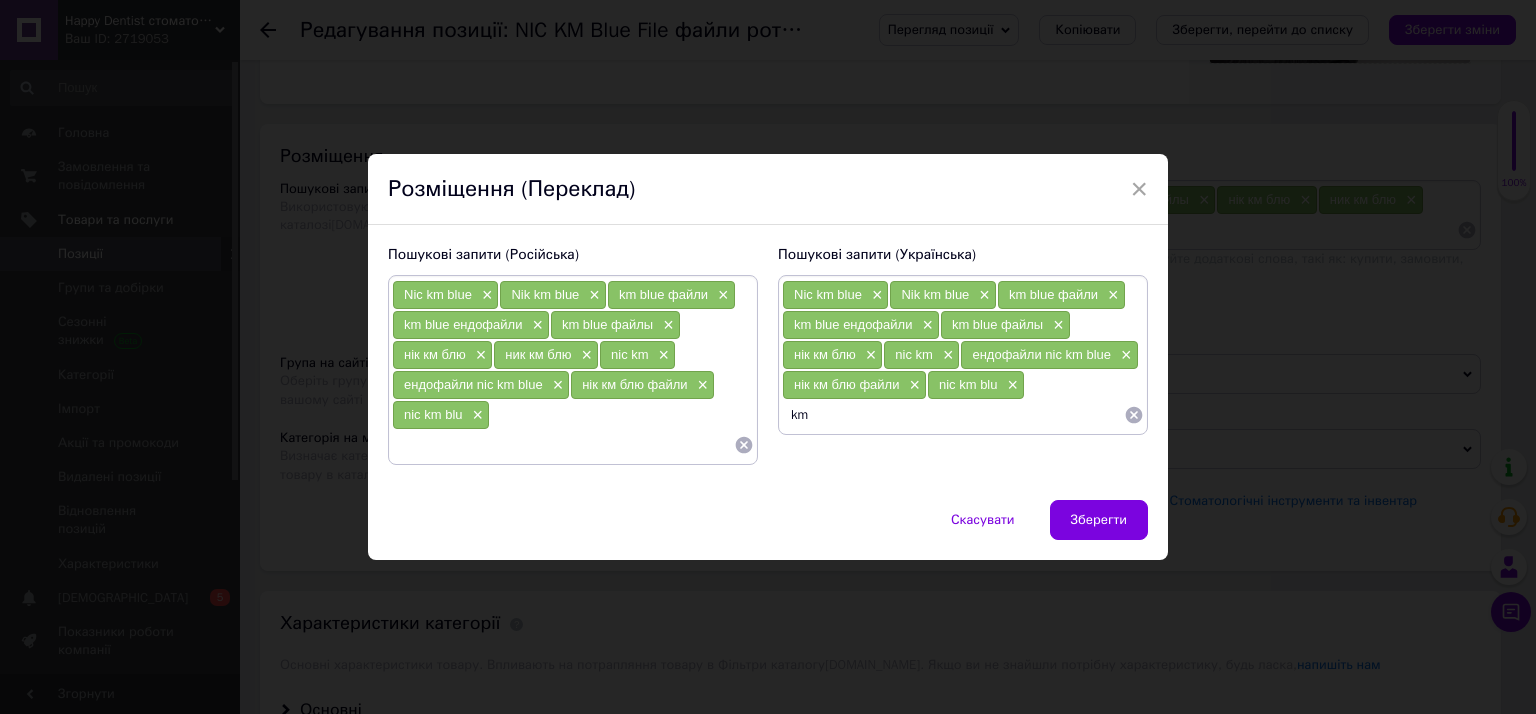 type on "k" 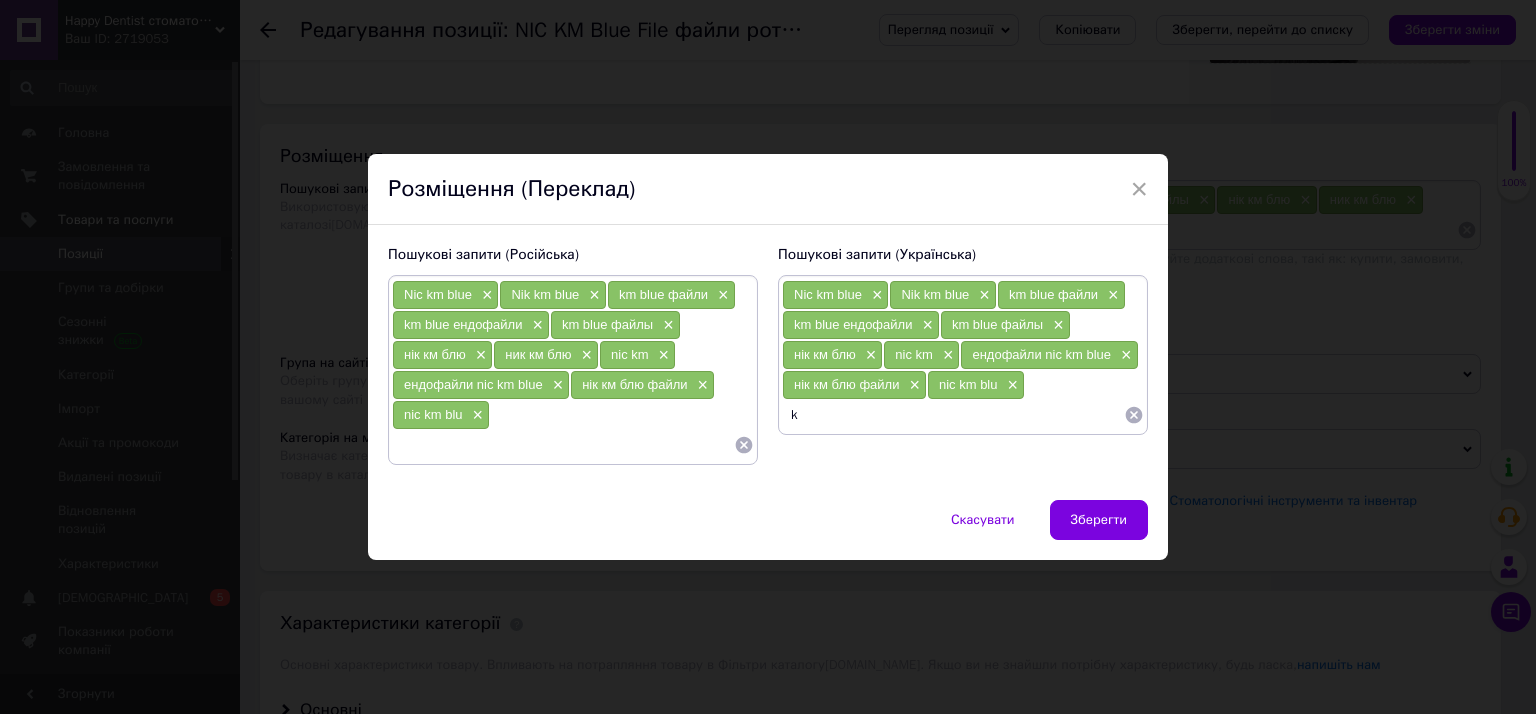 type 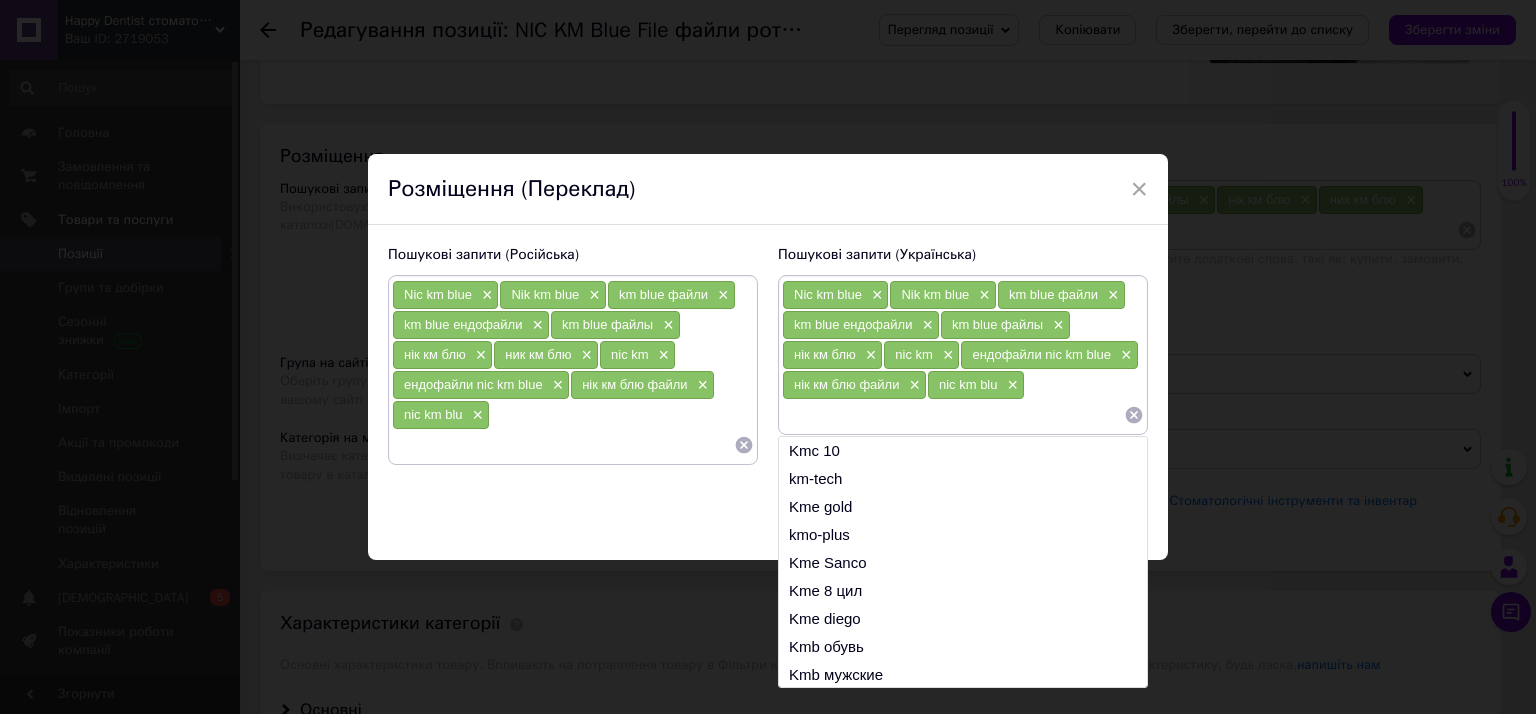 click on "Скасувати   Зберегти" at bounding box center (768, 530) 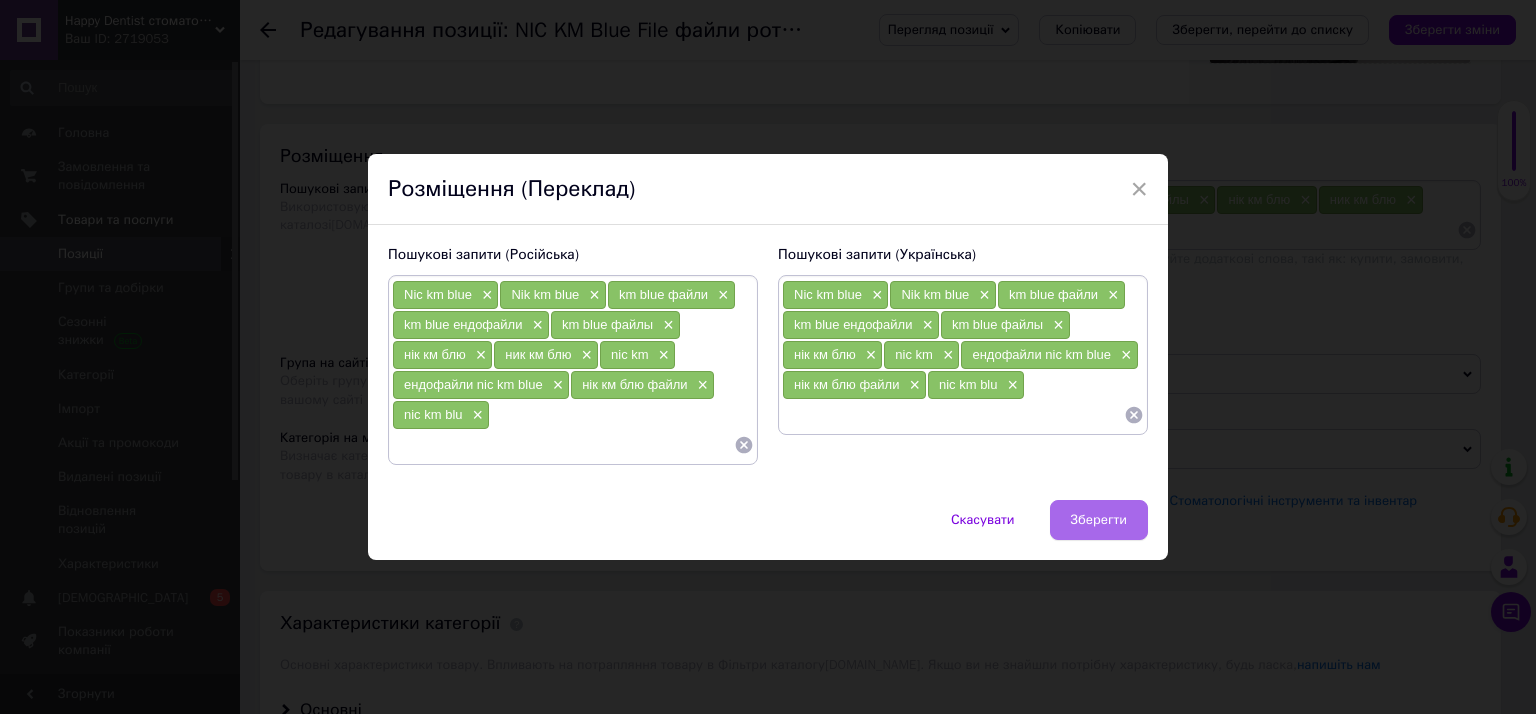 click on "Зберегти" at bounding box center (1099, 520) 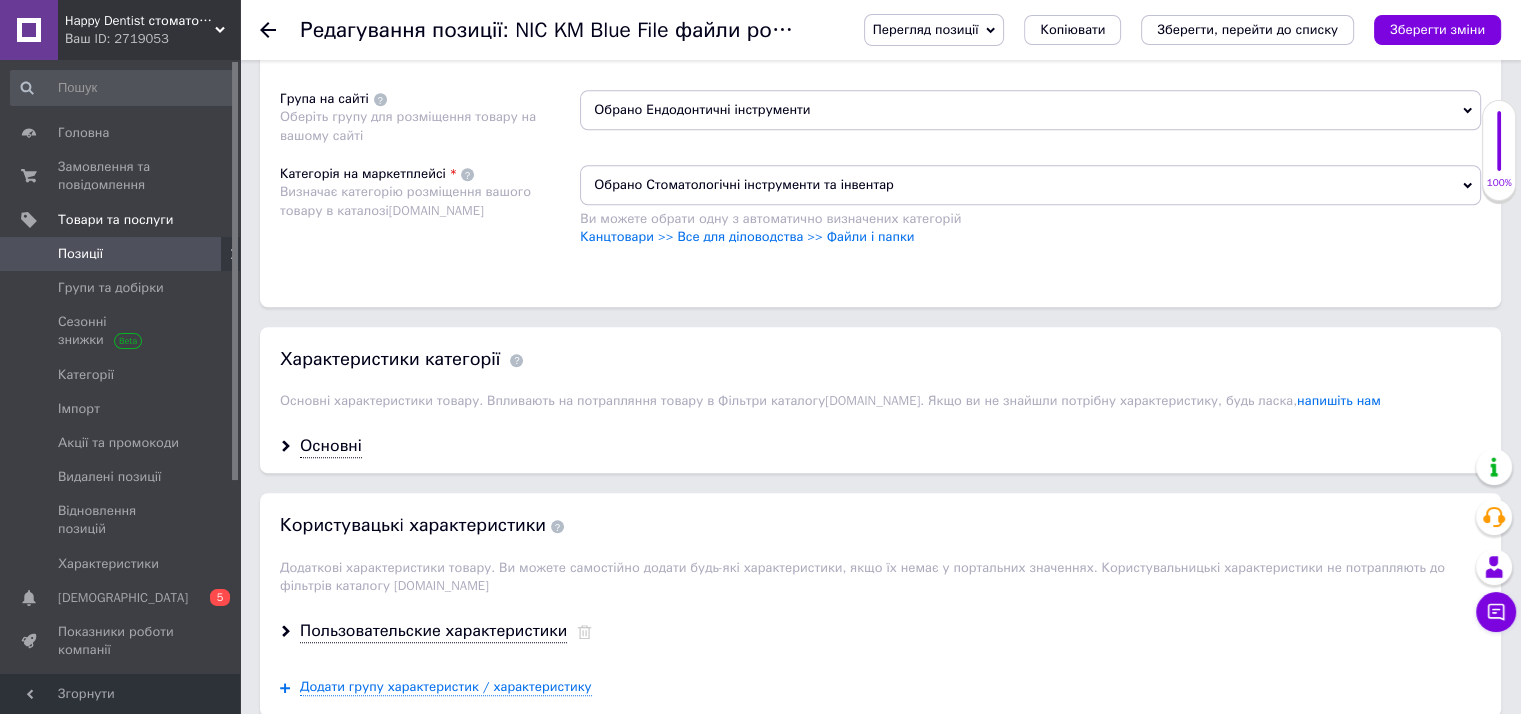 scroll, scrollTop: 1600, scrollLeft: 0, axis: vertical 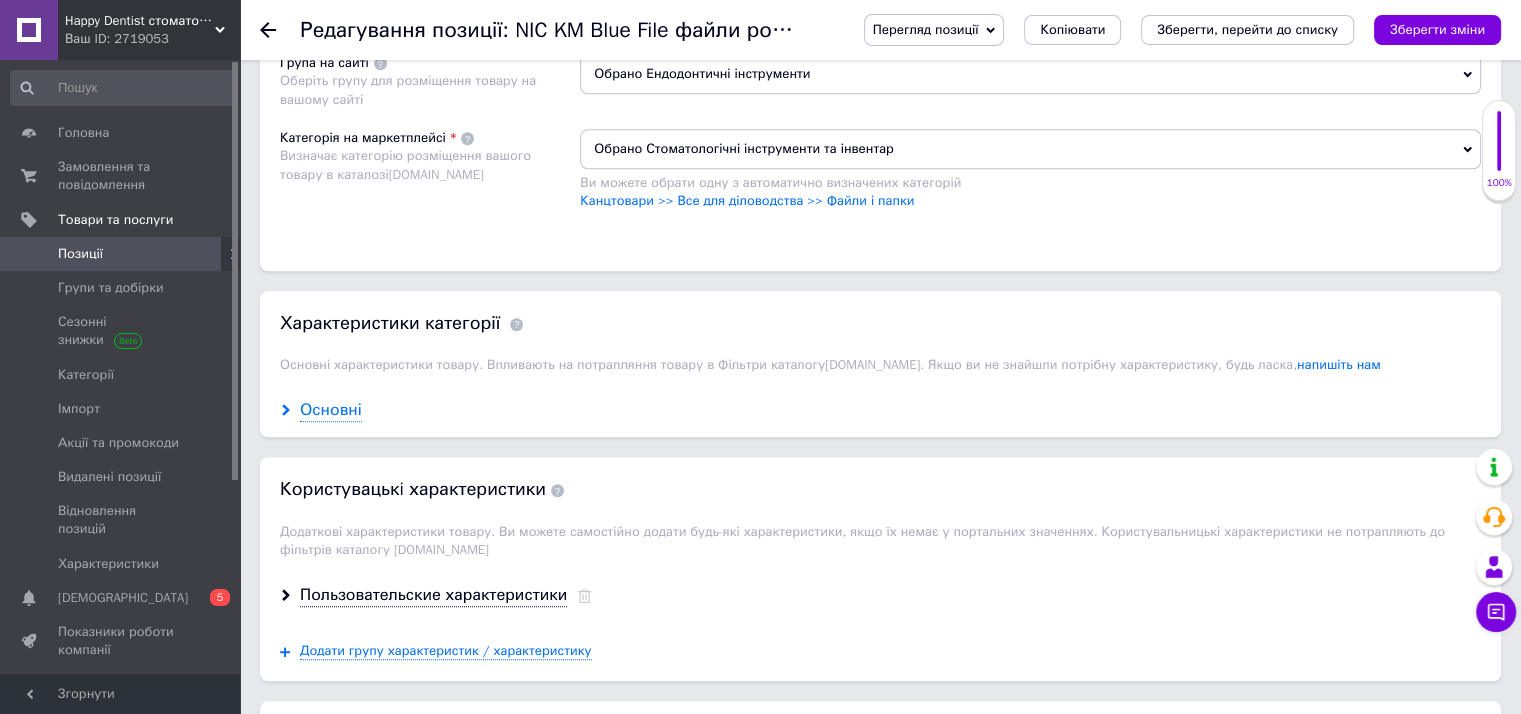click on "Основні" at bounding box center (331, 410) 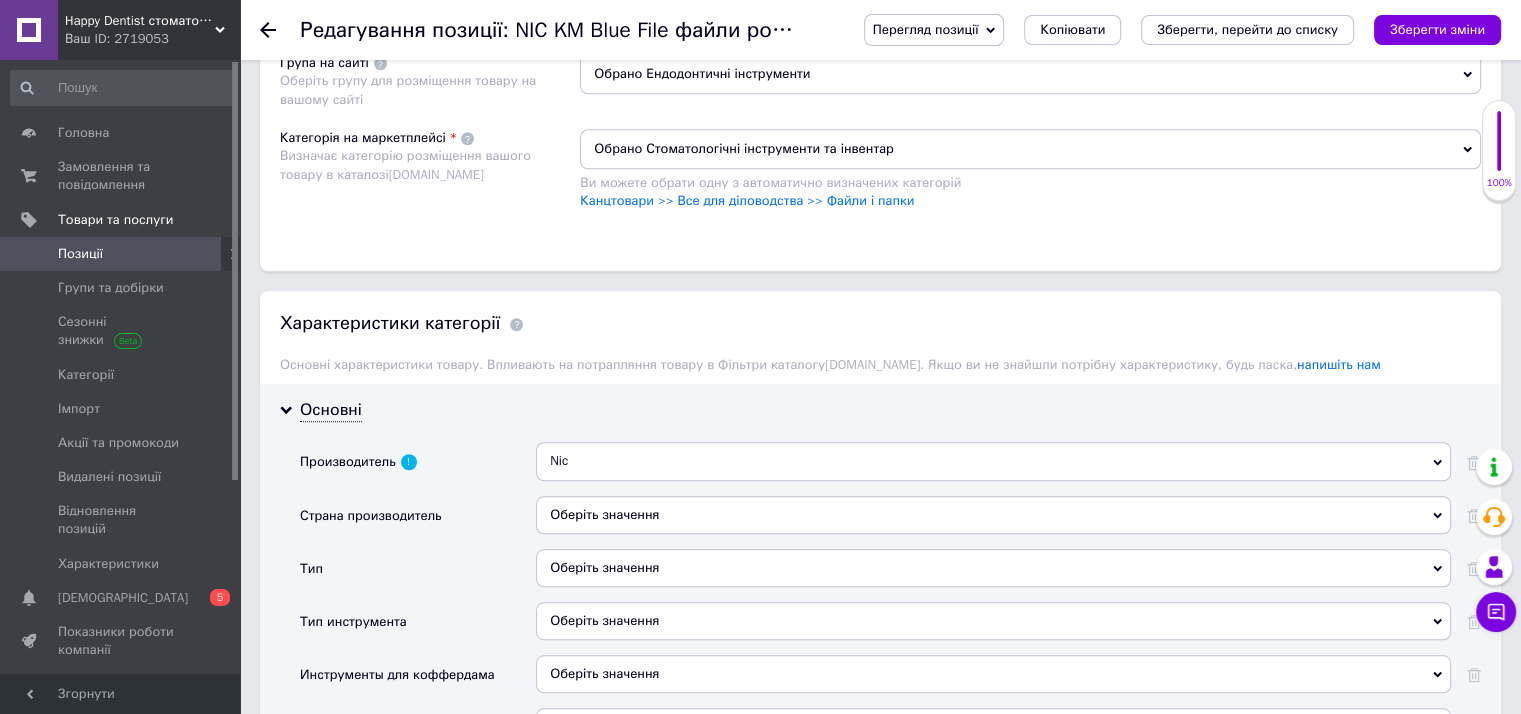 click on "Оберіть значення" at bounding box center [993, 515] 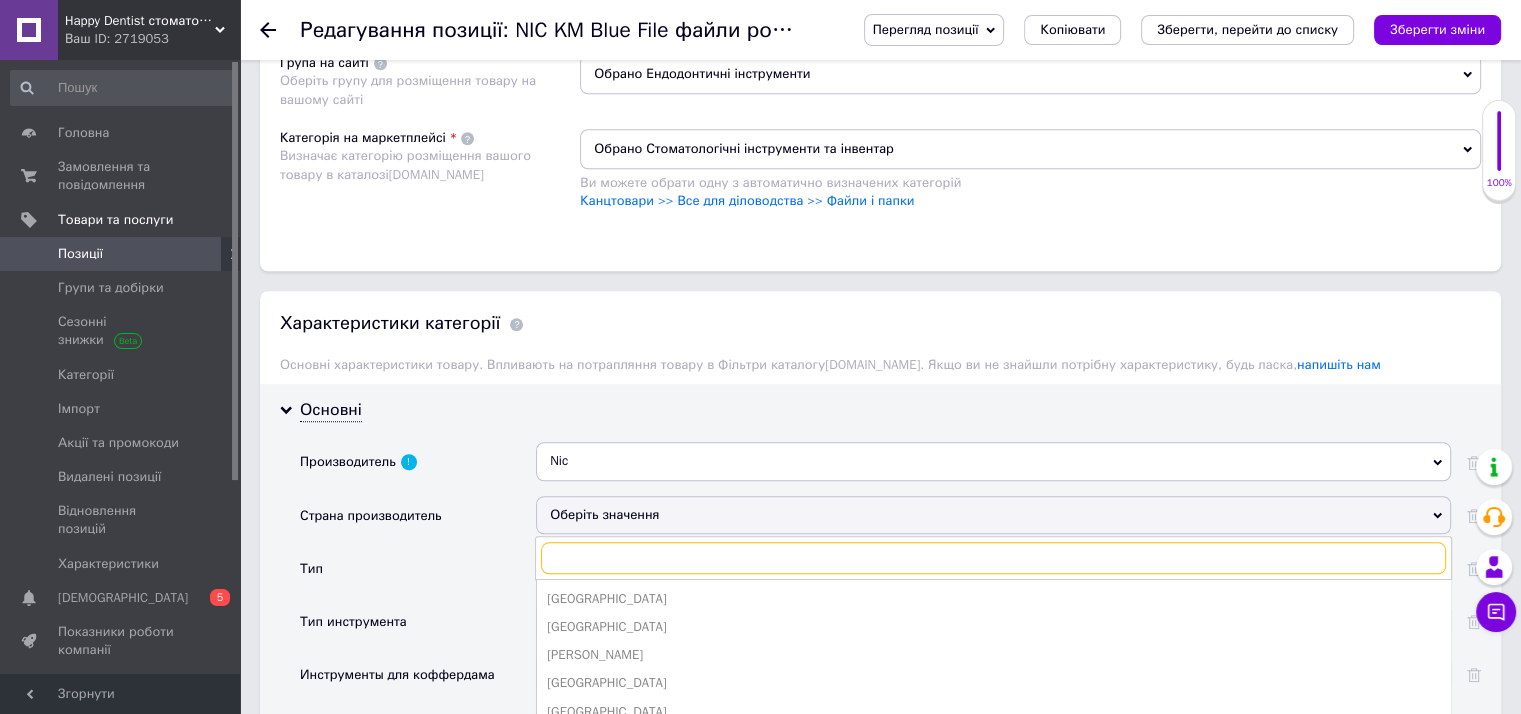 scroll, scrollTop: 1700, scrollLeft: 0, axis: vertical 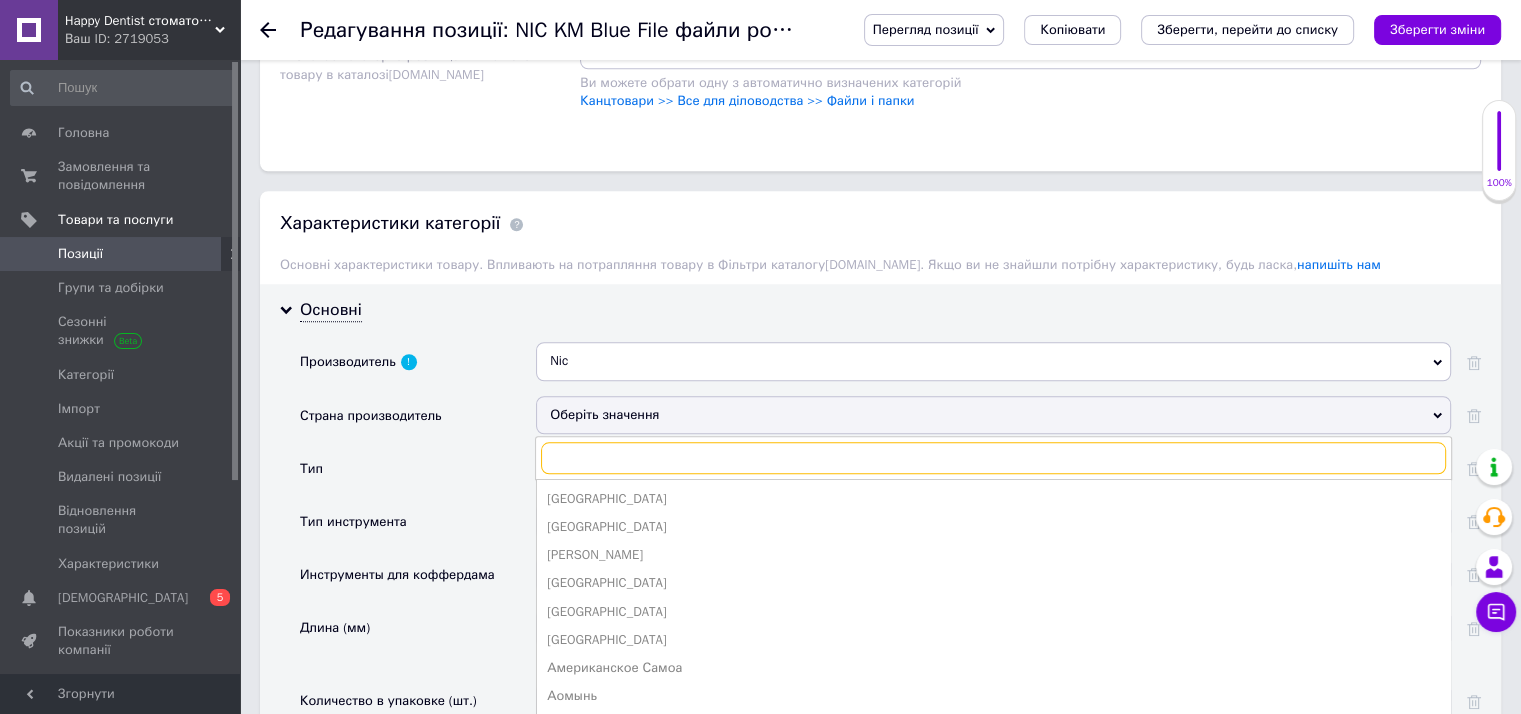 click at bounding box center [993, 458] 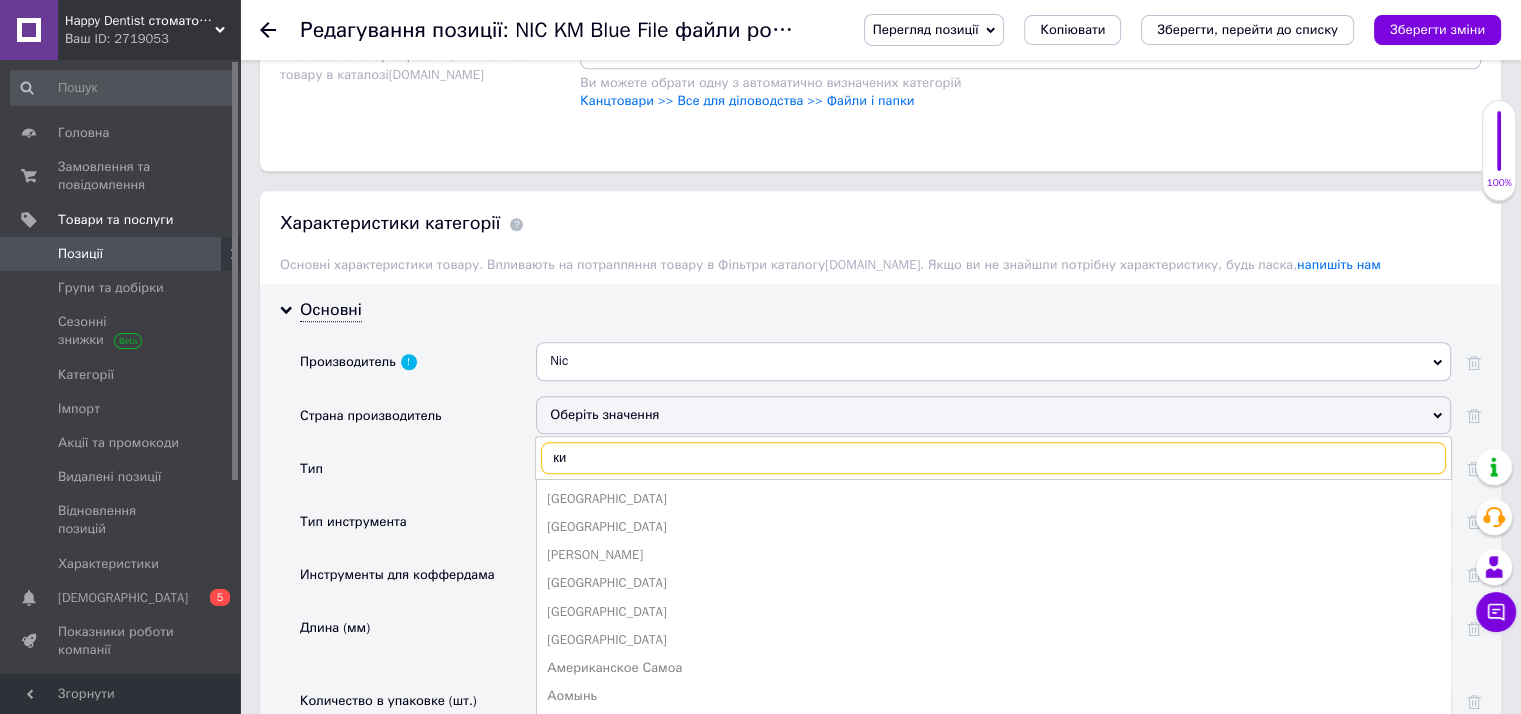 type on "кит" 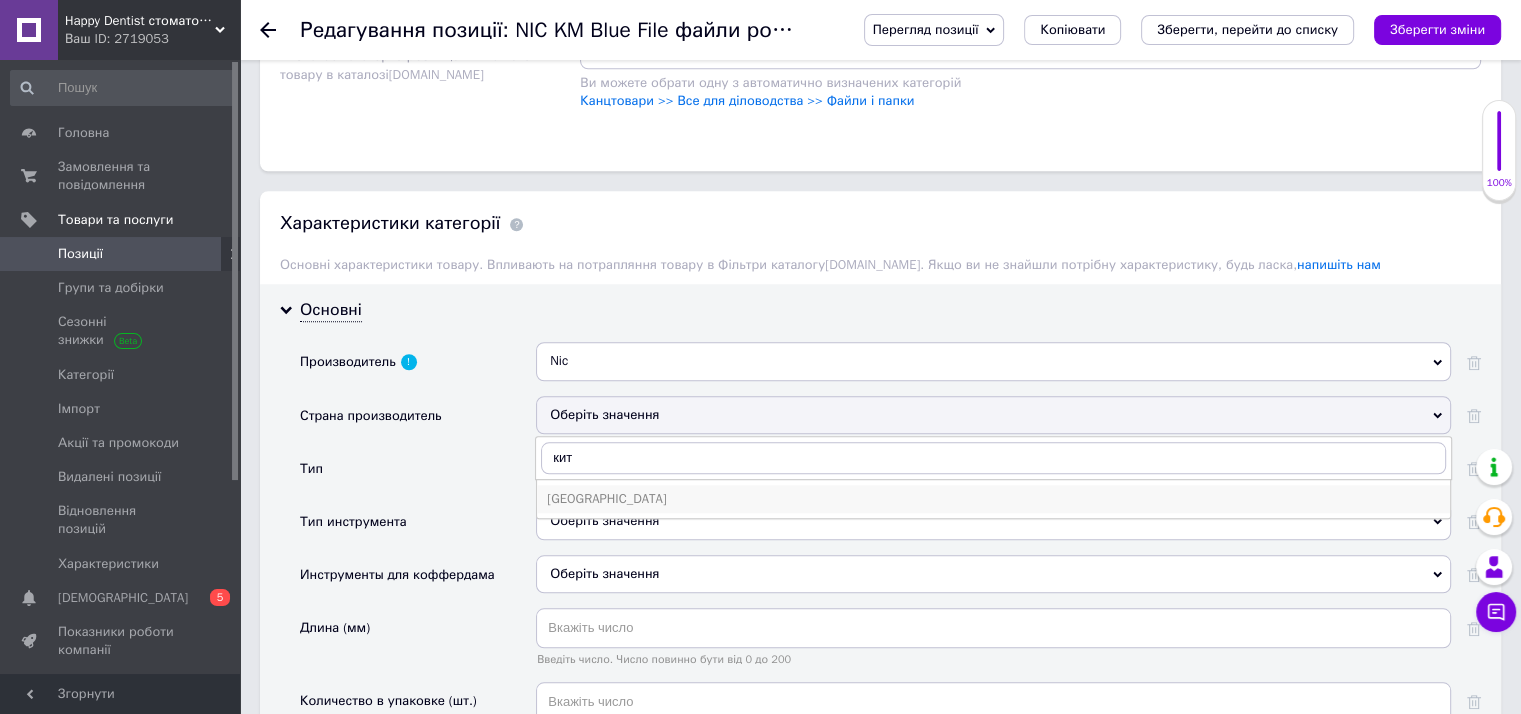 click on "[GEOGRAPHIC_DATA]" at bounding box center (993, 499) 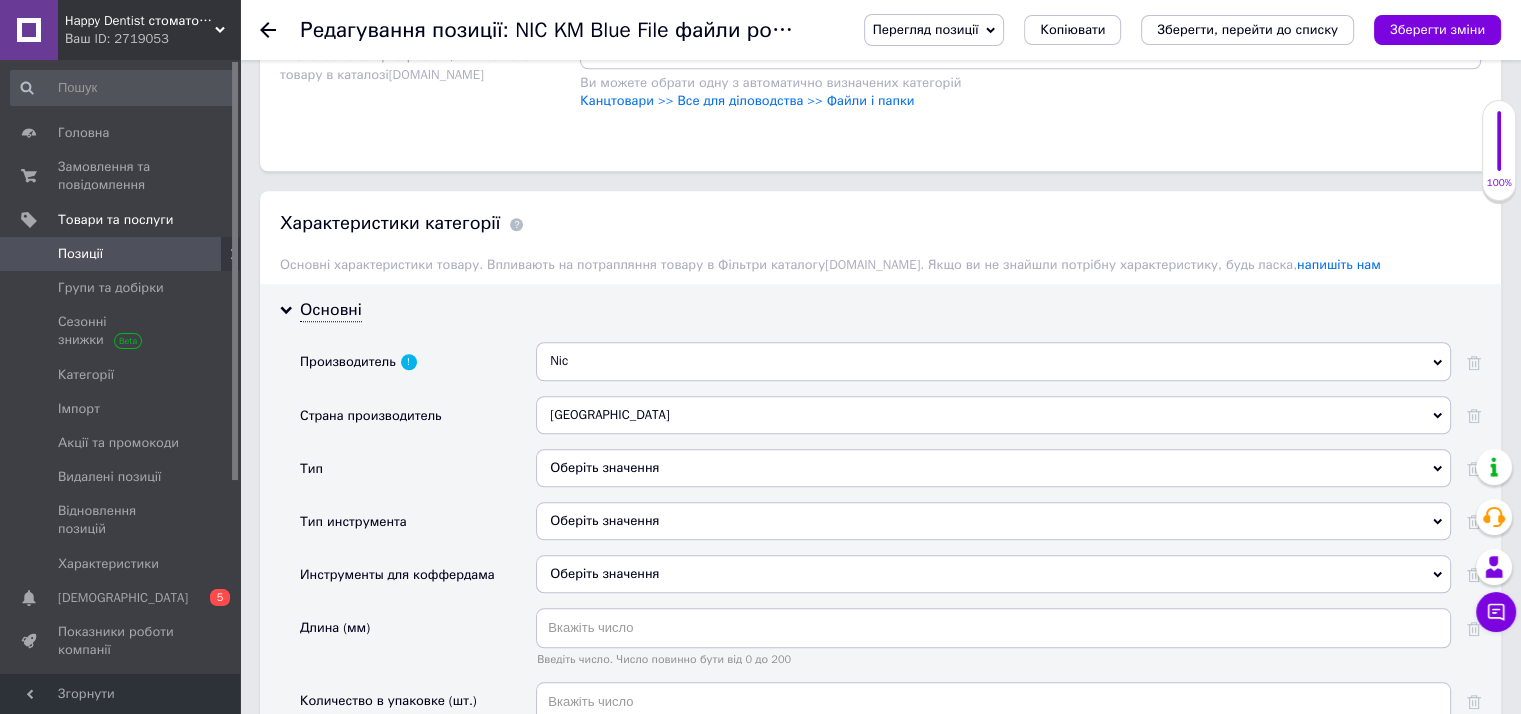 click on "Оберіть значення" at bounding box center [993, 468] 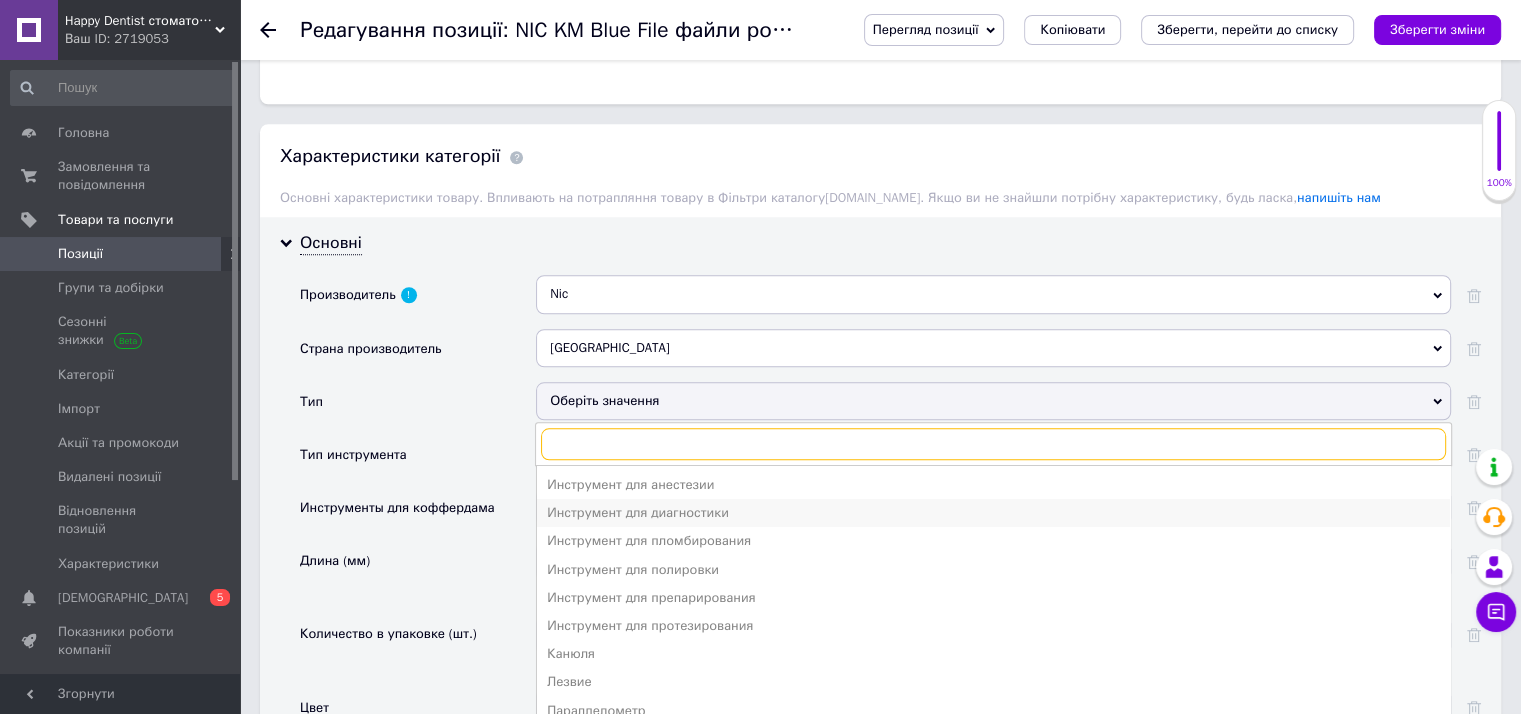 scroll, scrollTop: 1800, scrollLeft: 0, axis: vertical 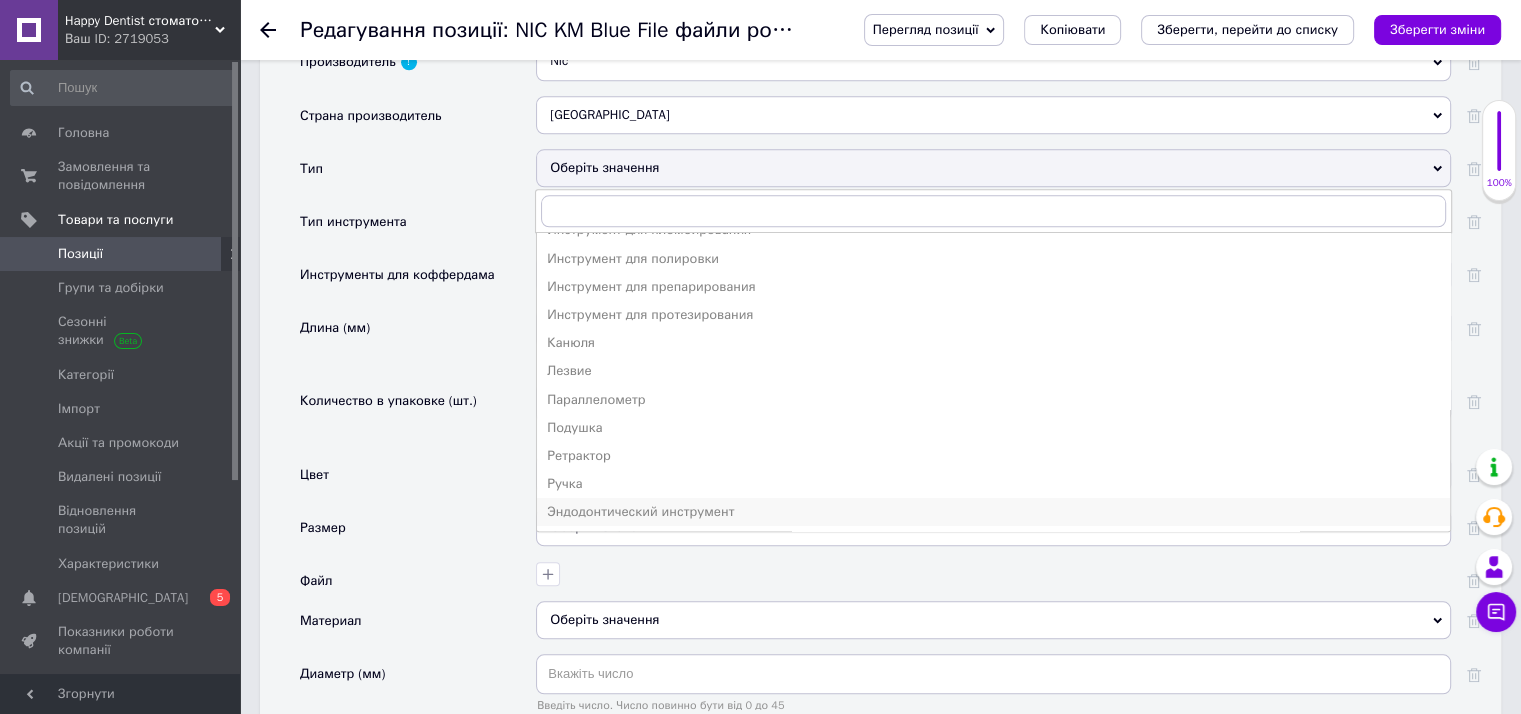 click on "Эндодонтический инструмент" at bounding box center [993, 512] 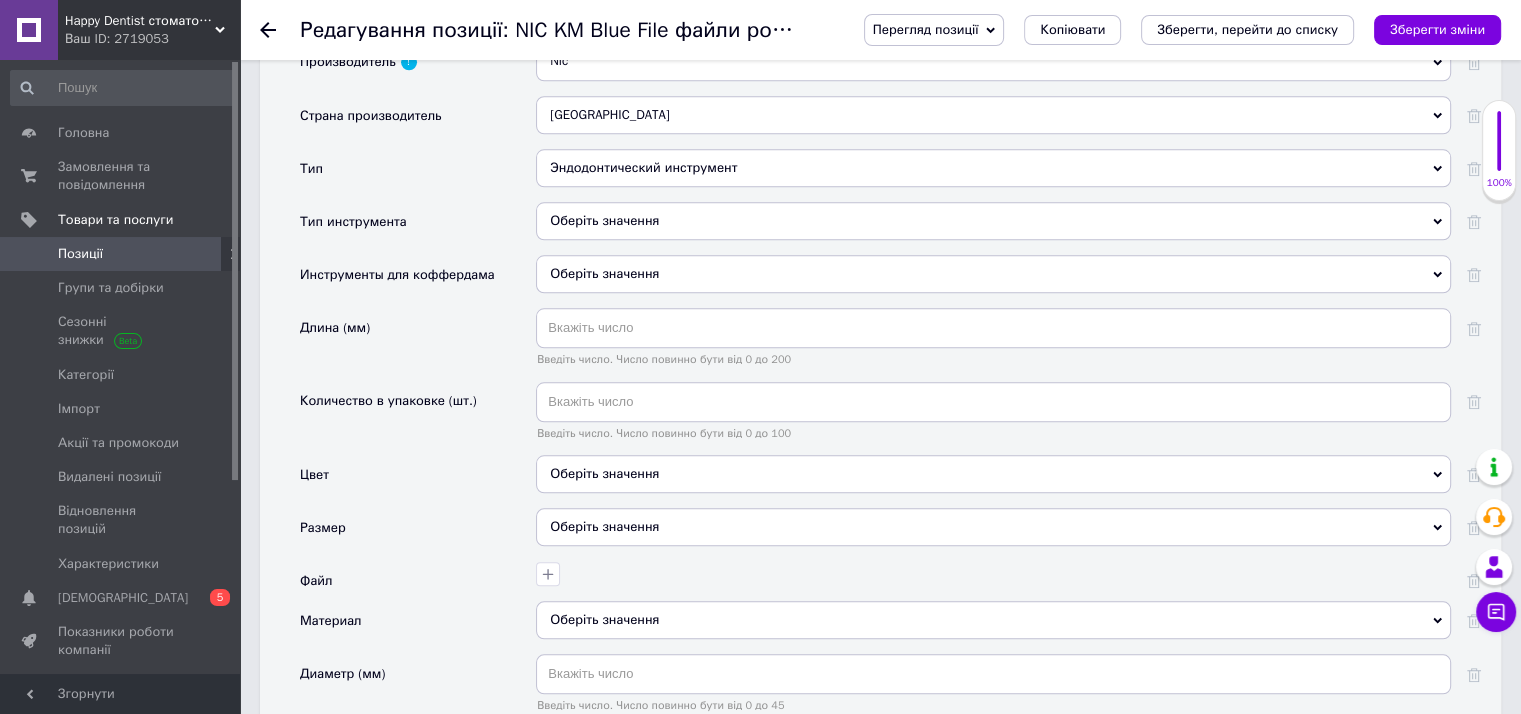 click on "Оберіть значення" at bounding box center (993, 221) 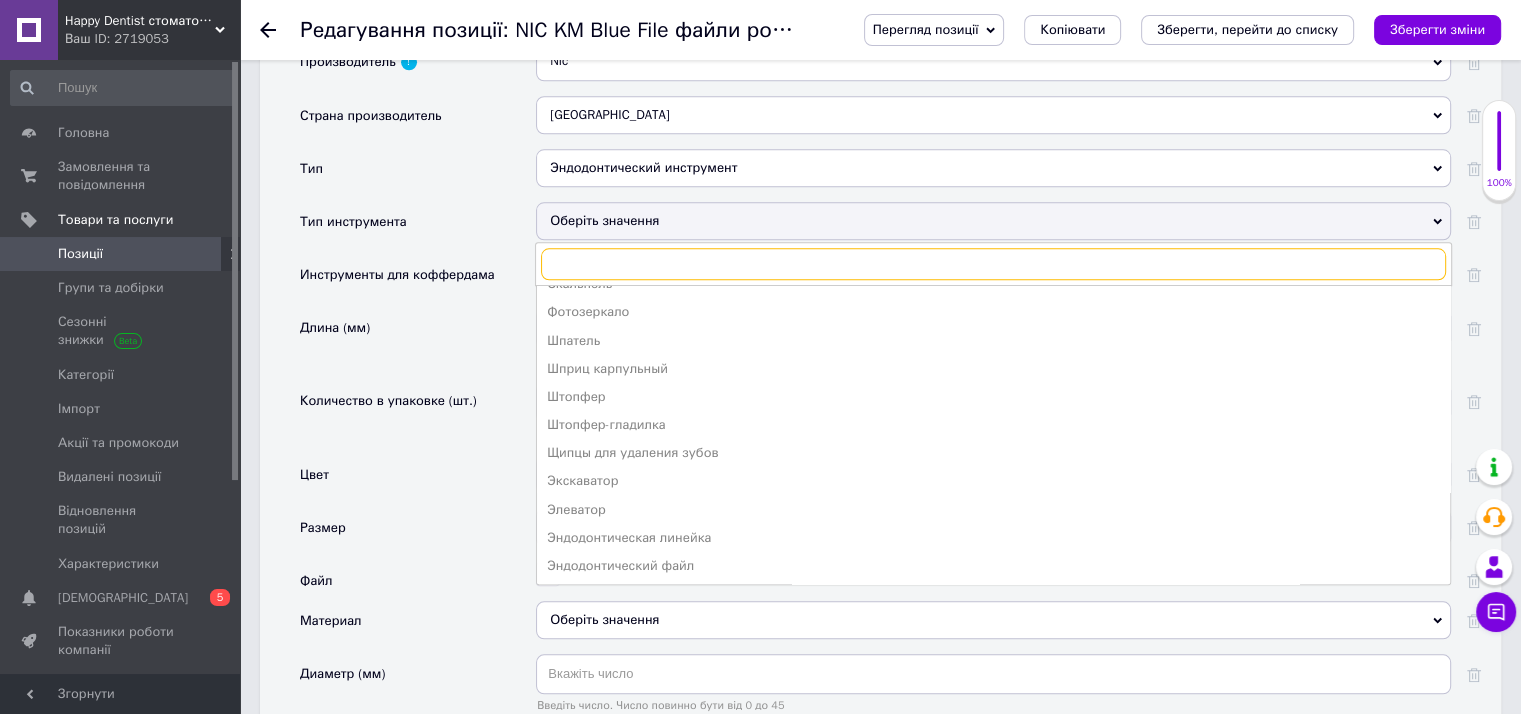 scroll, scrollTop: 1065, scrollLeft: 0, axis: vertical 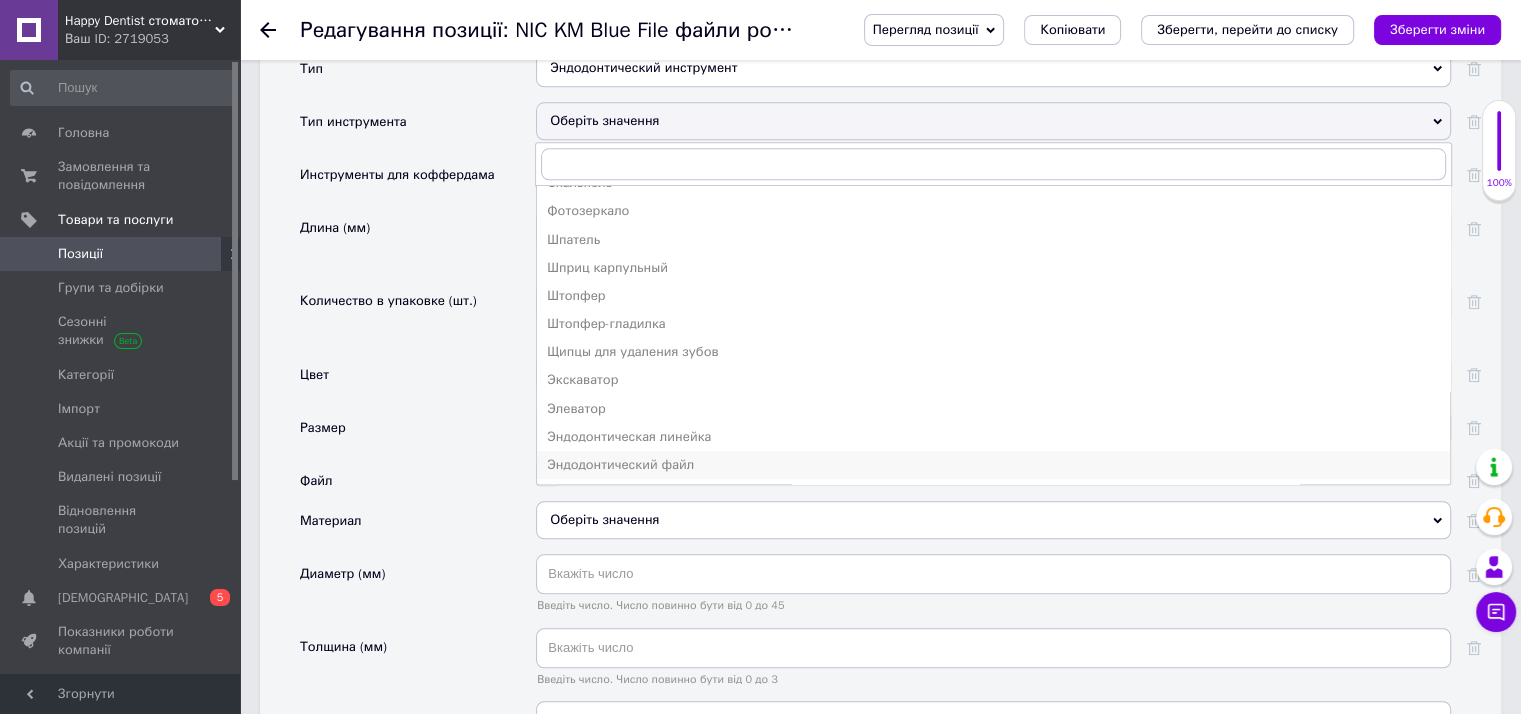 click on "Эндодонтический файл" at bounding box center [993, 465] 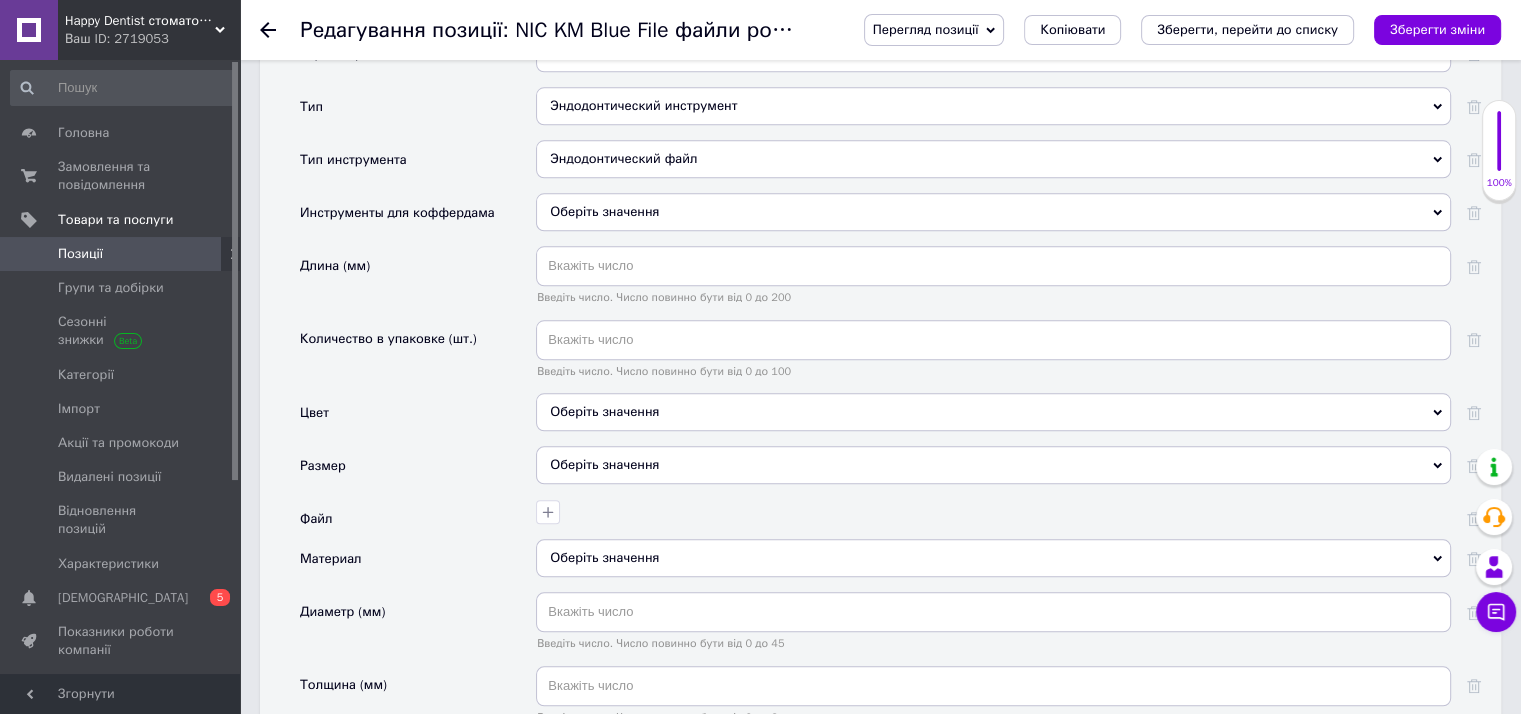 scroll, scrollTop: 2000, scrollLeft: 0, axis: vertical 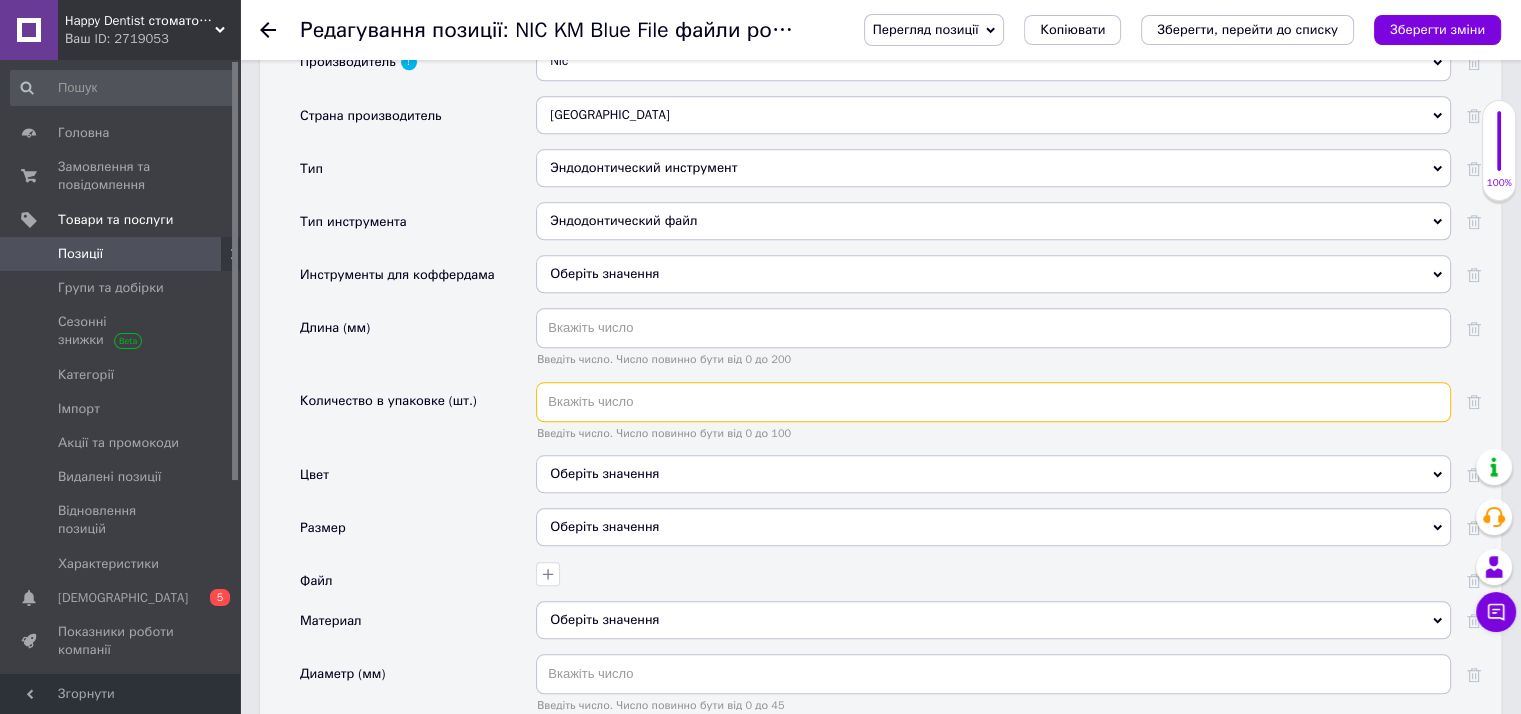 click at bounding box center [993, 402] 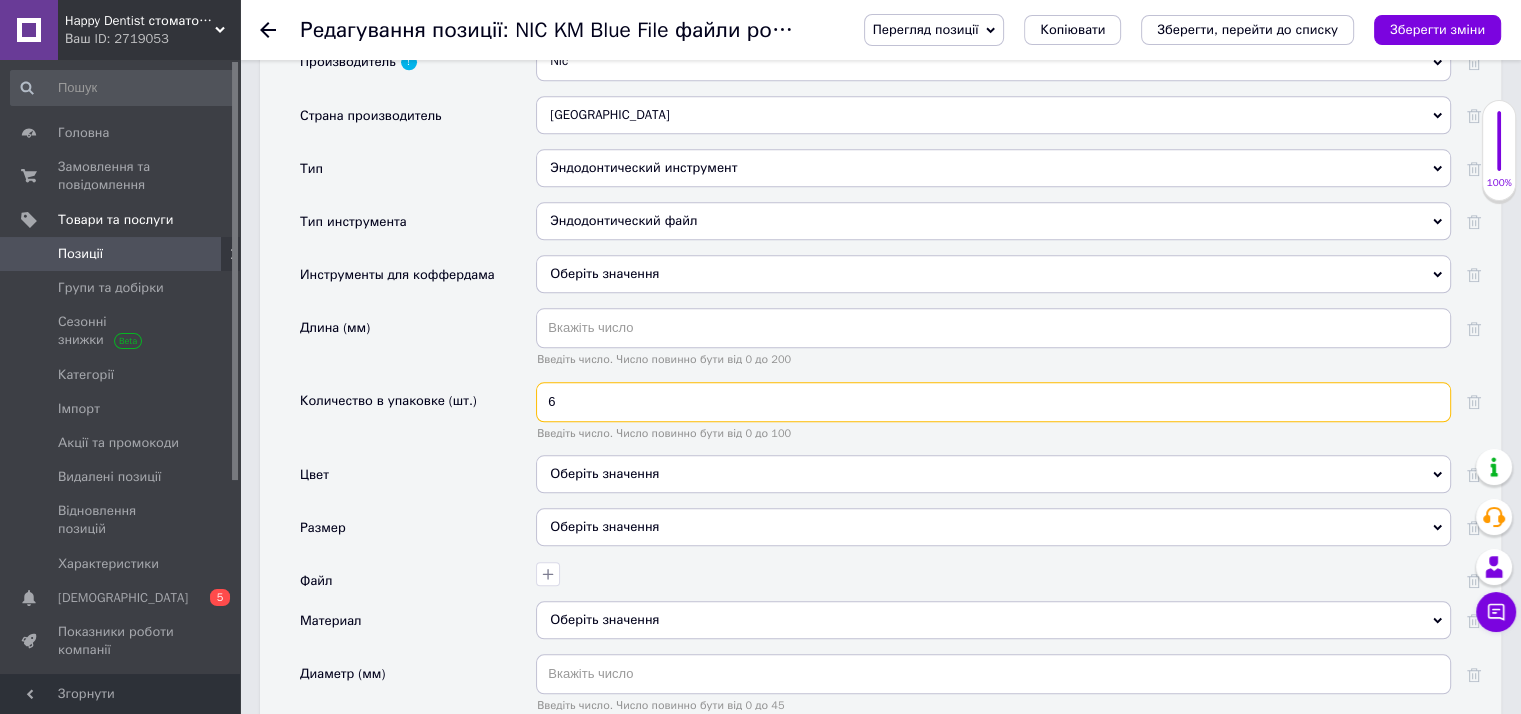 type on "6" 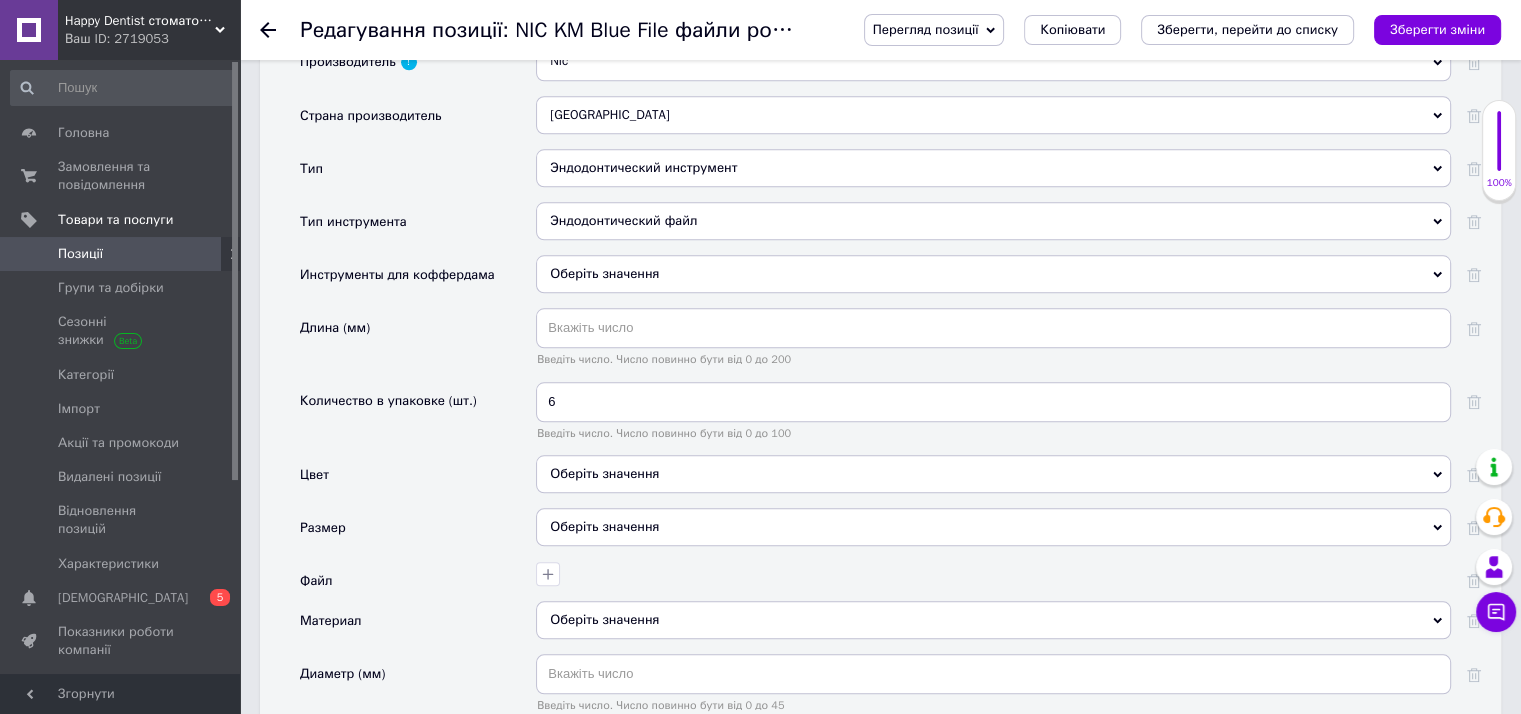 click on "Цвет" at bounding box center (418, 481) 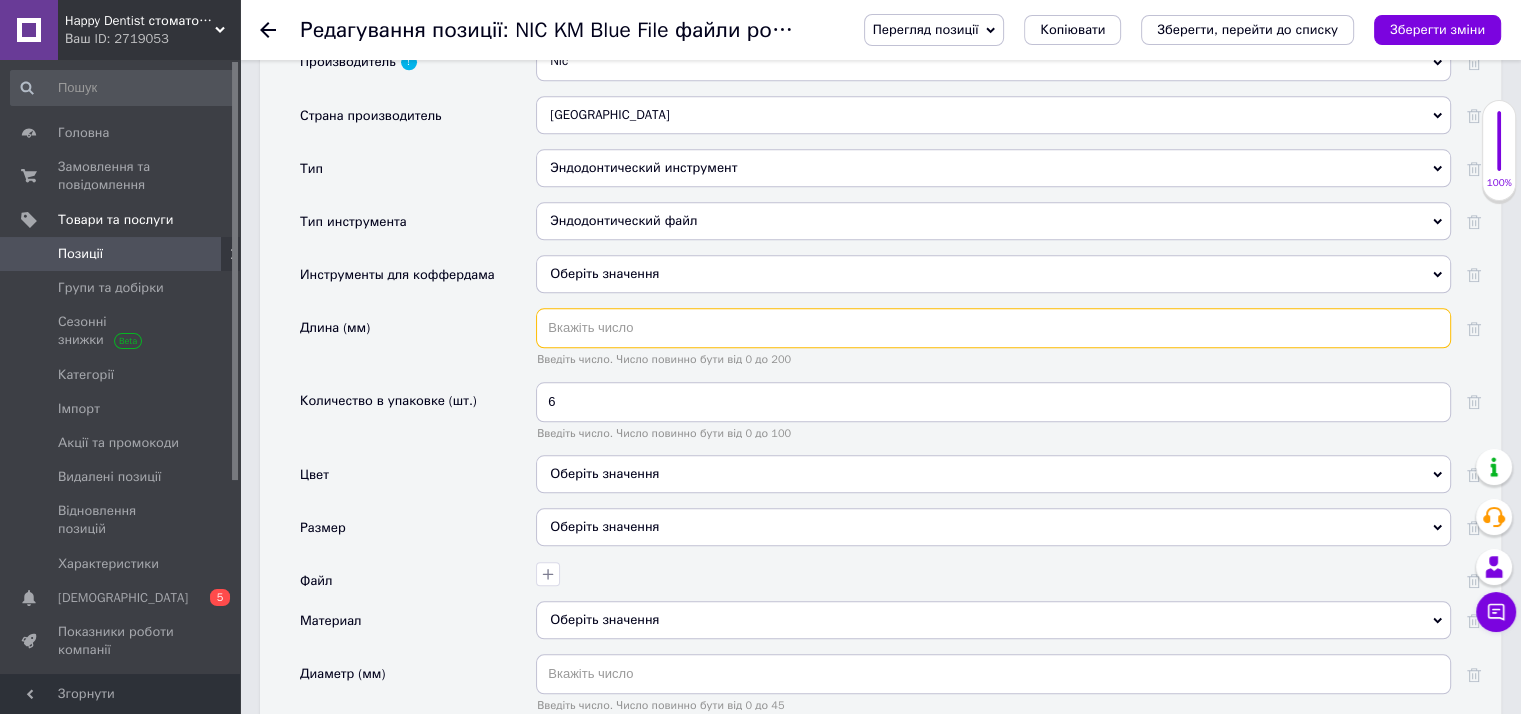 click at bounding box center (993, 328) 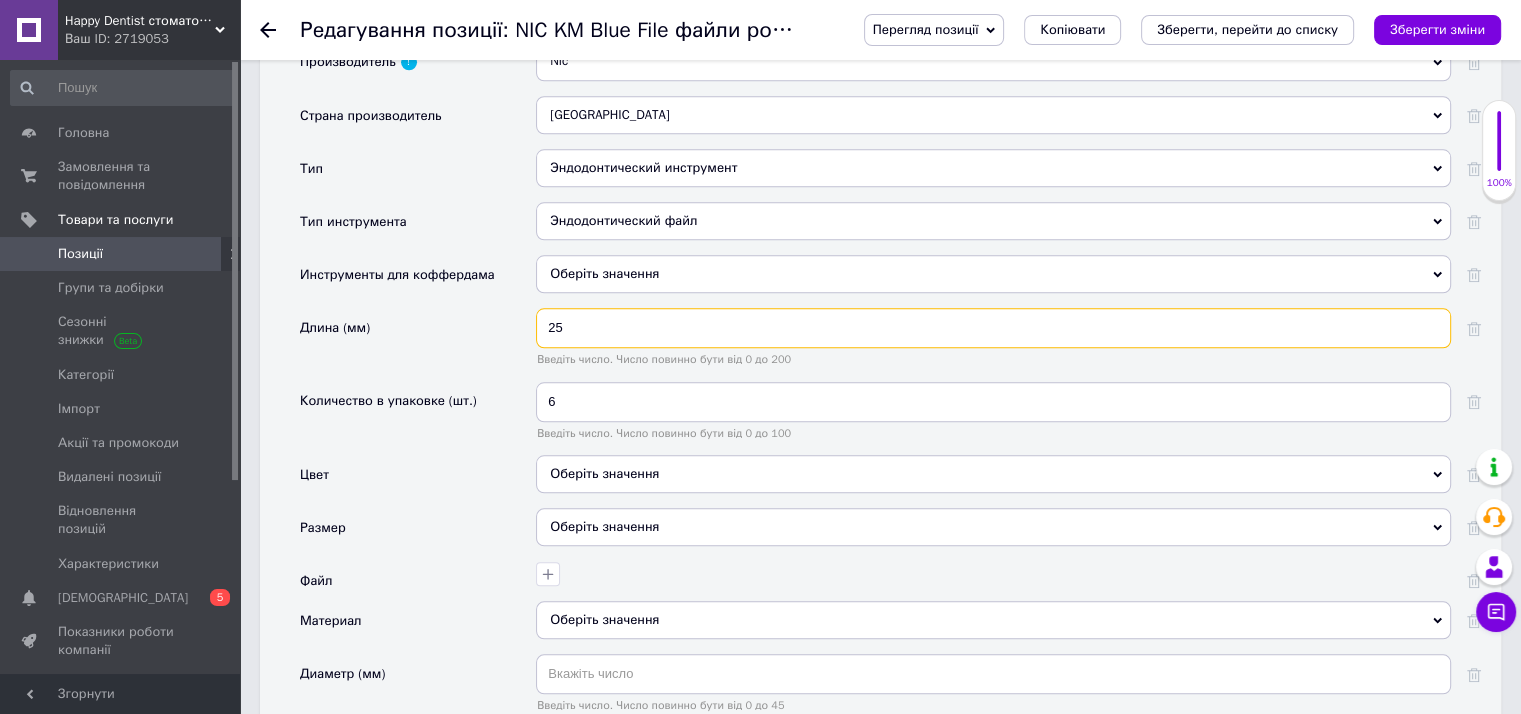 type on "25" 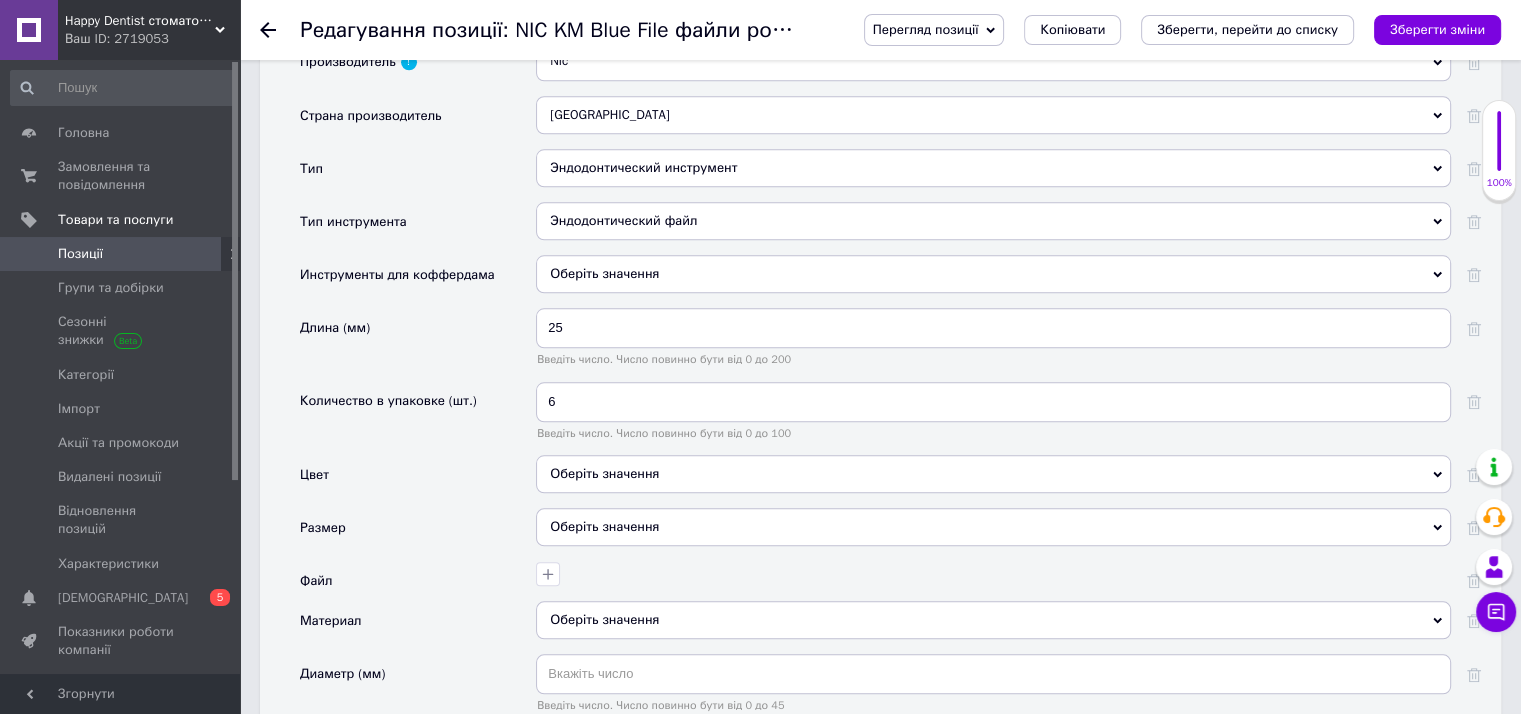 click on "Длина (мм)" at bounding box center [418, 344] 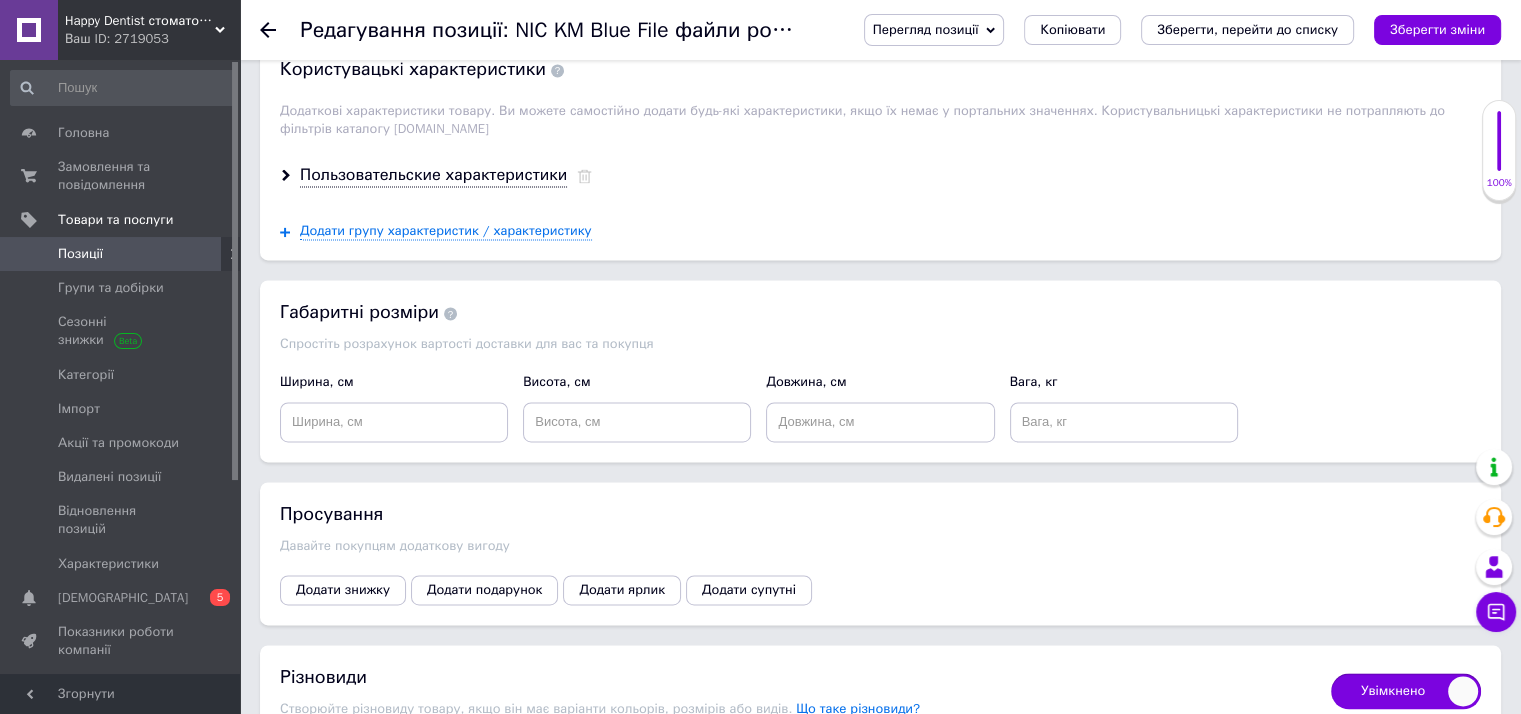 scroll, scrollTop: 3000, scrollLeft: 0, axis: vertical 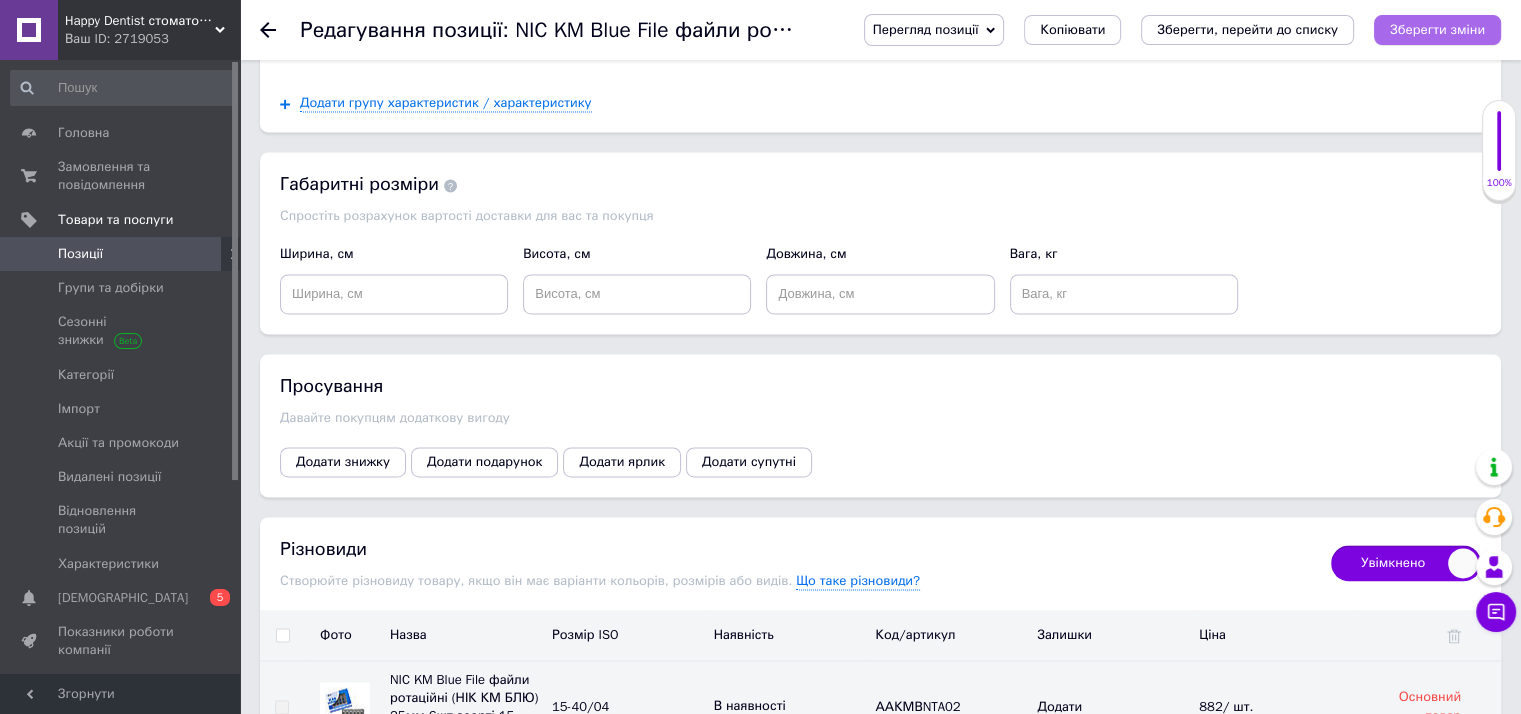 click on "Зберегти зміни" at bounding box center [1437, 29] 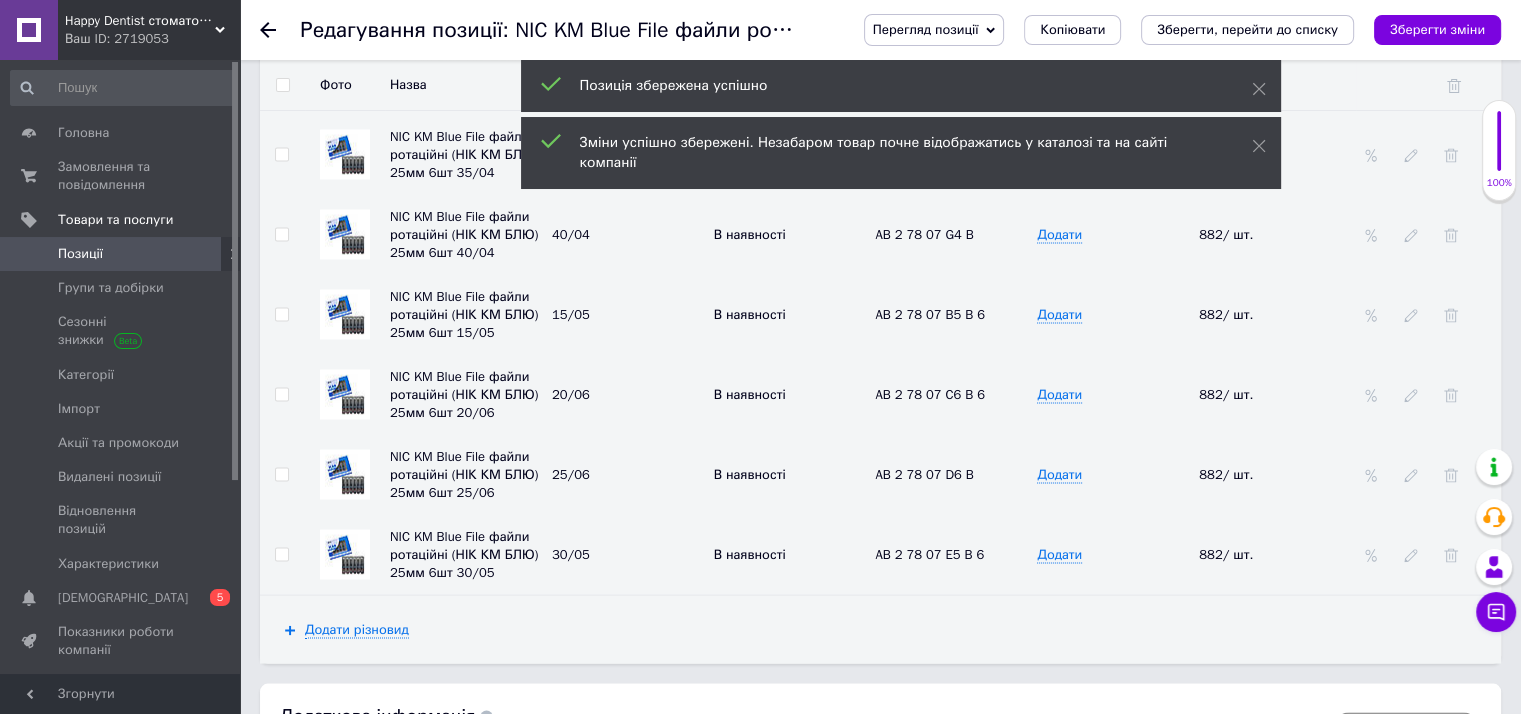 scroll, scrollTop: 4128, scrollLeft: 0, axis: vertical 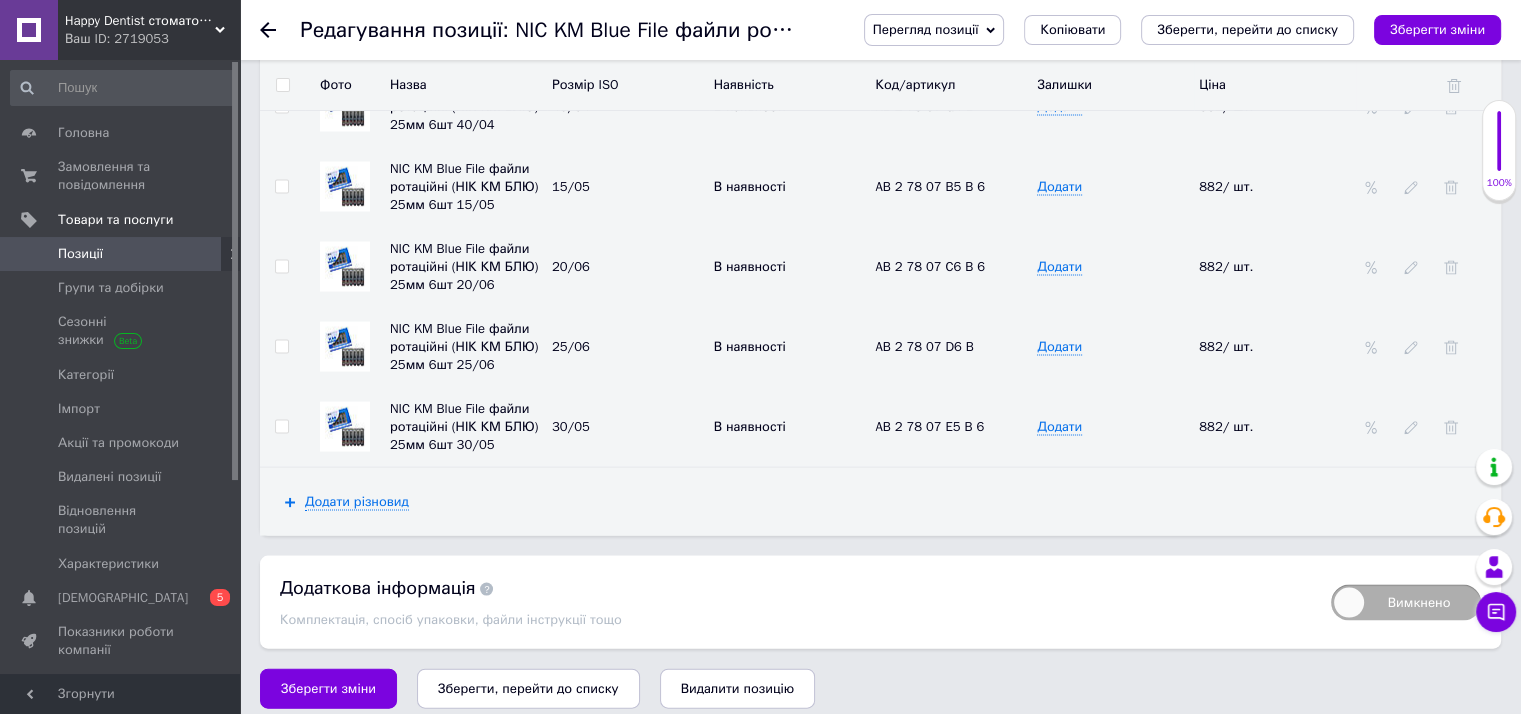 click on "Вимкнено" at bounding box center (1406, 603) 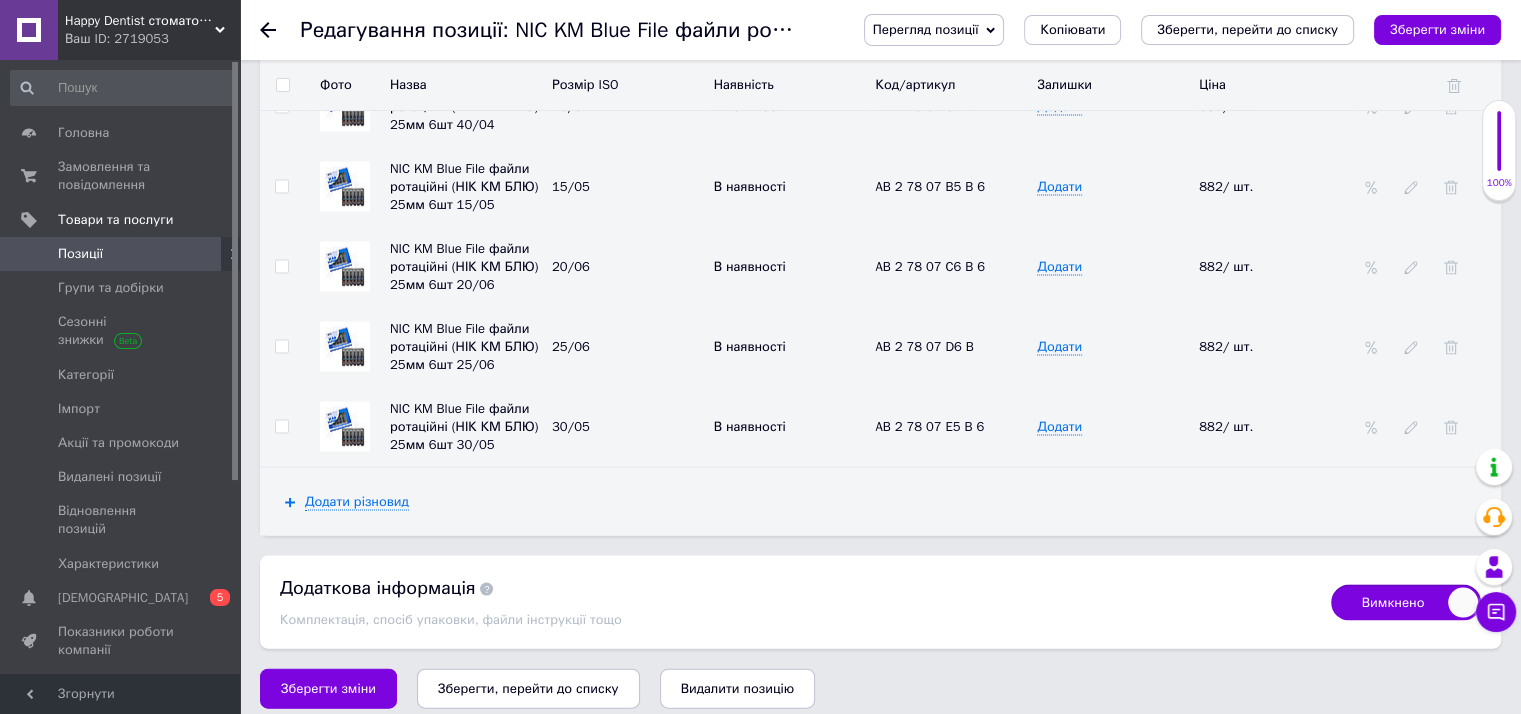 checkbox on "true" 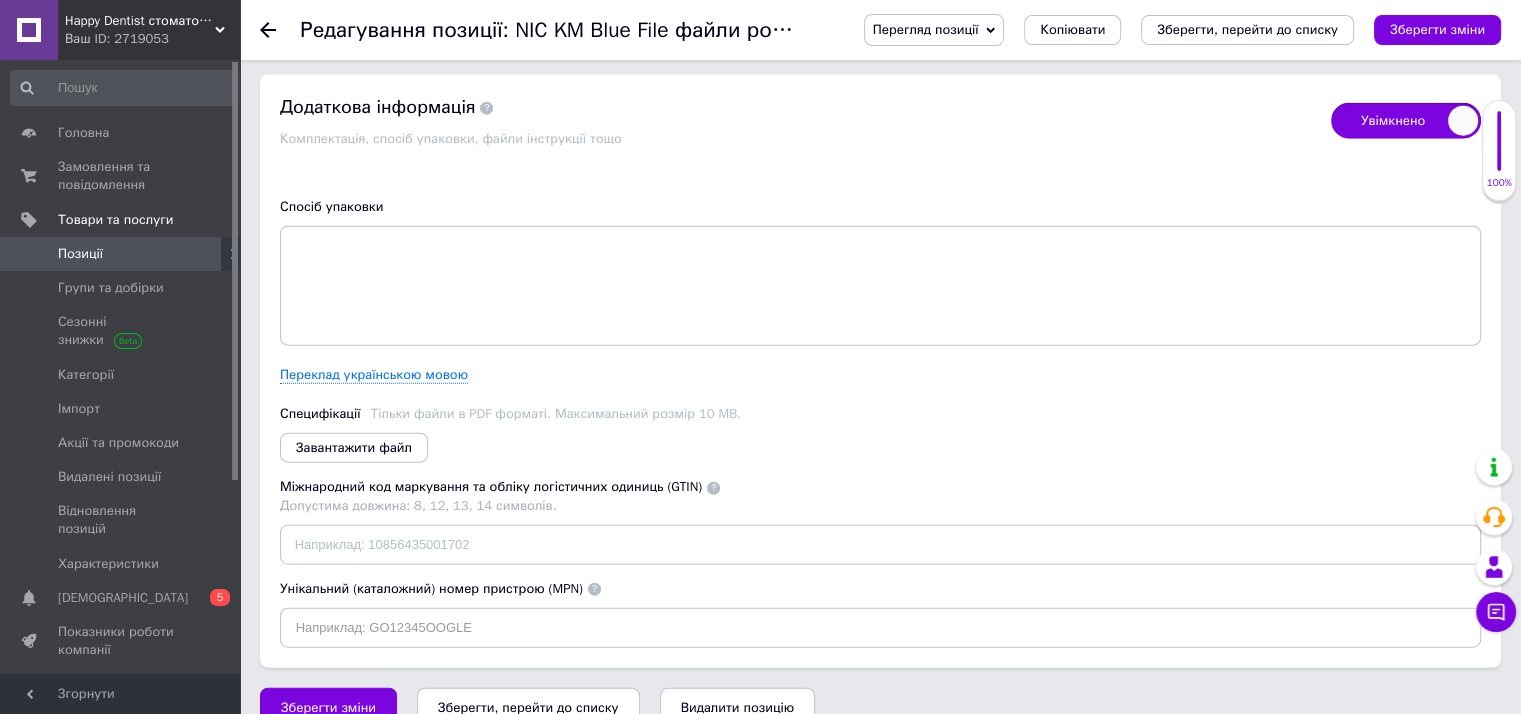 scroll, scrollTop: 4678, scrollLeft: 0, axis: vertical 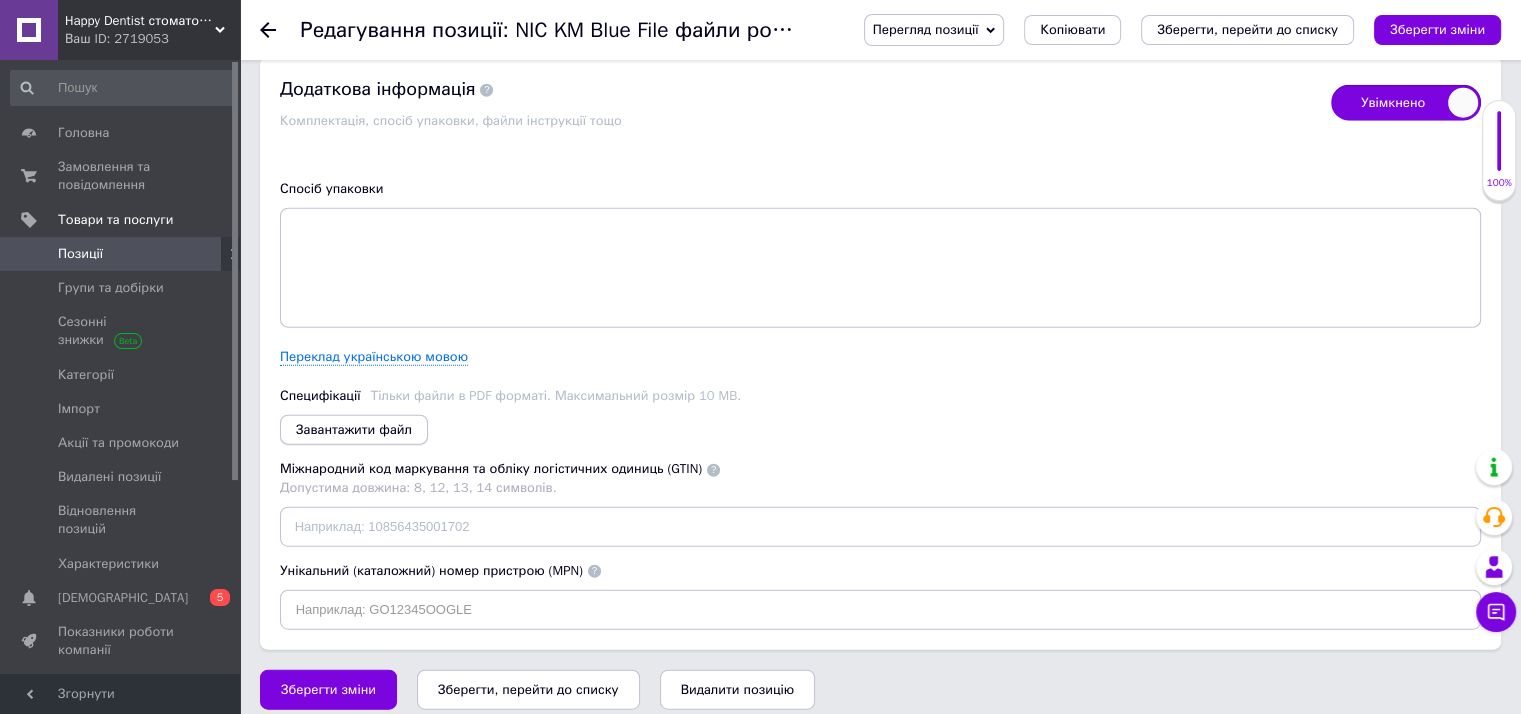 click on "Завантажити файл" at bounding box center [354, 430] 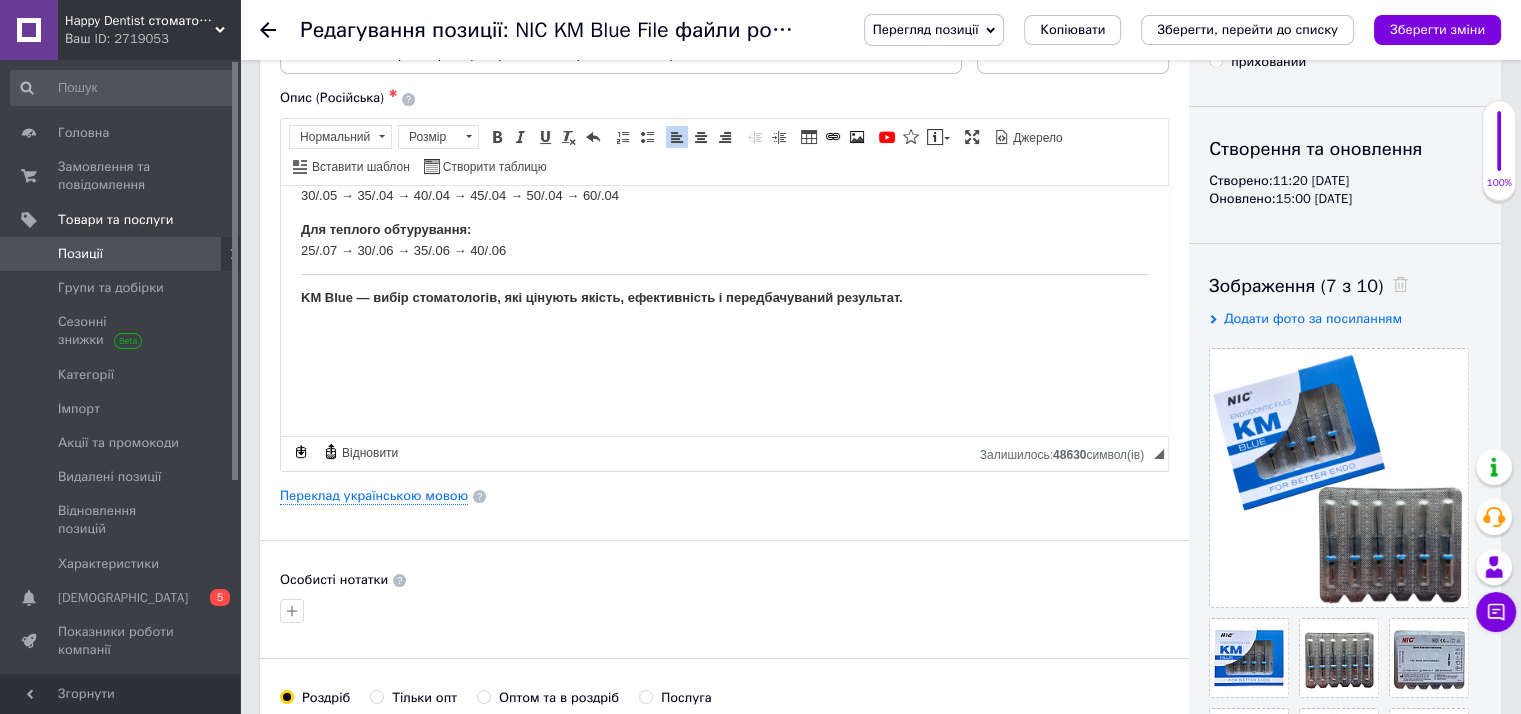 scroll, scrollTop: 78, scrollLeft: 0, axis: vertical 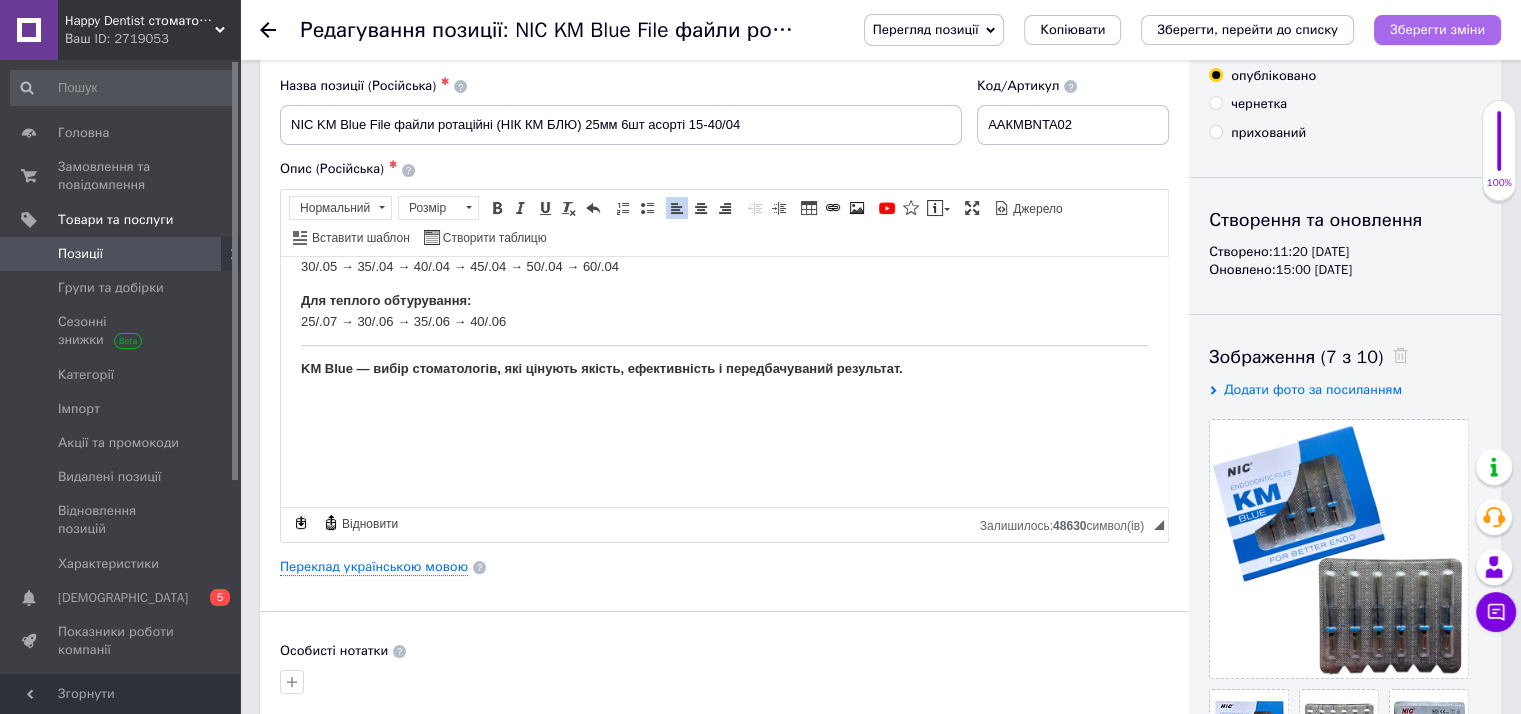 click on "Зберегти зміни" at bounding box center (1437, 29) 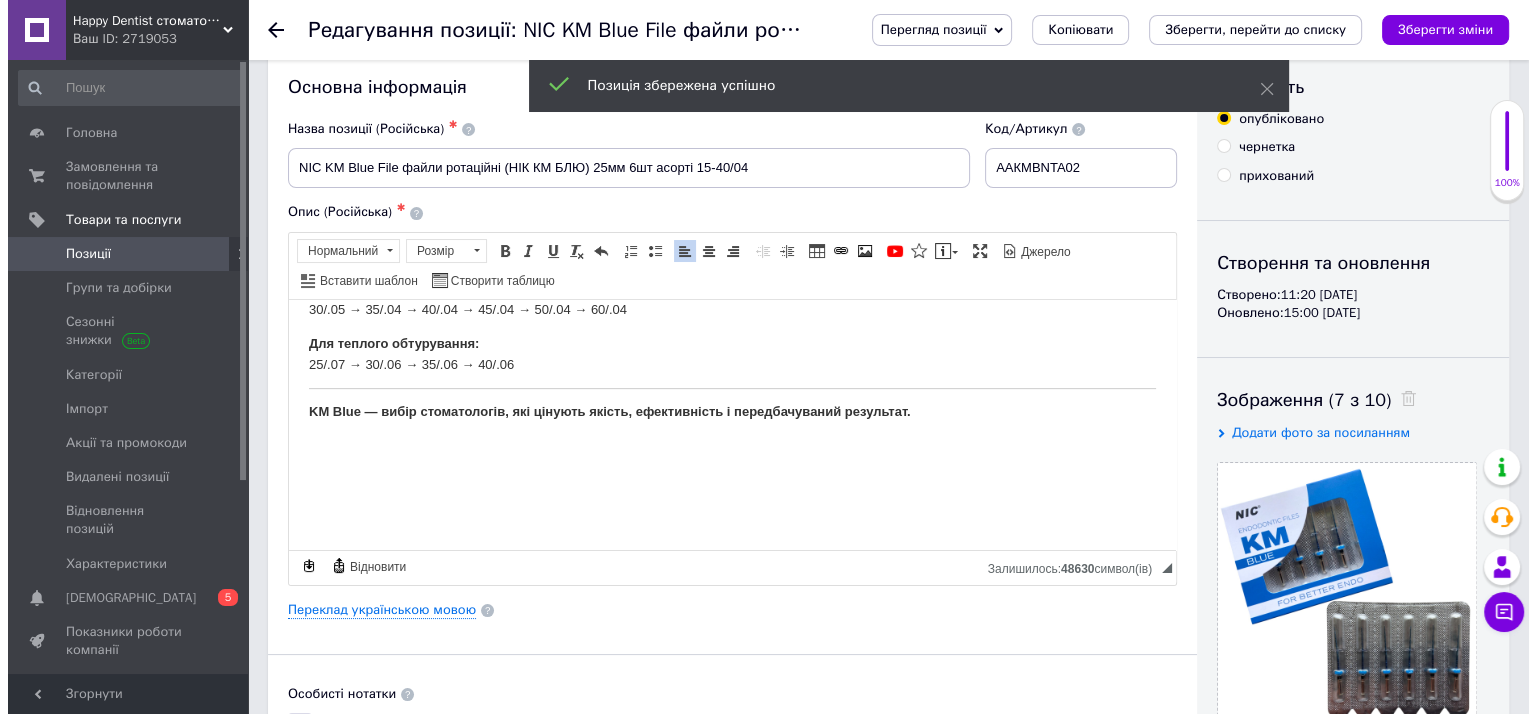 scroll, scrollTop: 0, scrollLeft: 0, axis: both 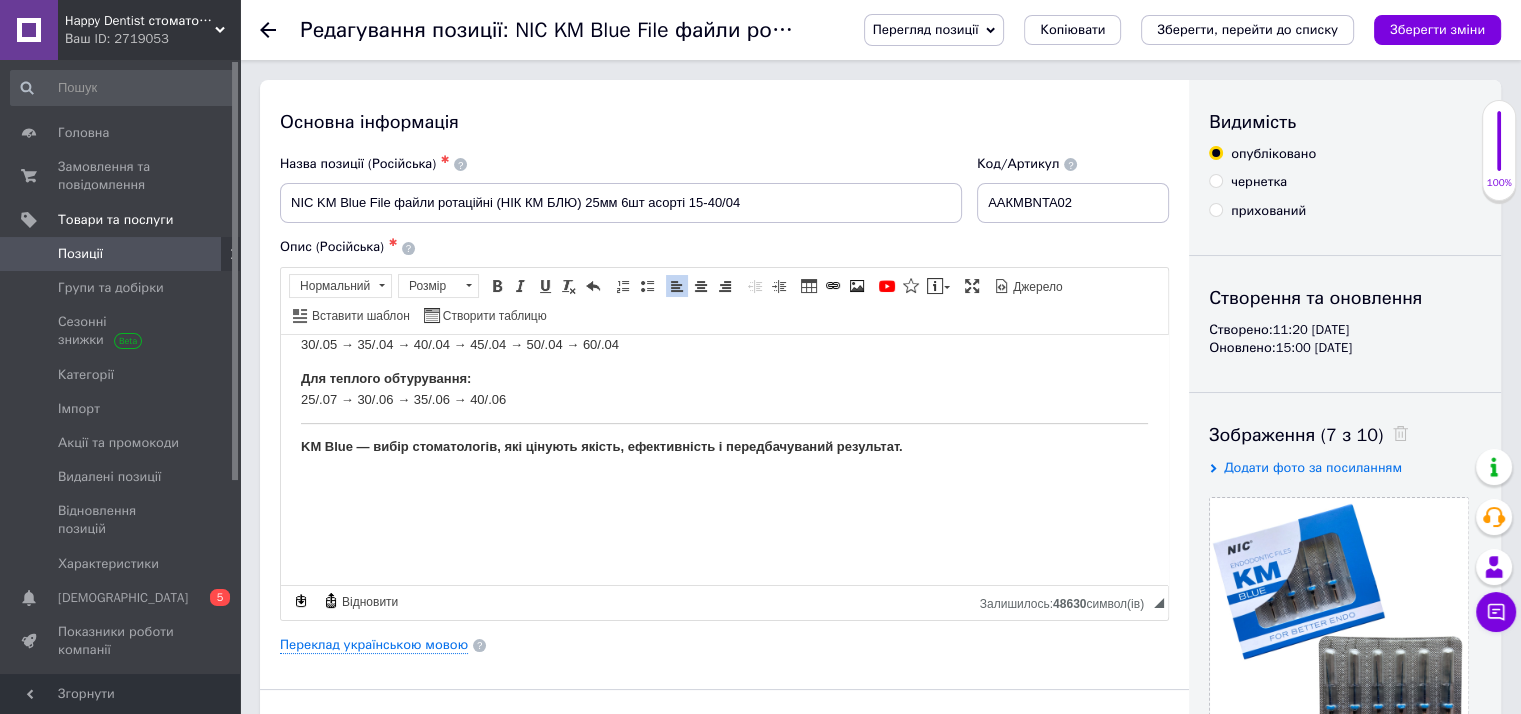 click on "Перегляд позиції" at bounding box center (926, 29) 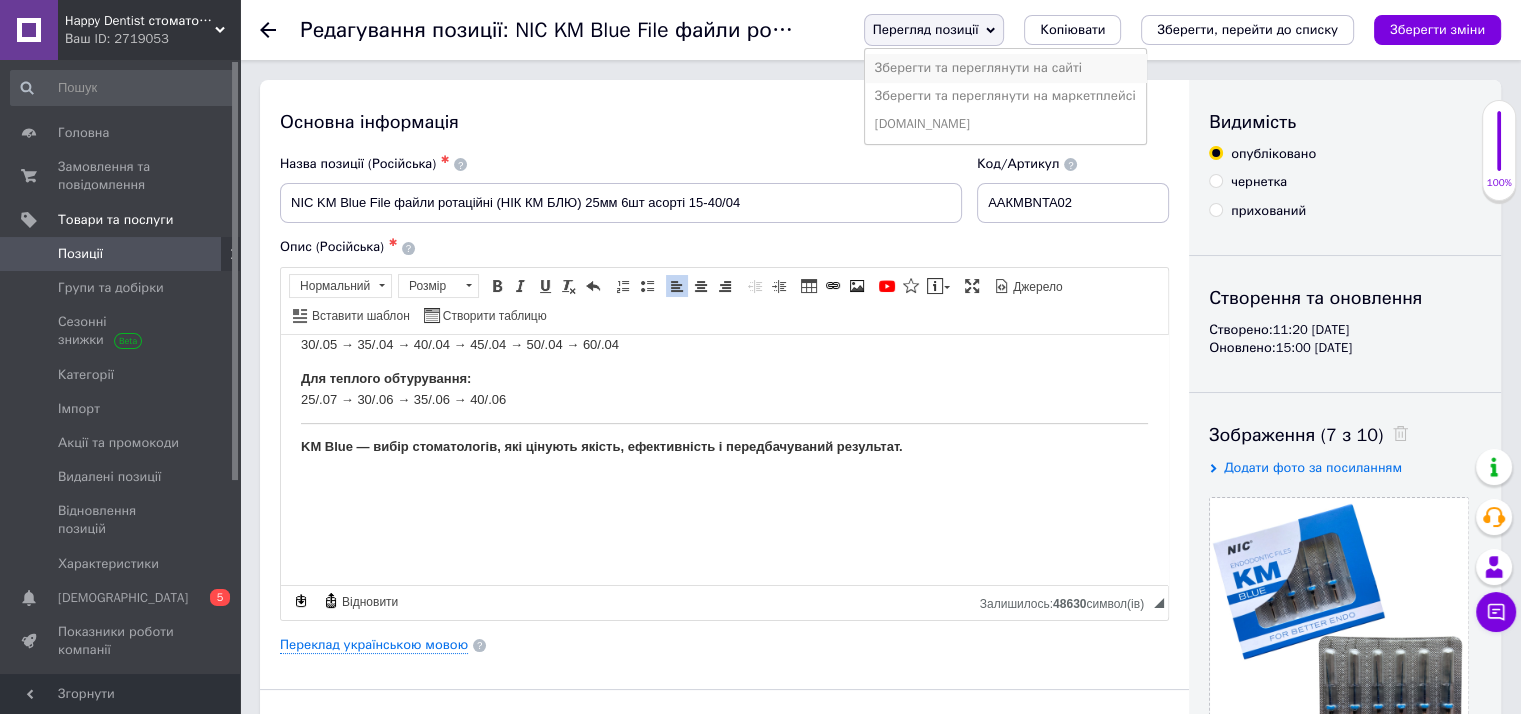 click on "Зберегти та переглянути на сайті" at bounding box center (1005, 68) 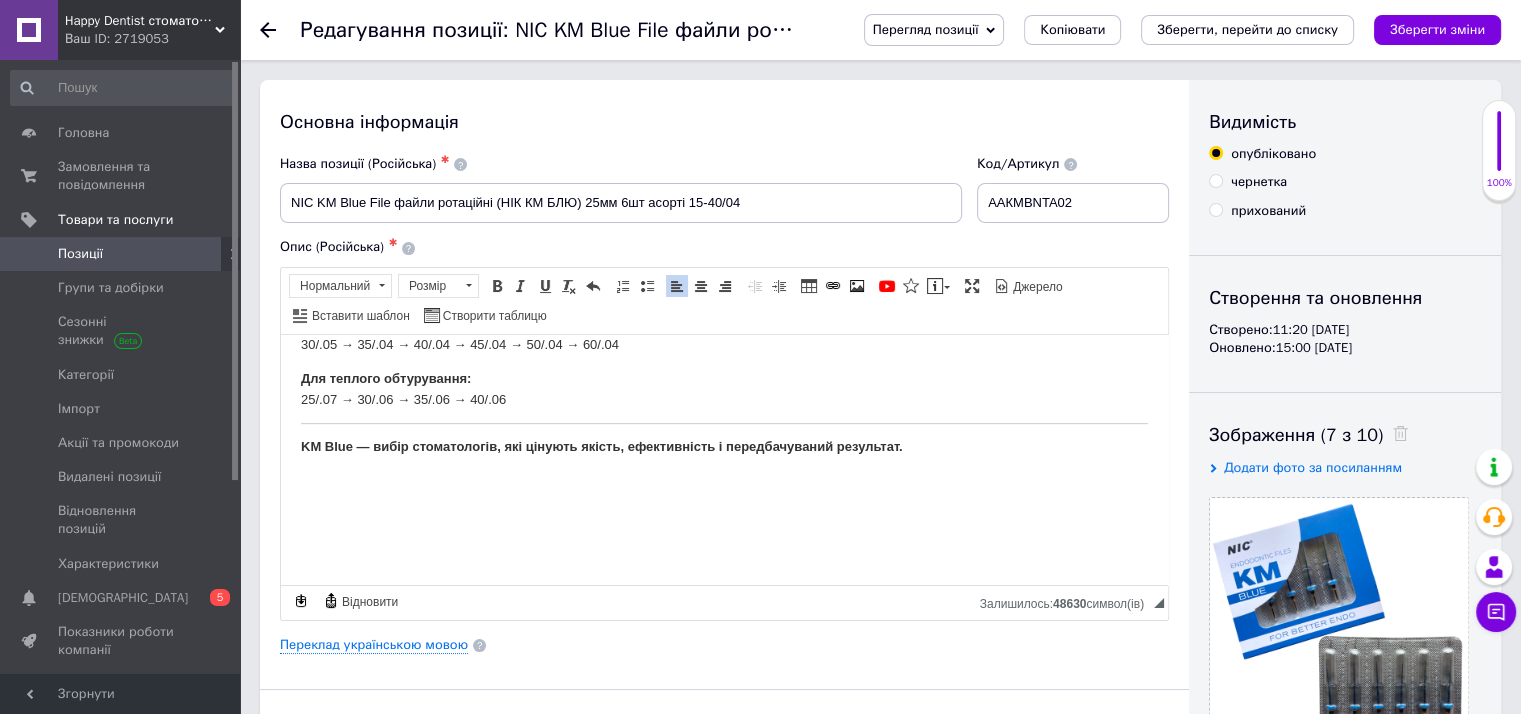 click on "Для теплого обтурування: 25/.07 → 30/.06 → 35/.06 → 40/.06" at bounding box center (724, 389) 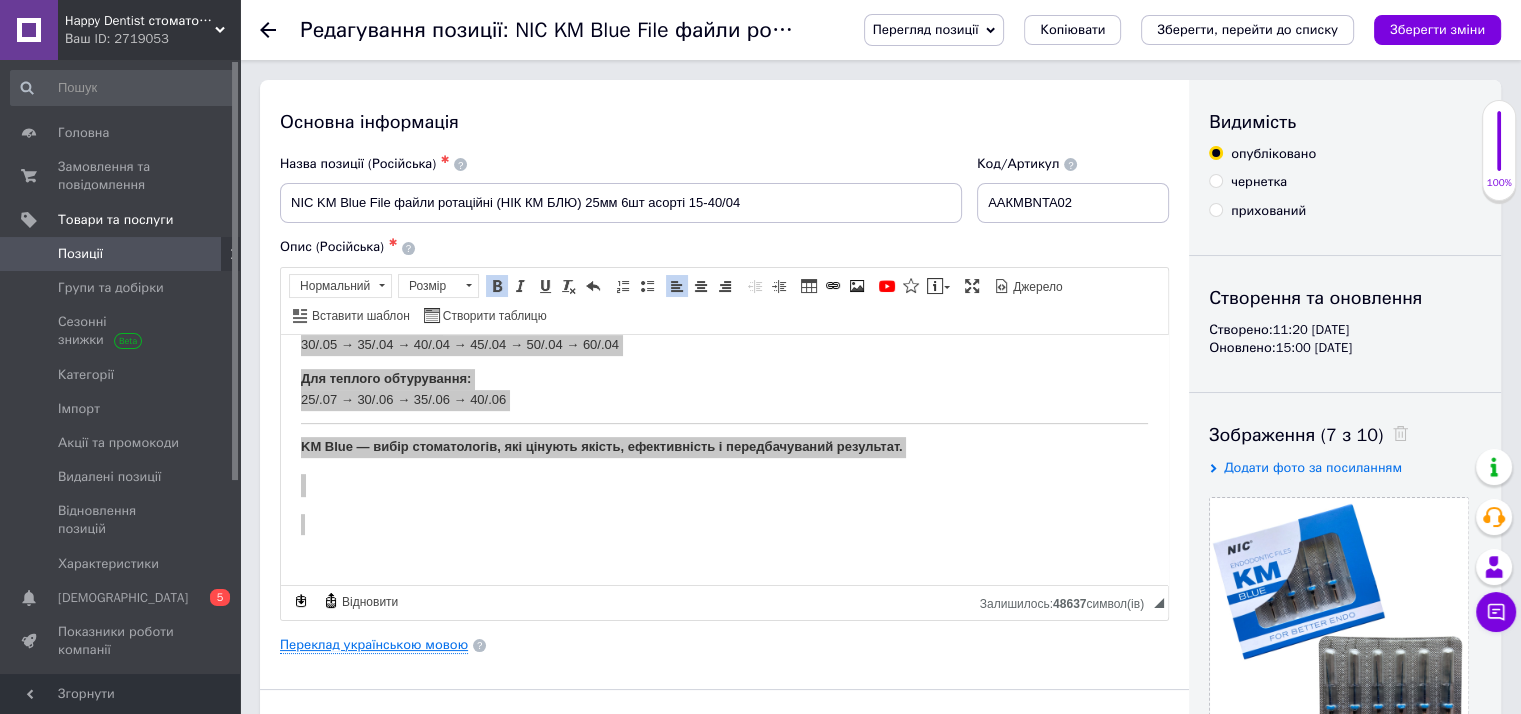 click on "Переклад українською мовою" at bounding box center (374, 645) 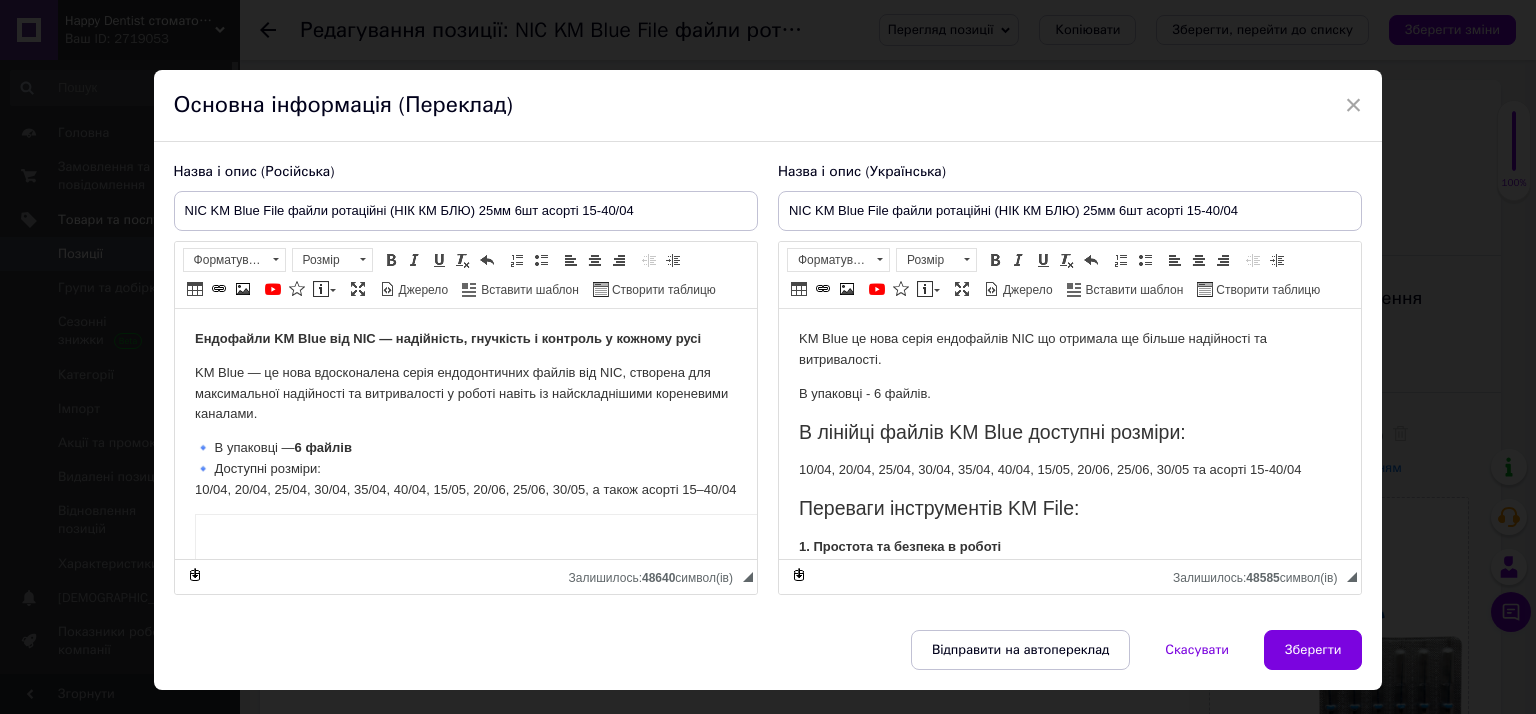 scroll, scrollTop: 0, scrollLeft: 0, axis: both 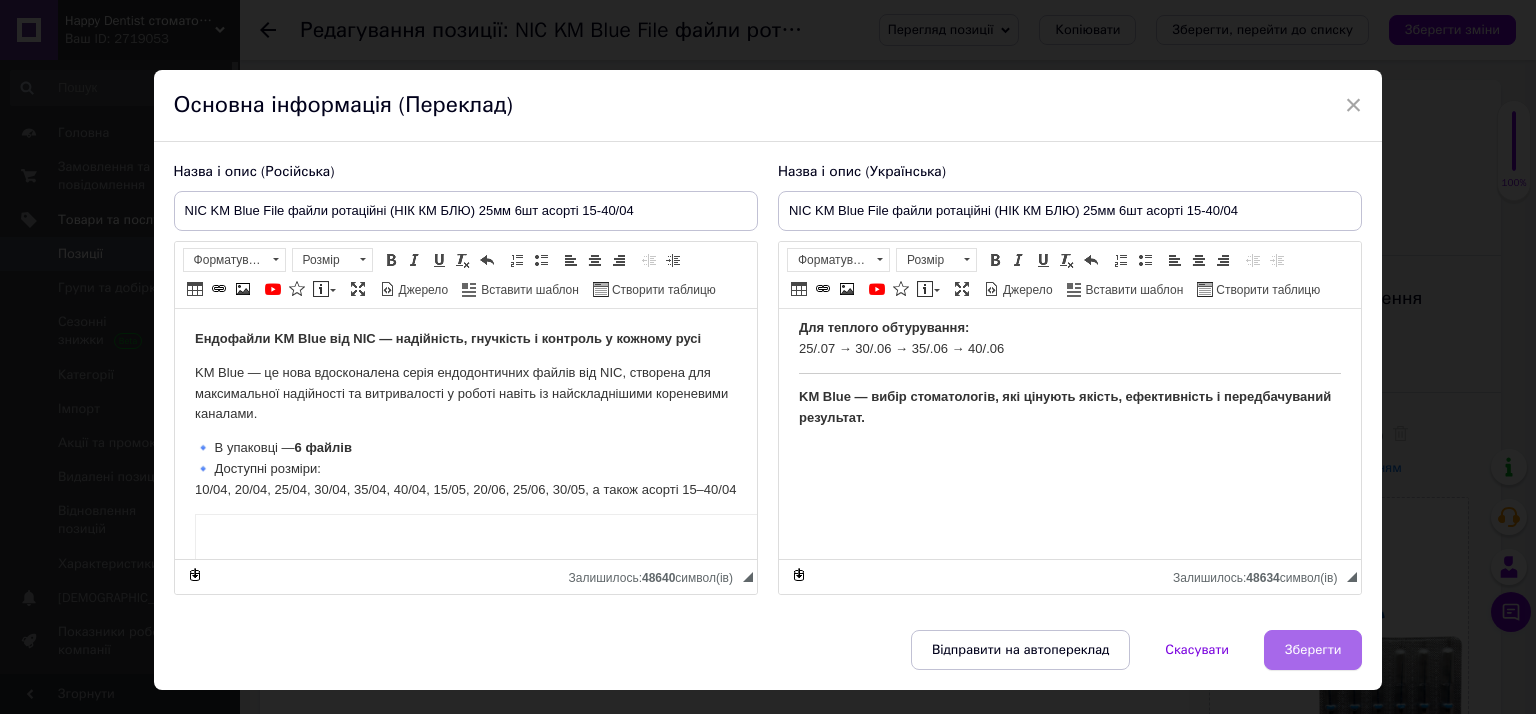 click on "Зберегти" at bounding box center [1313, 650] 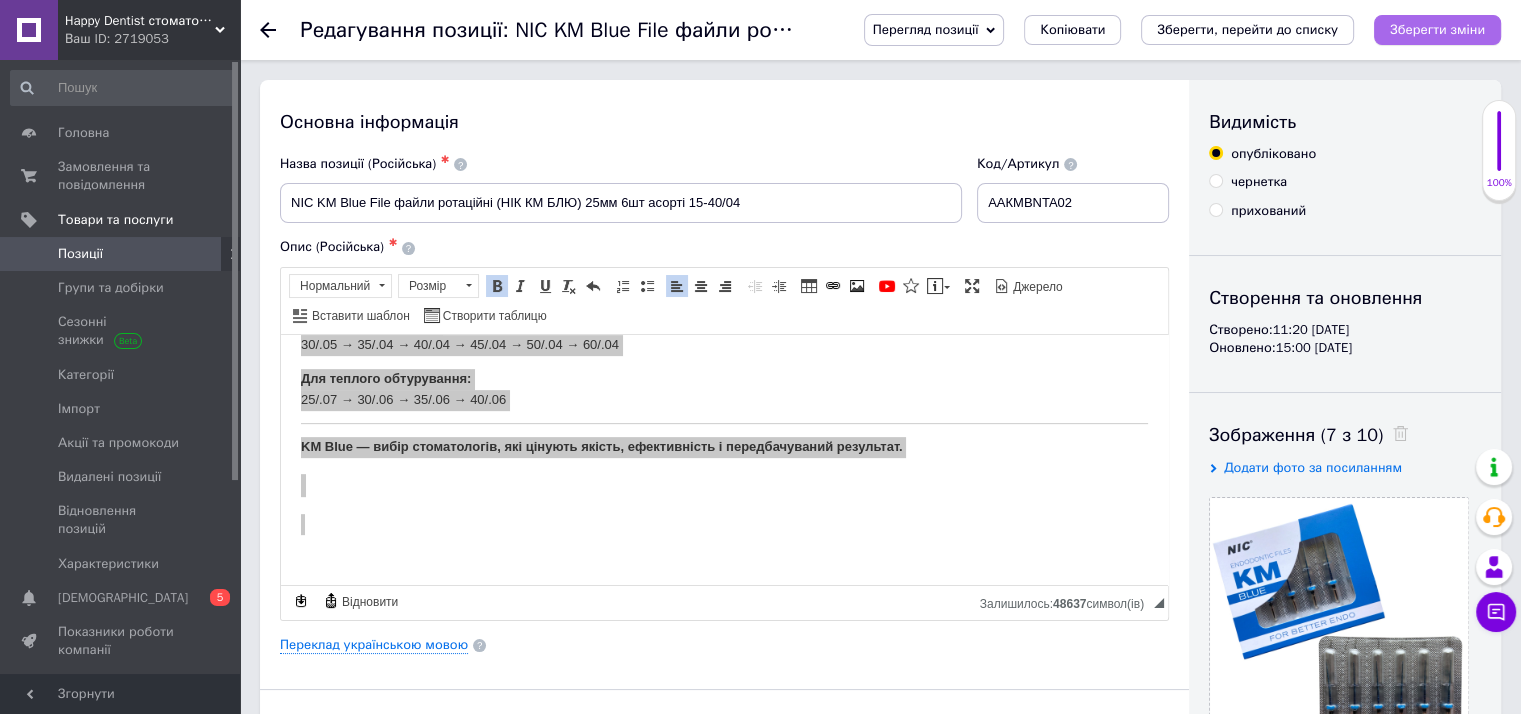 click on "Зберегти зміни" at bounding box center [1437, 29] 